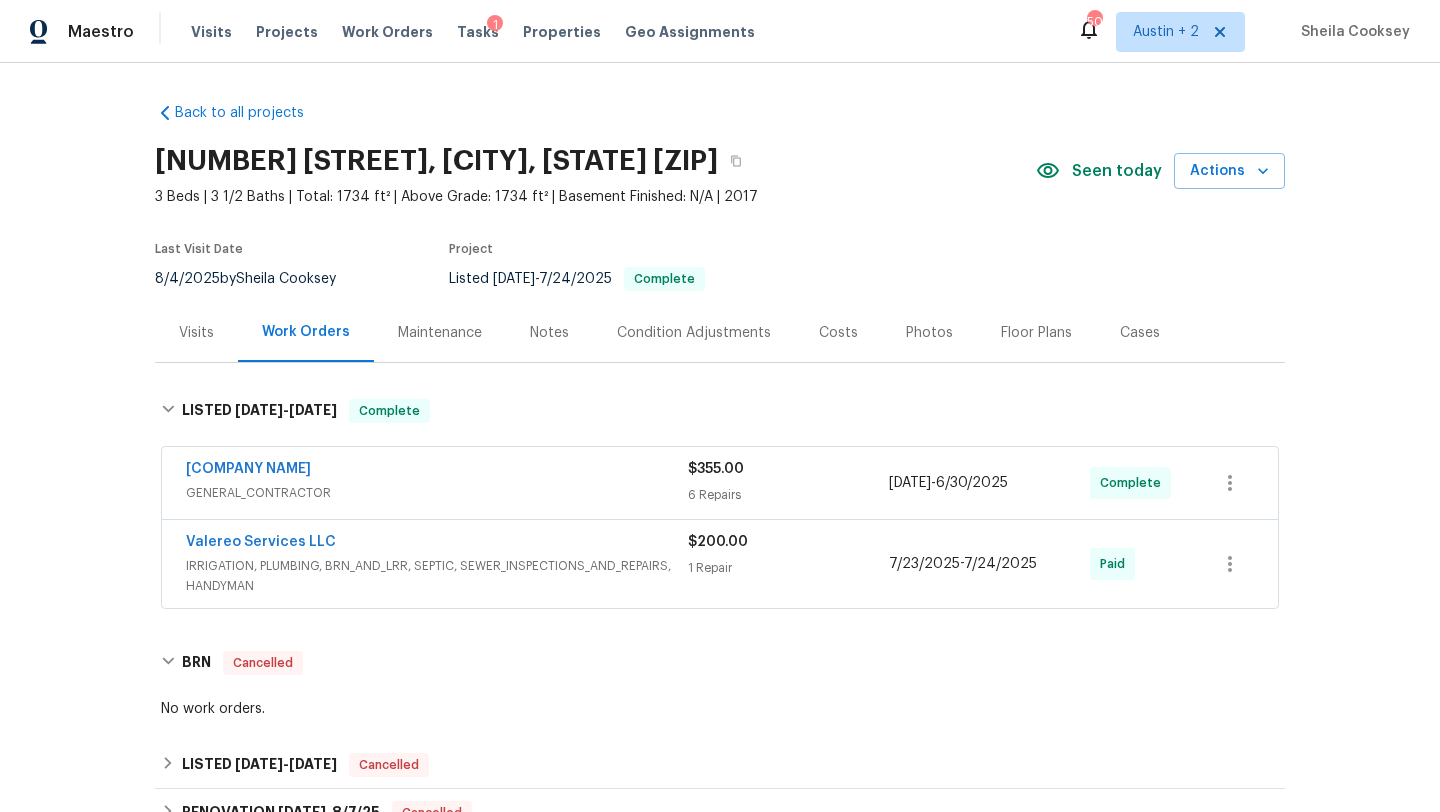 click on "Work Orders" at bounding box center [387, 32] 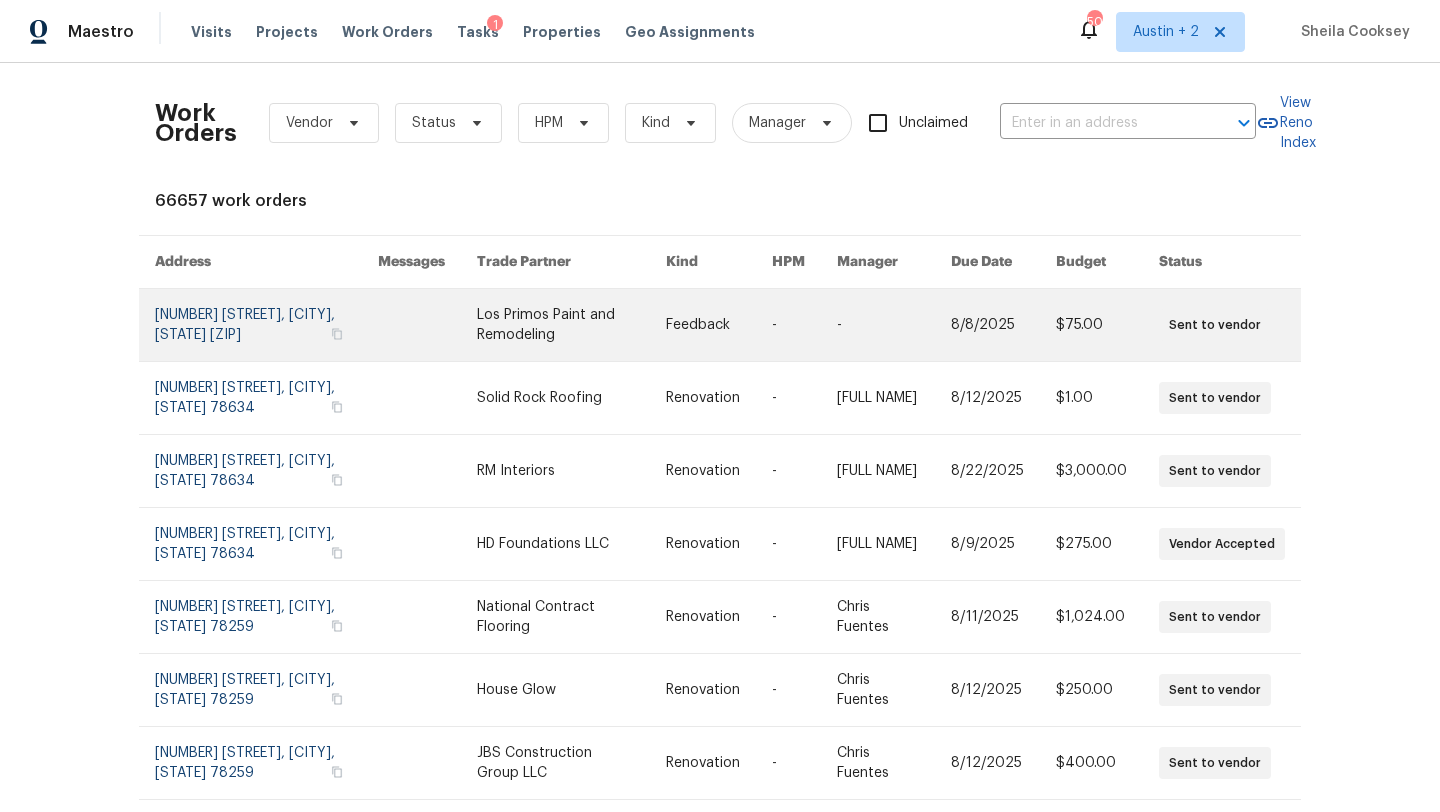 scroll, scrollTop: 0, scrollLeft: 0, axis: both 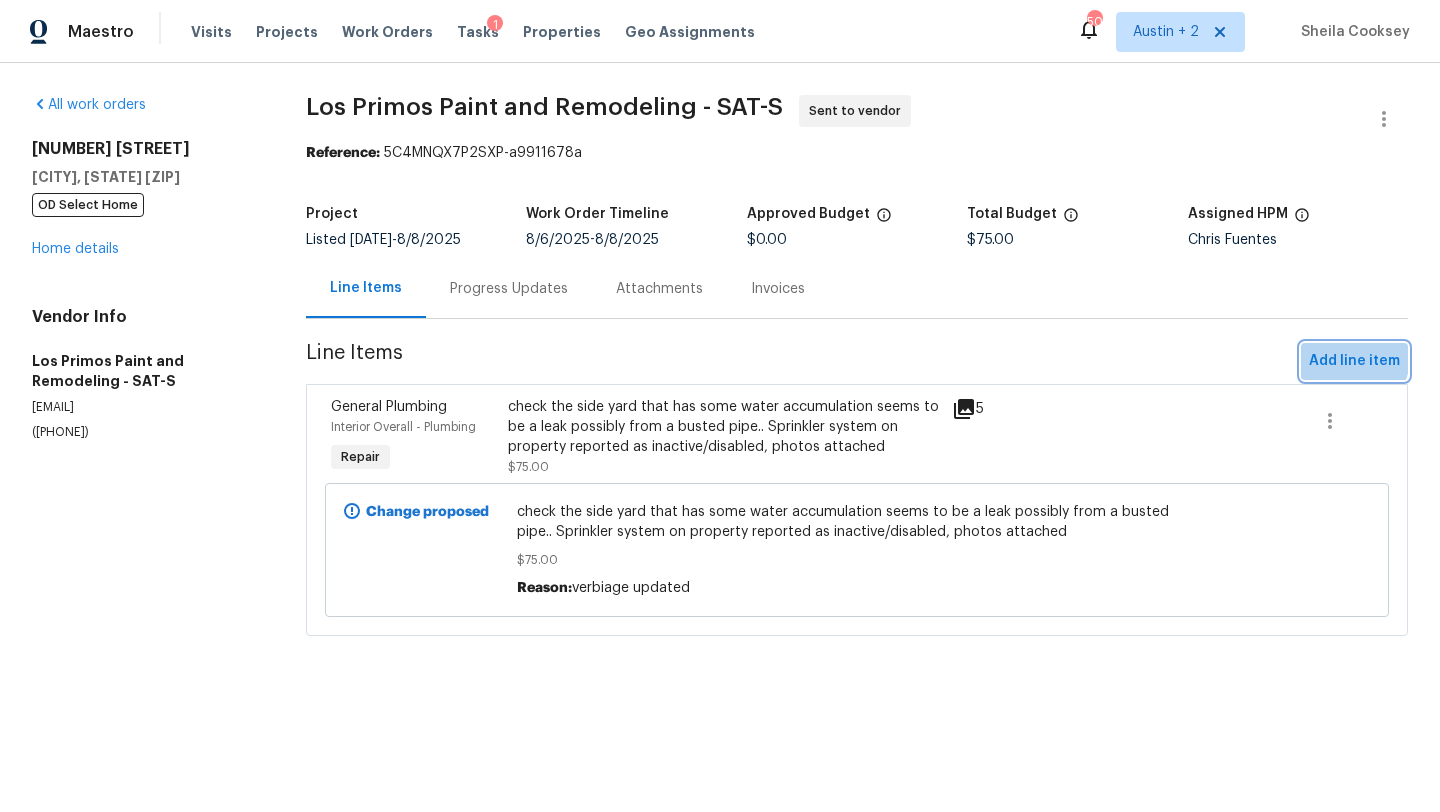 click on "Add line item" at bounding box center [1354, 361] 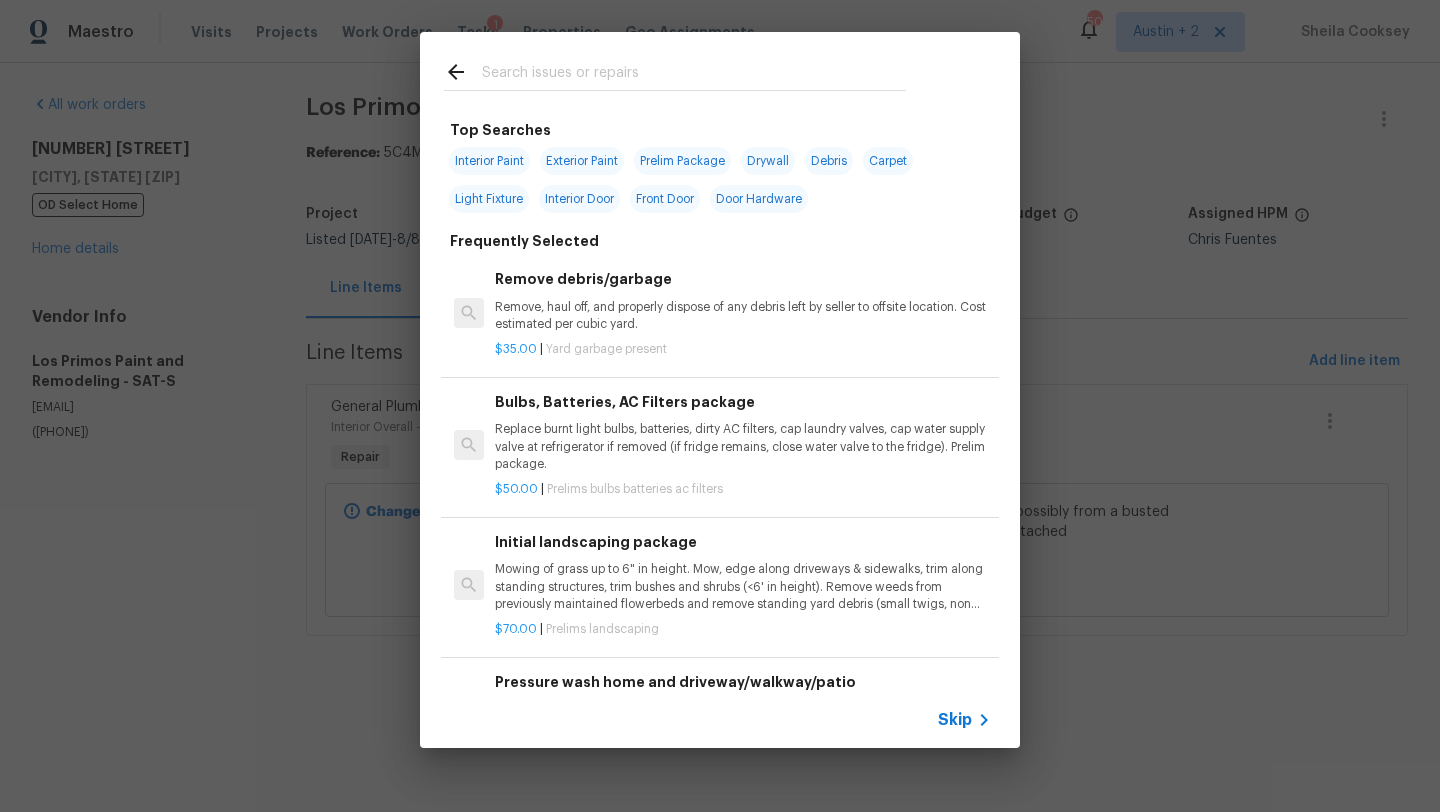click at bounding box center (675, 71) 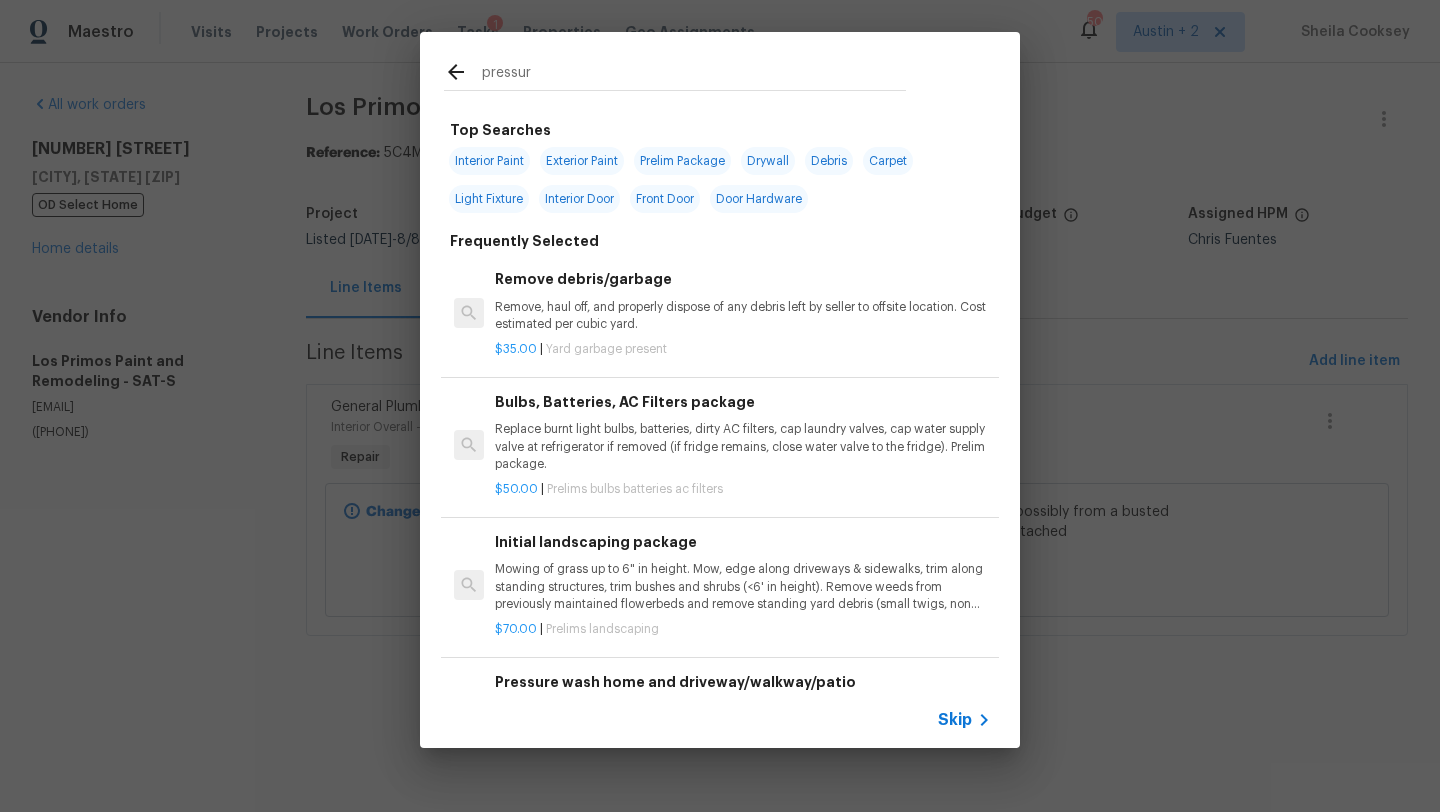 type on "pressure" 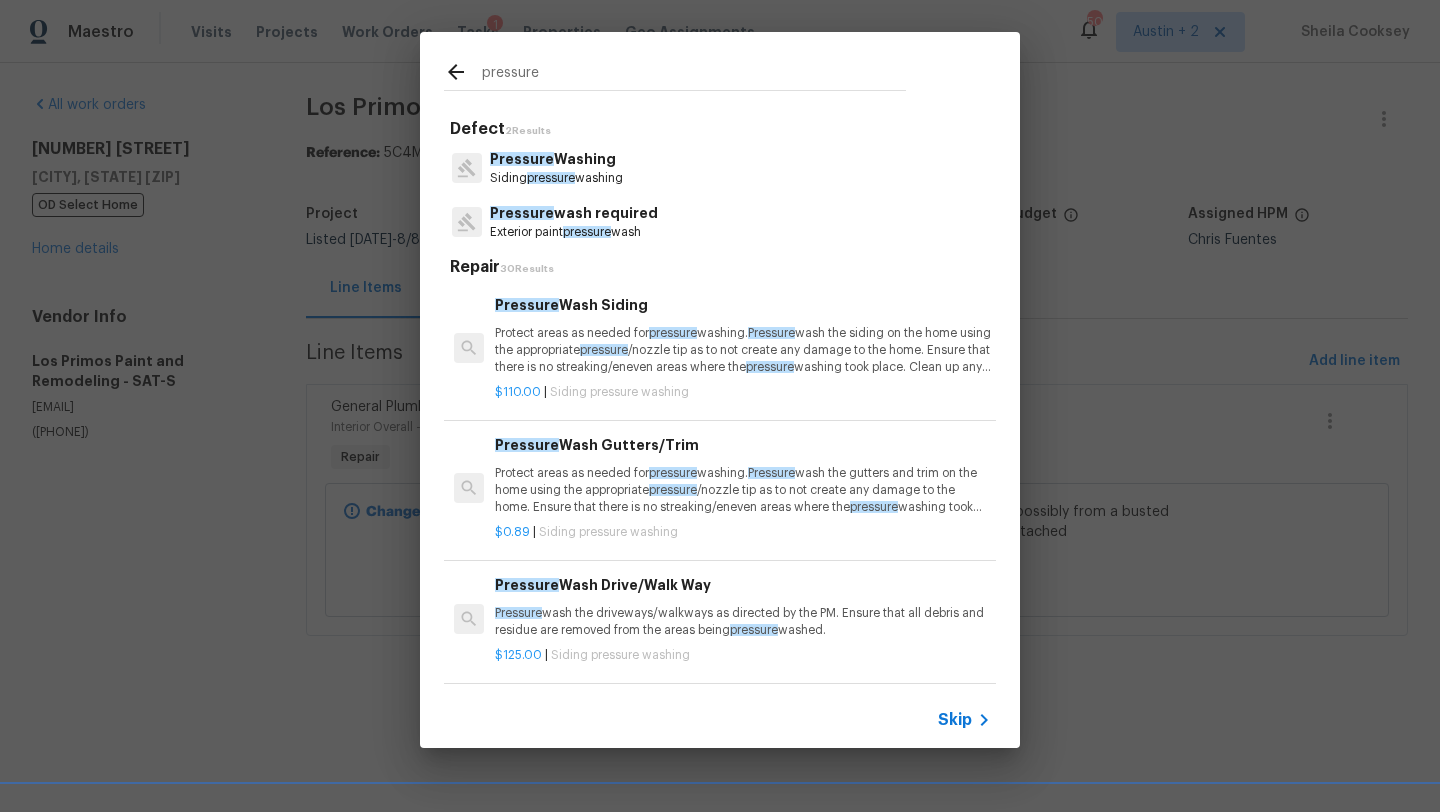 click on "pressure" at bounding box center [587, 232] 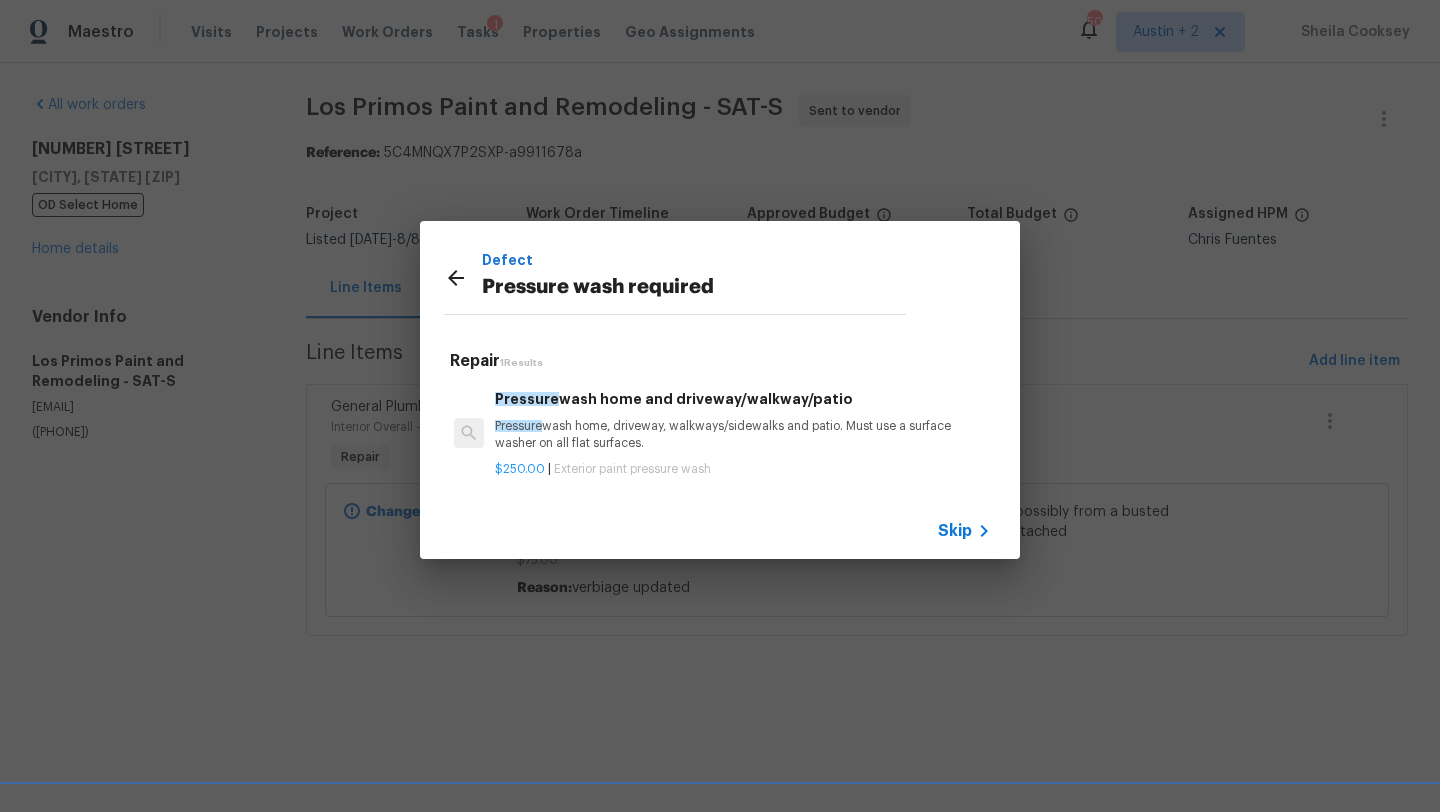 drag, startPoint x: 649, startPoint y: 444, endPoint x: 482, endPoint y: 427, distance: 167.86304 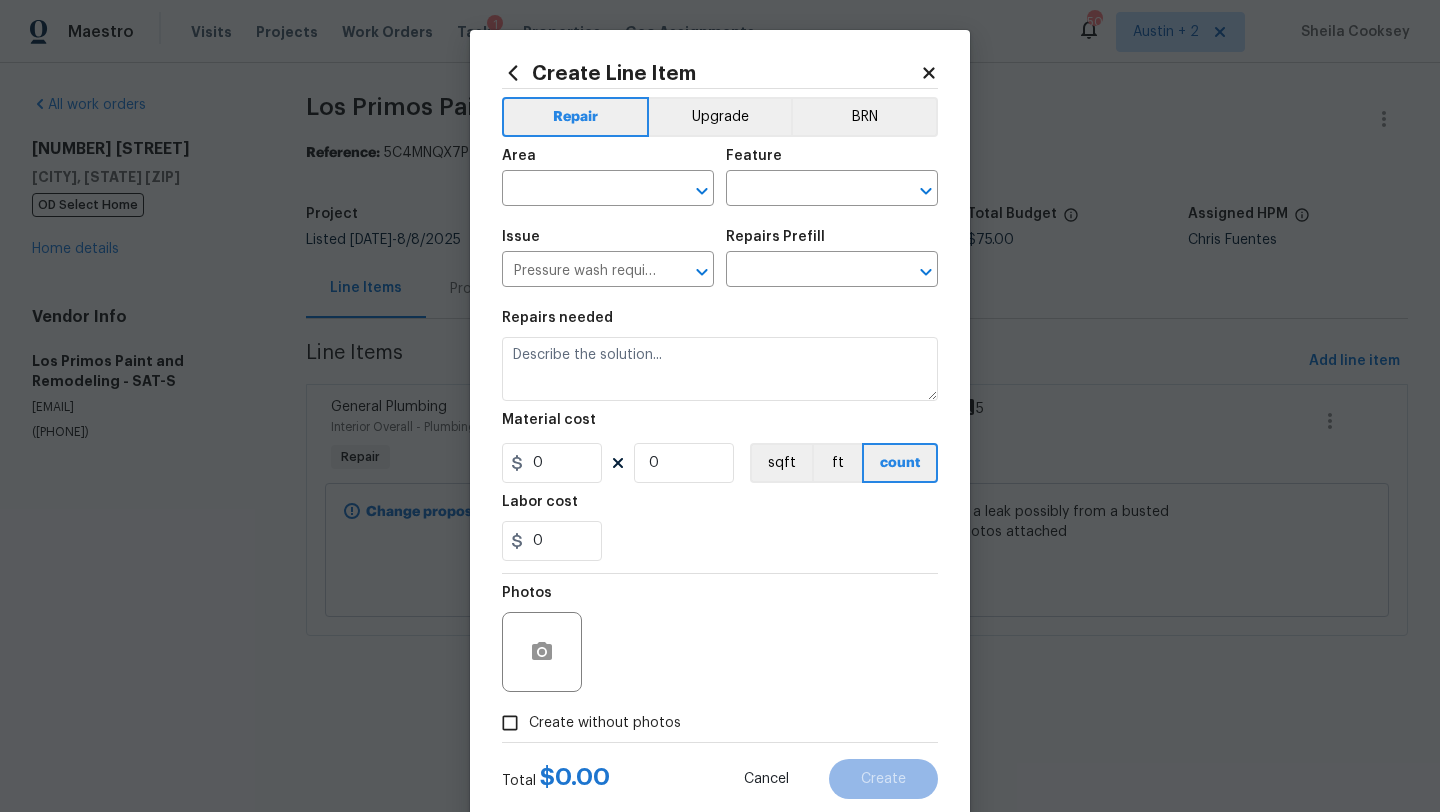 type on "Pressure wash home, driveway, walkways/sidewalks and patio. Must use a surface washer on all flat surfaces." 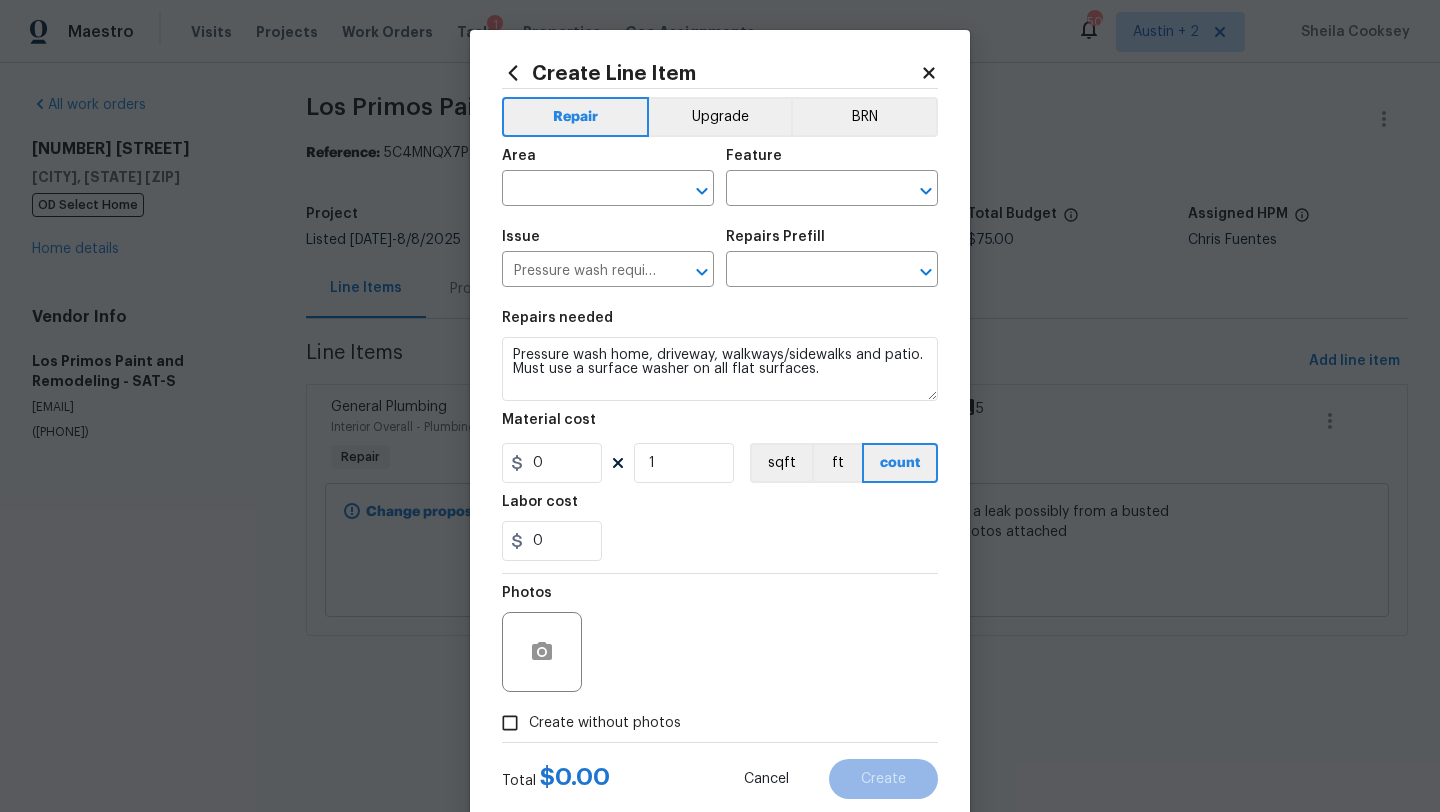 type on "Pressure wash home and driveway/walkway/patio $250.00" 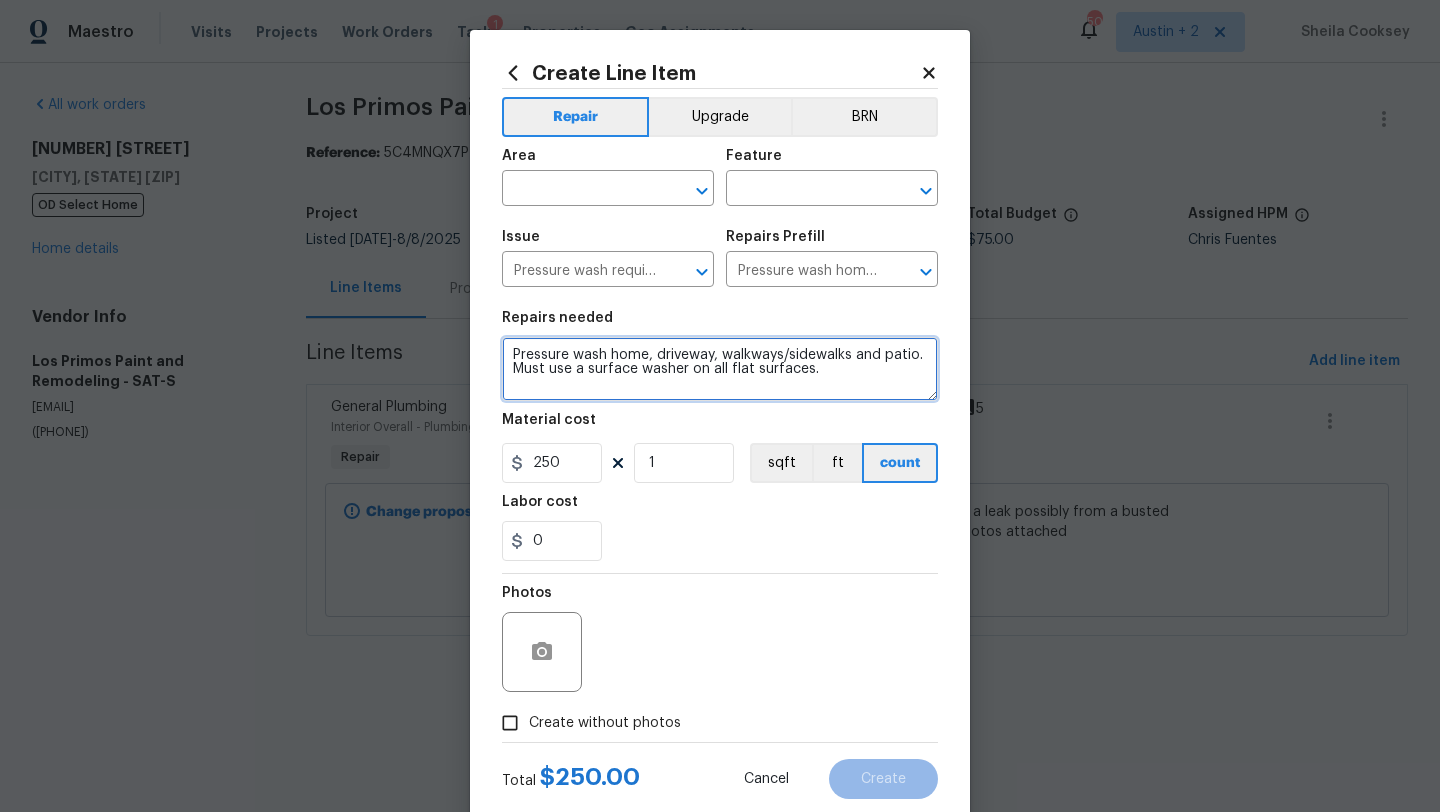 drag, startPoint x: 868, startPoint y: 379, endPoint x: 427, endPoint y: 355, distance: 441.6526 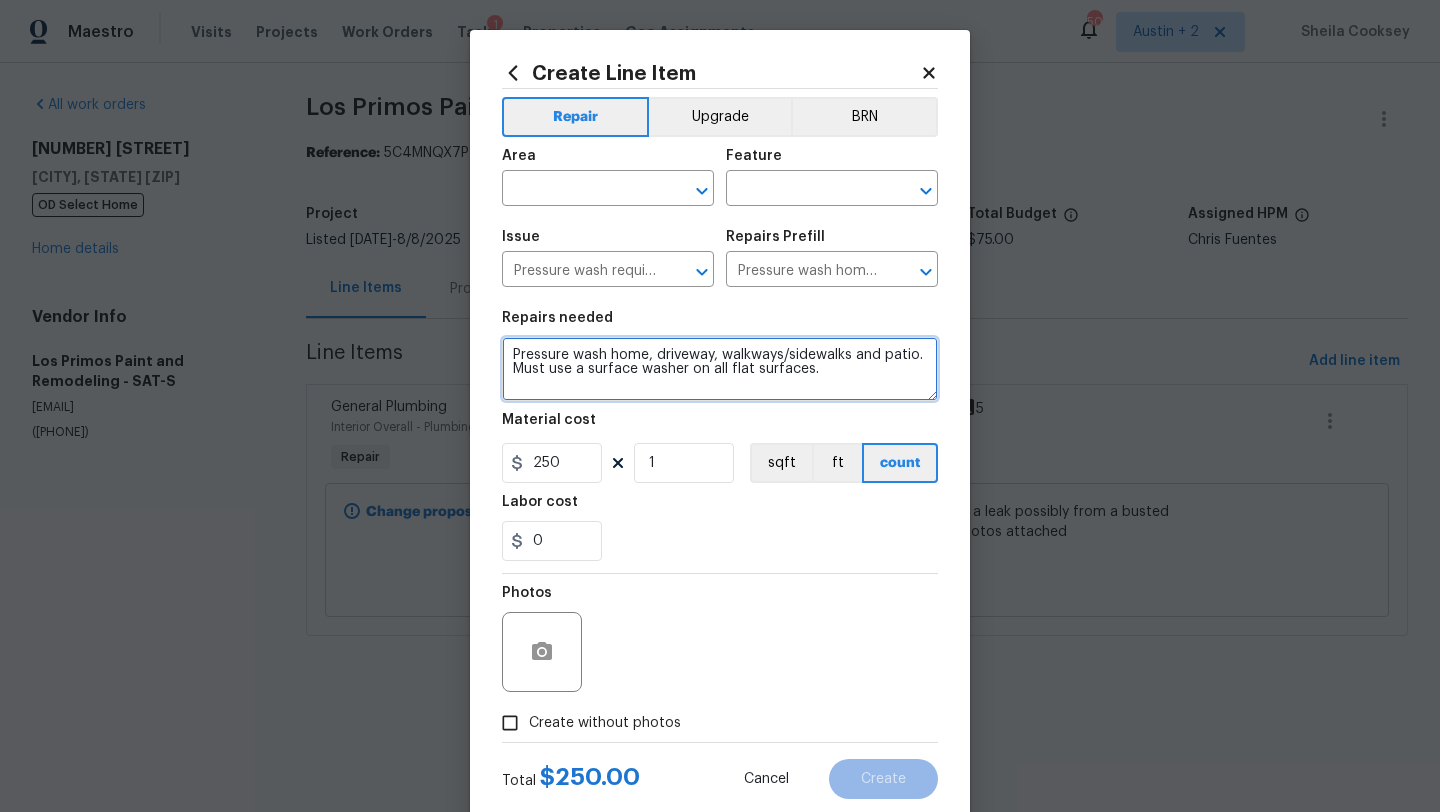 click on "Create Line Item Repair Upgrade BRN Area ​ Feature ​ Issue Pressure wash required ​ Repairs Prefill Pressure wash home and driveway/walkway/patio $250.00 ​ Repairs needed Pressure wash home, driveway, walkways/sidewalks and patio. Must use a surface washer on all flat surfaces. Material cost 250 1 sqft ft count Labor cost 0 Photos Create without photos Total   $ 250.00 Cancel Create" at bounding box center (720, 406) 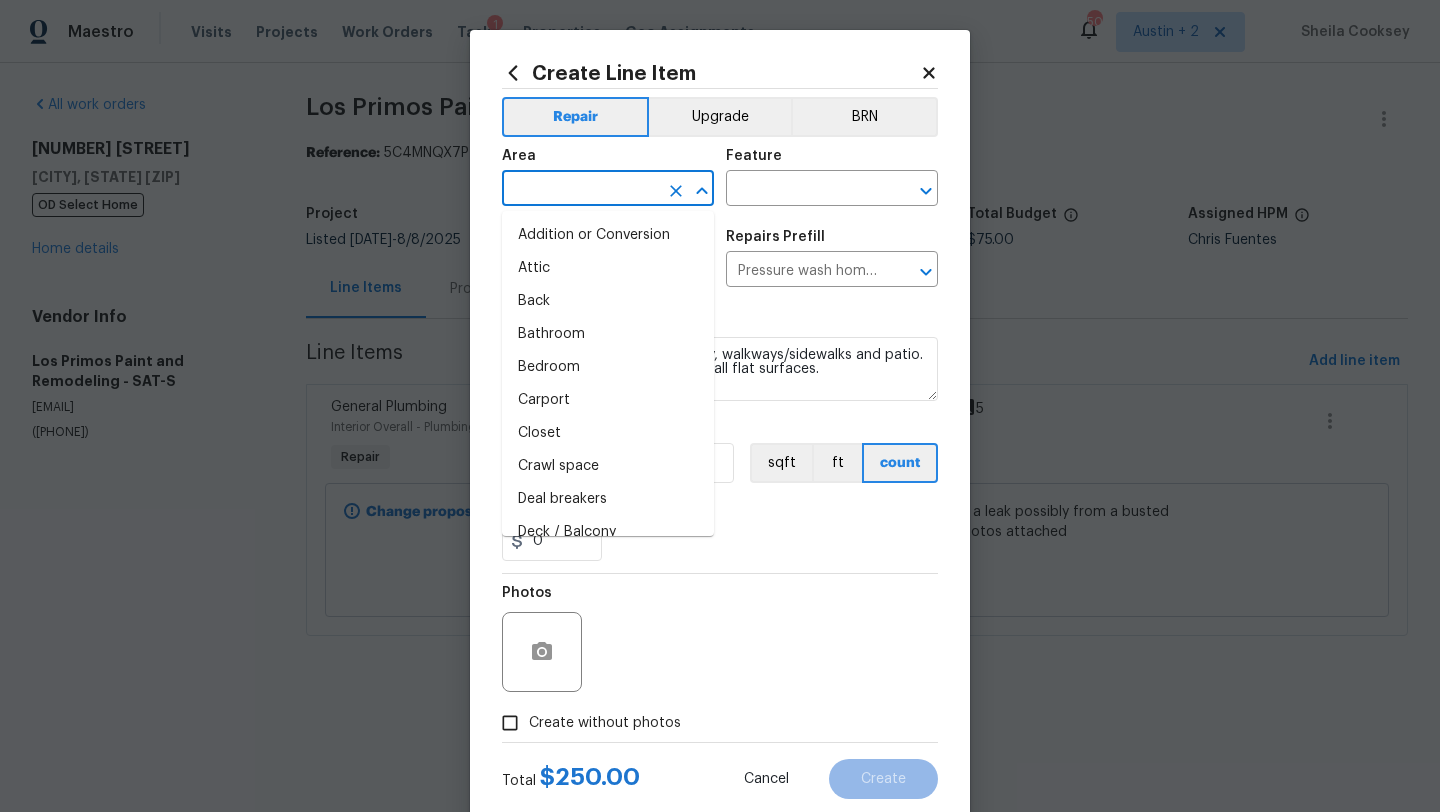 click at bounding box center [580, 190] 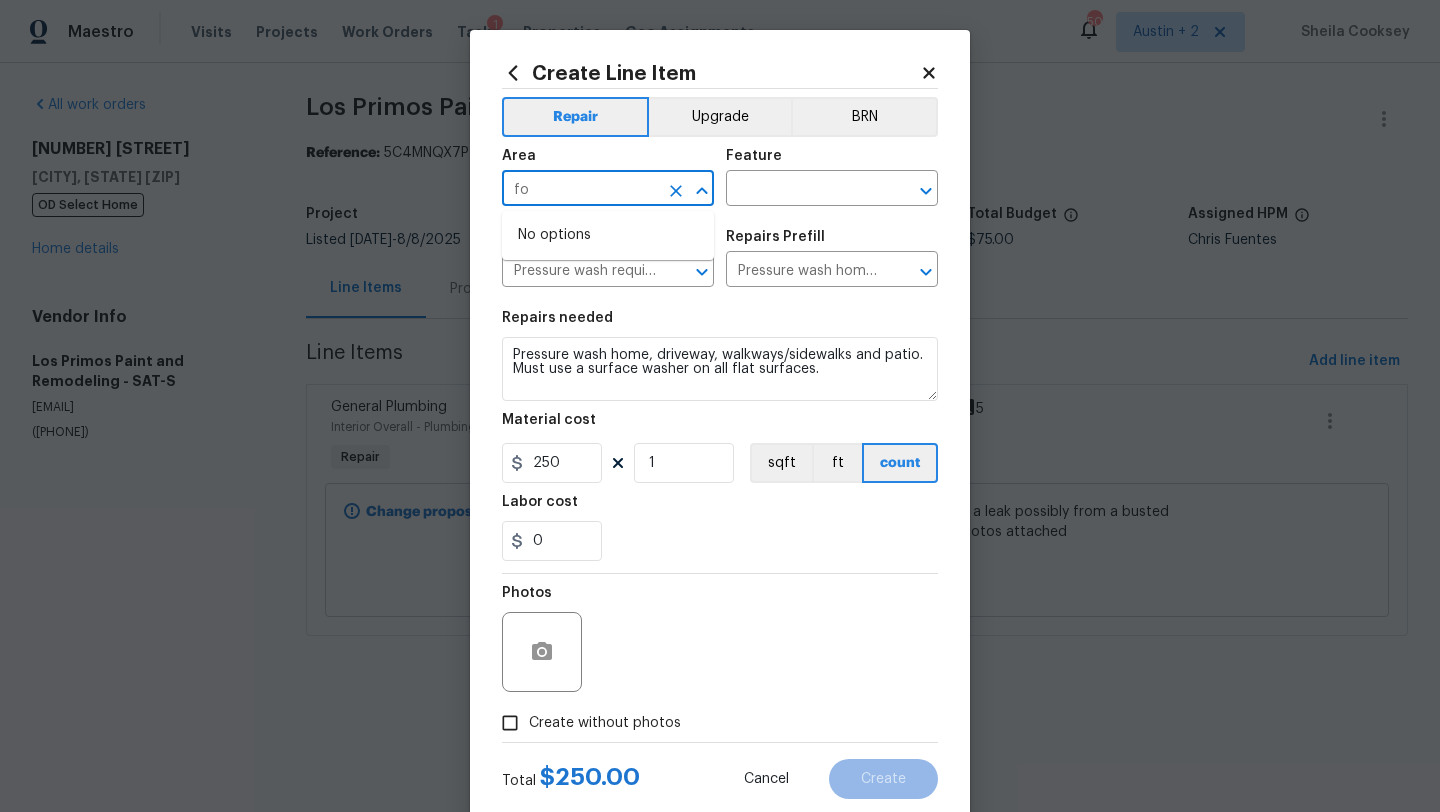 type on "f" 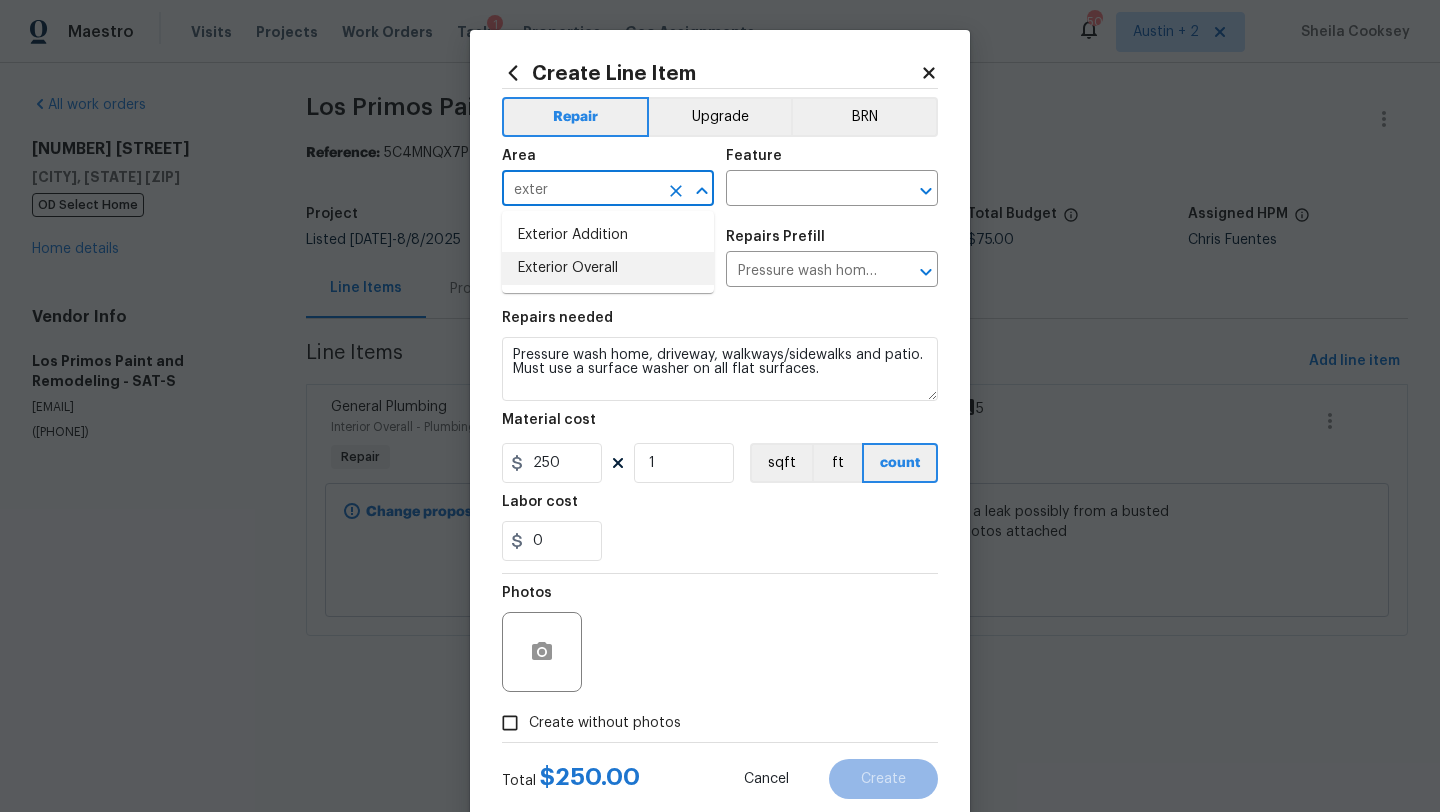 click on "Exterior Overall" at bounding box center [608, 268] 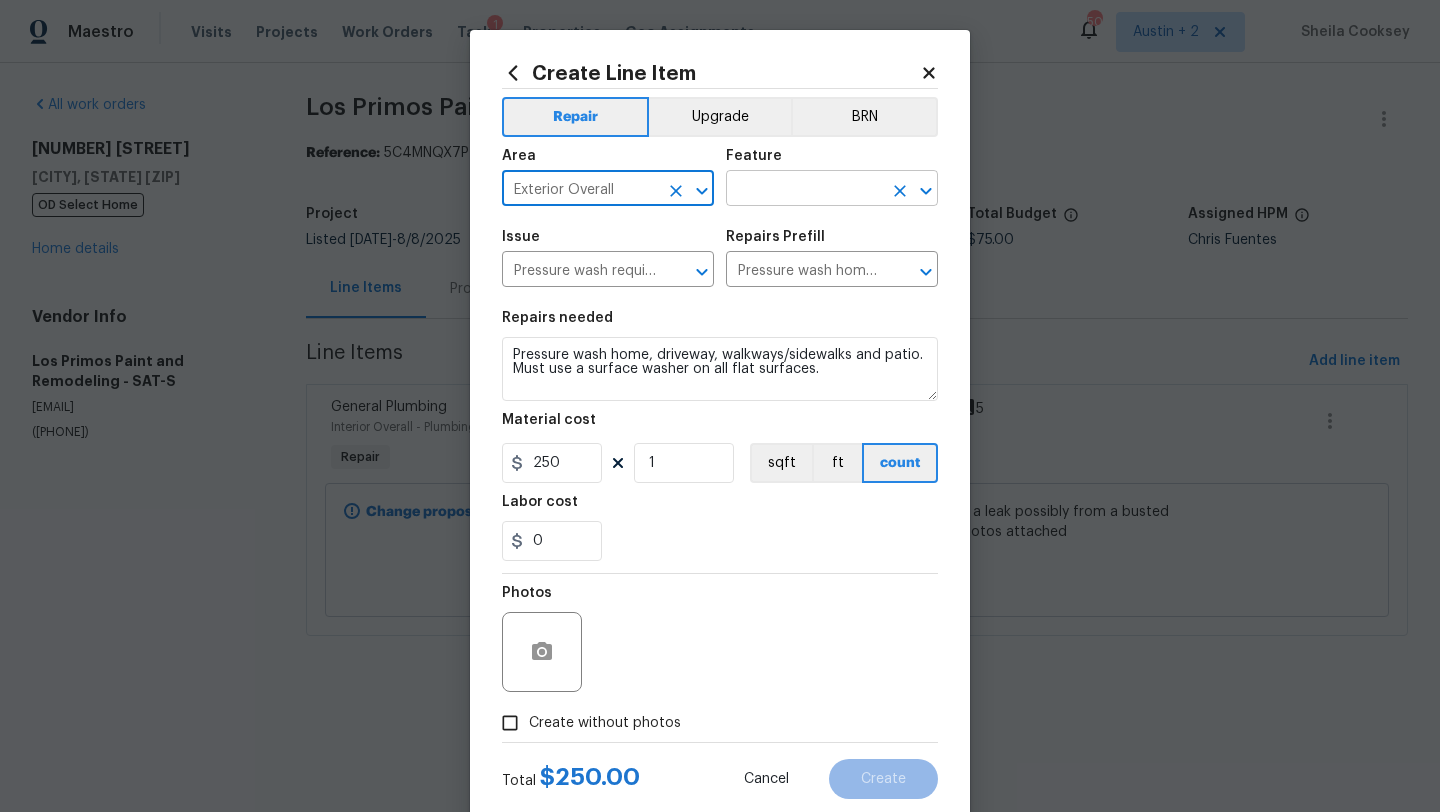 type on "Exterior Overall" 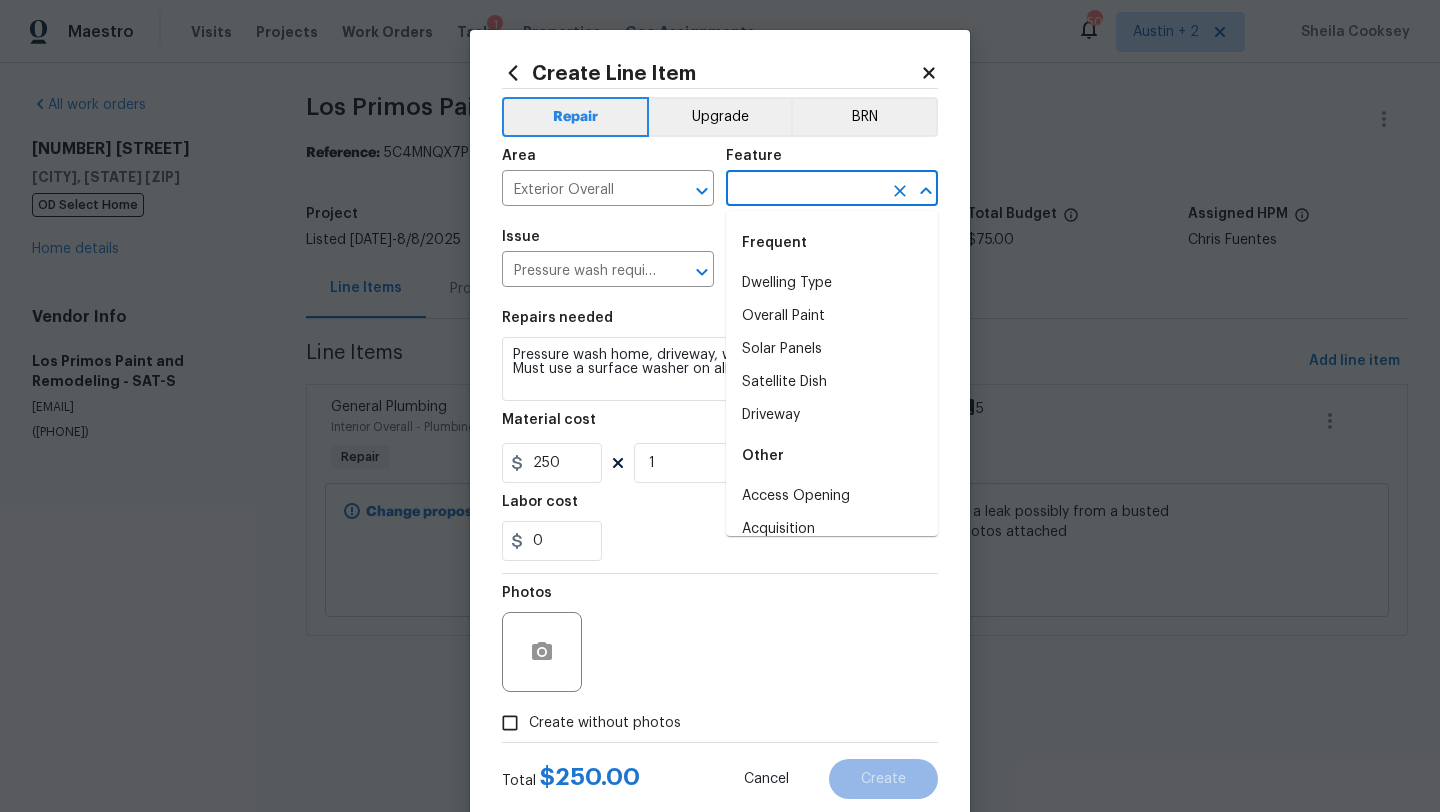 click at bounding box center [804, 190] 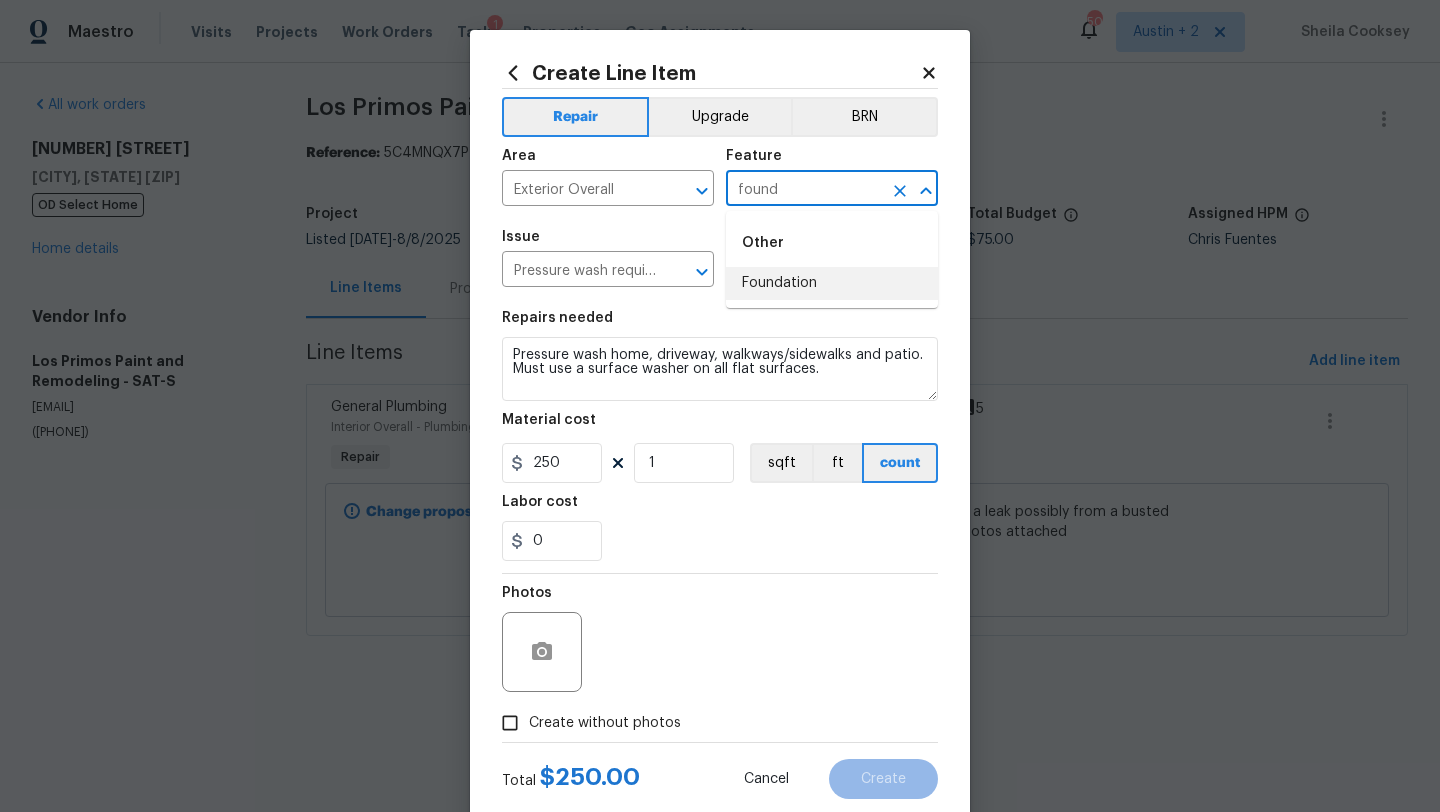 click on "Foundation" at bounding box center [832, 283] 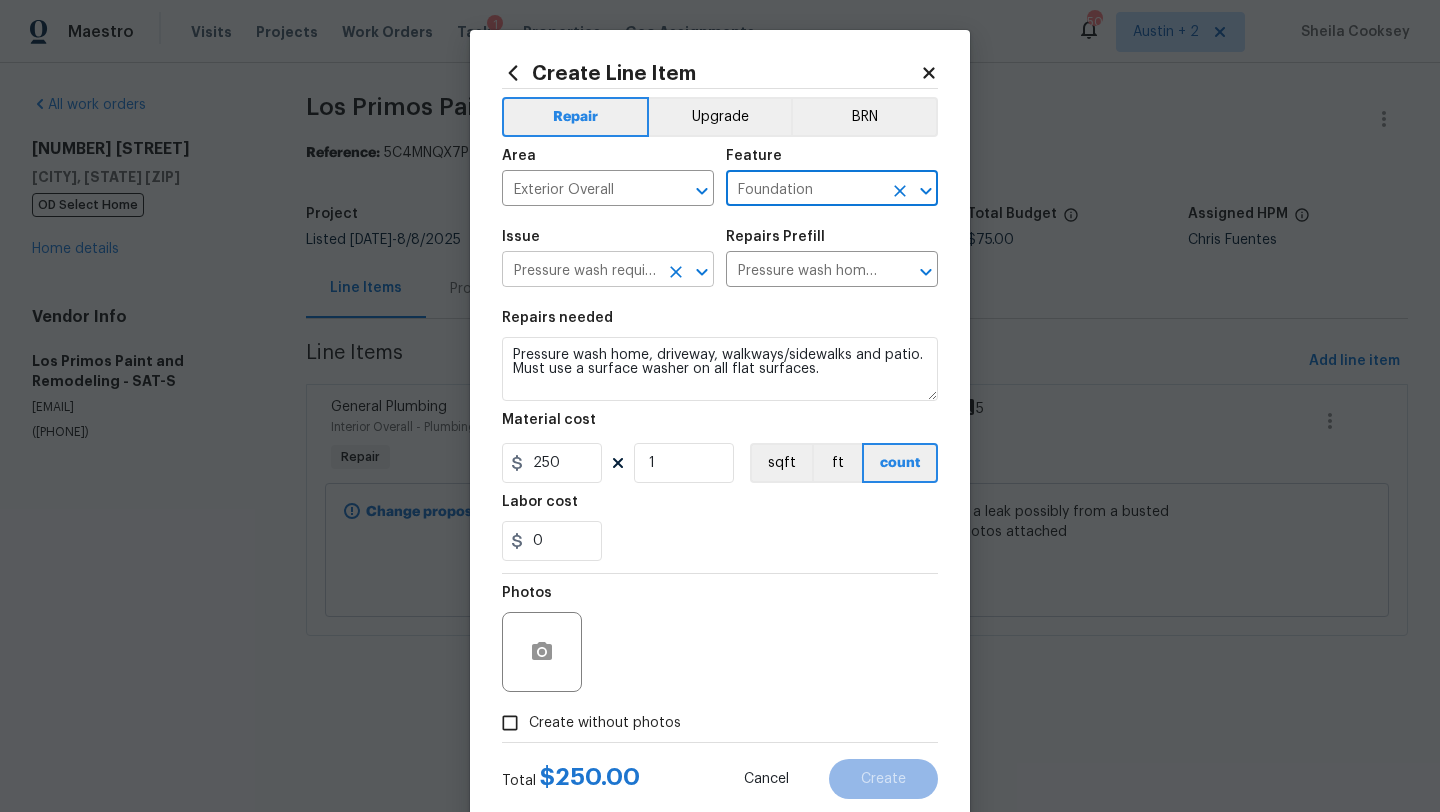 type on "Foundation" 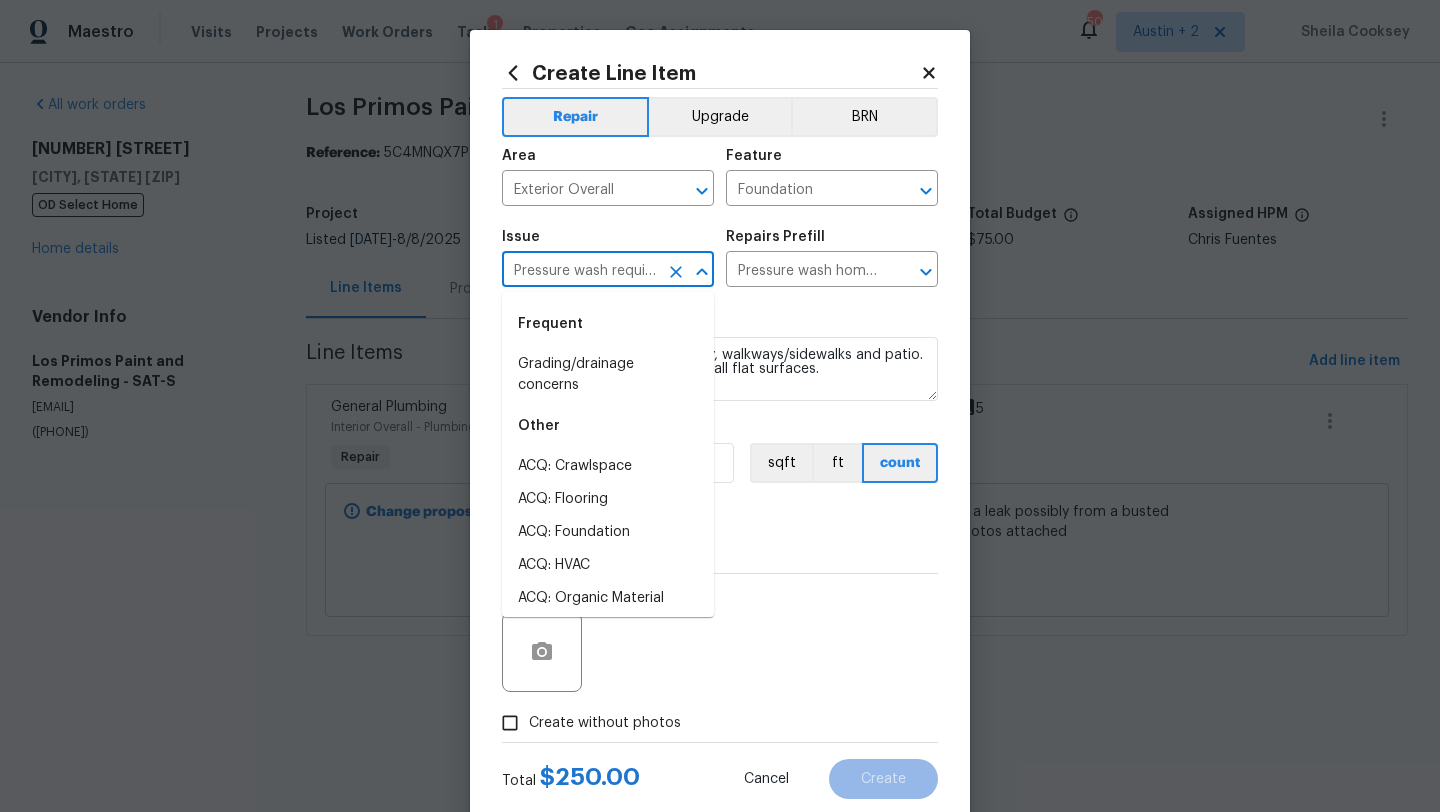click on "Pressure wash required" at bounding box center (580, 271) 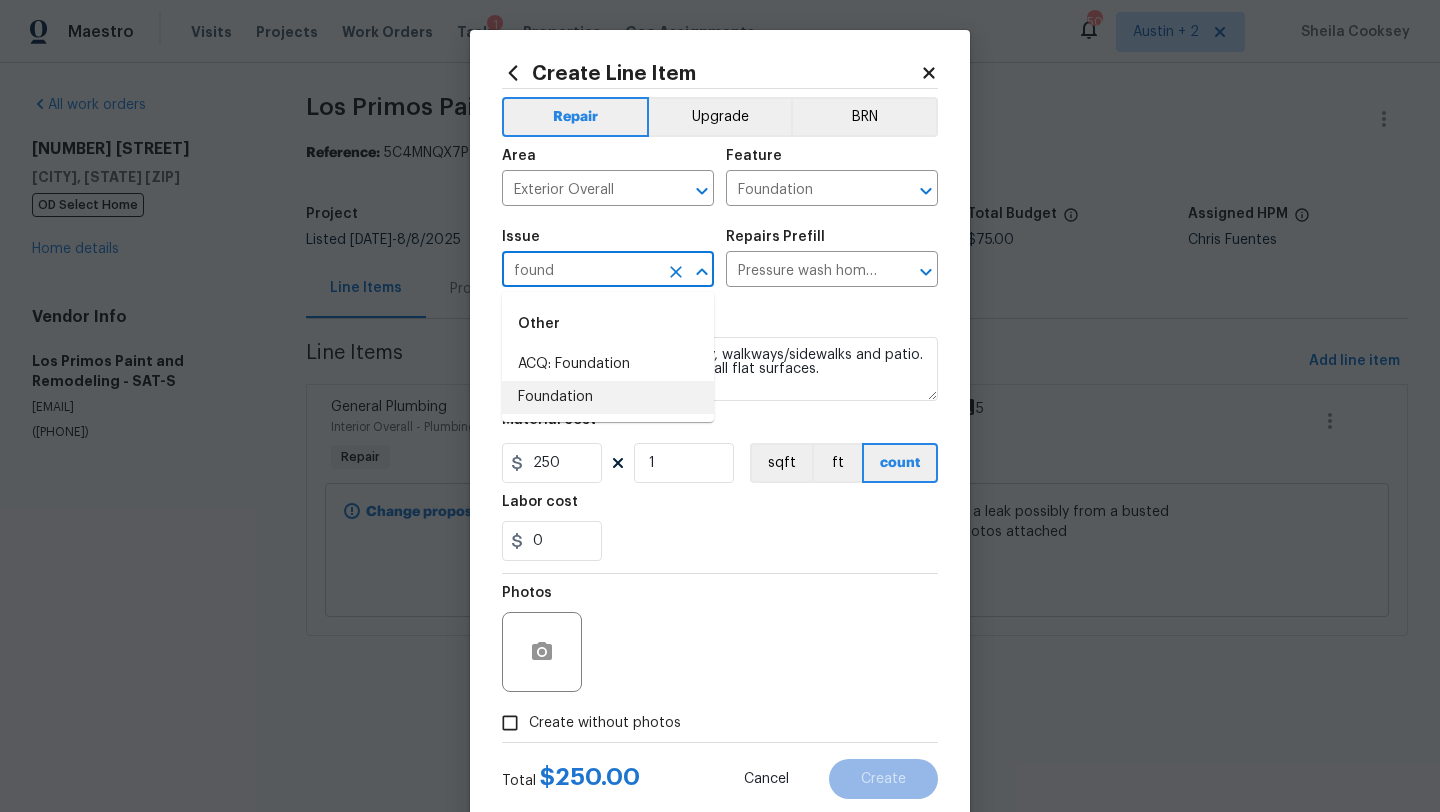 click on "Foundation" at bounding box center (608, 397) 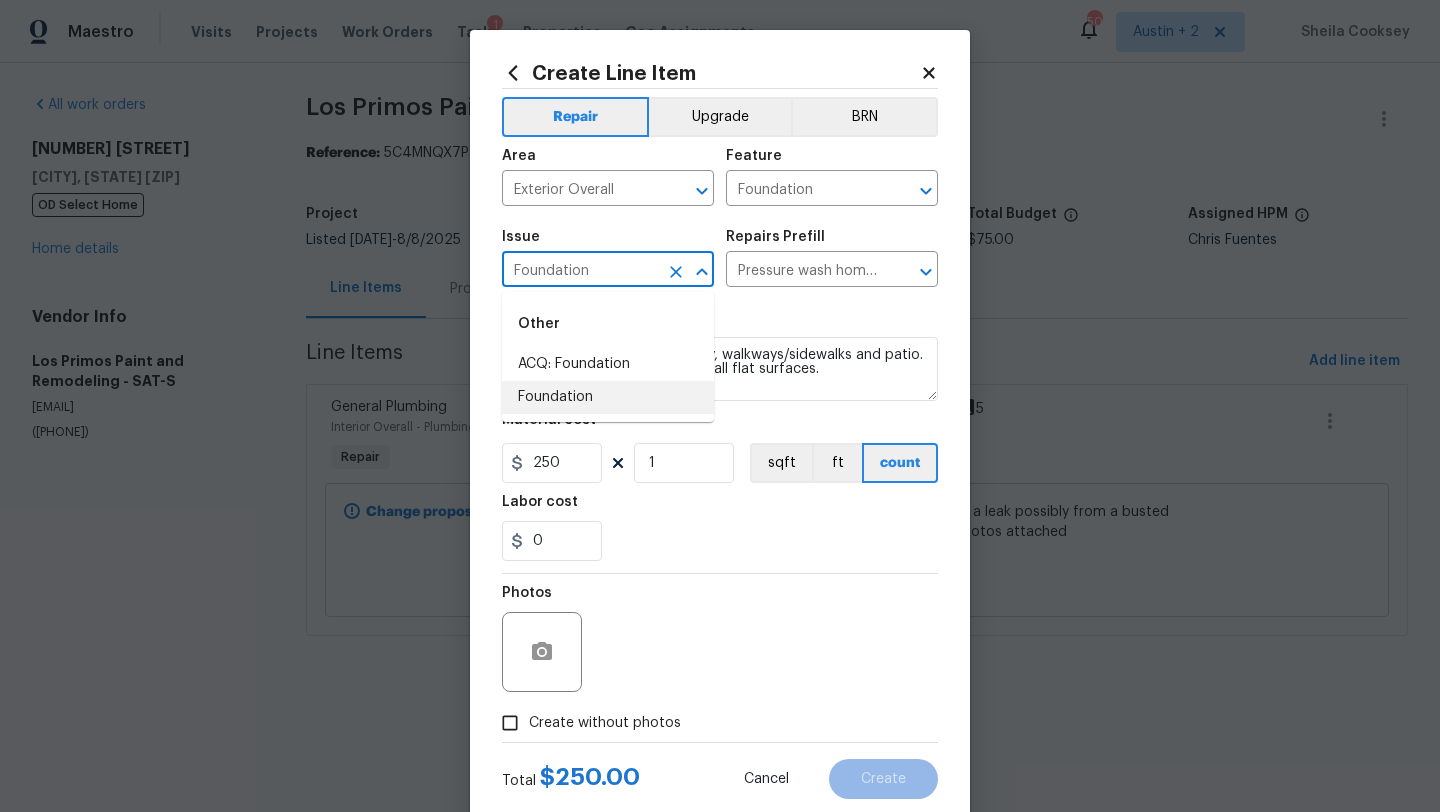 type 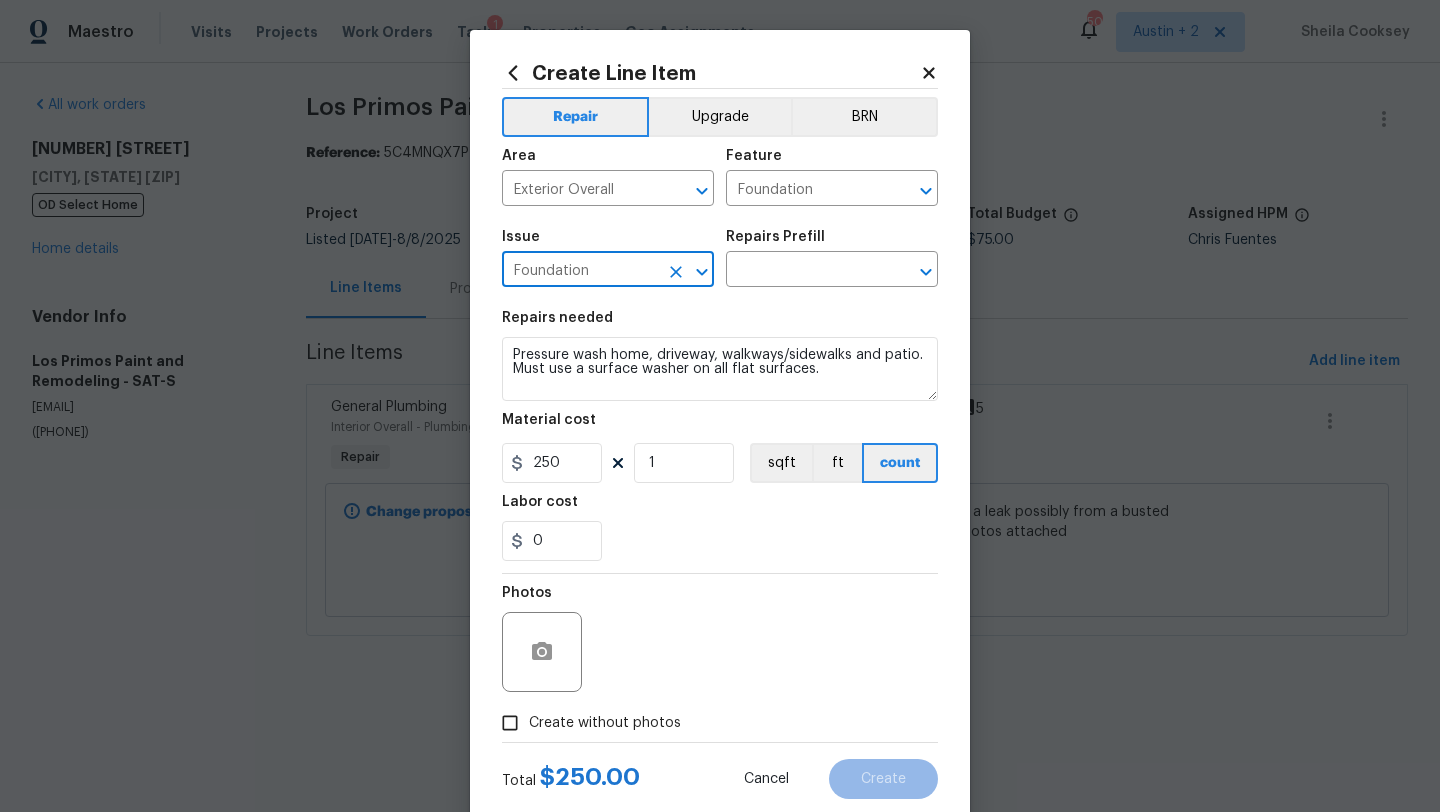 click on "Foundation" at bounding box center (580, 271) 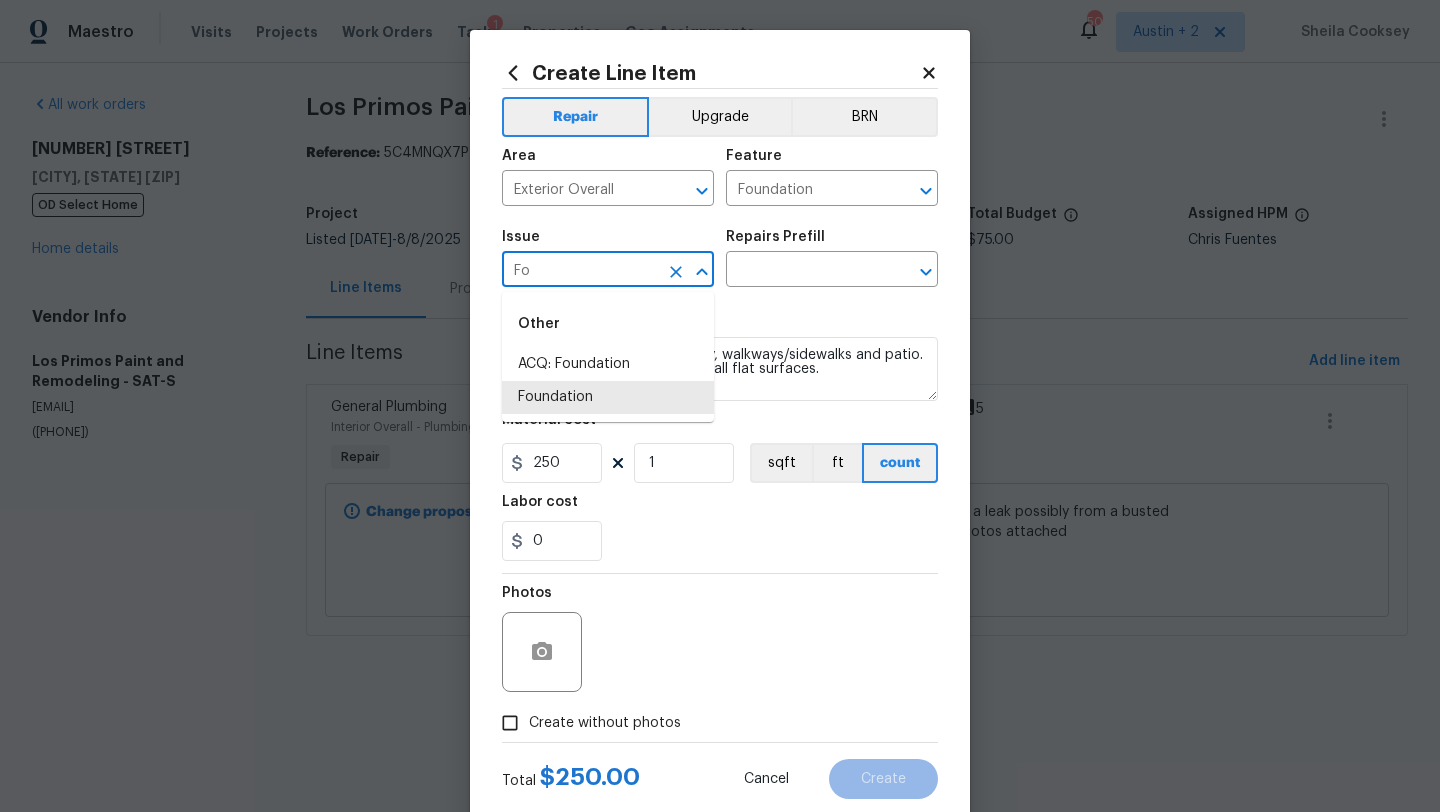 type on "F" 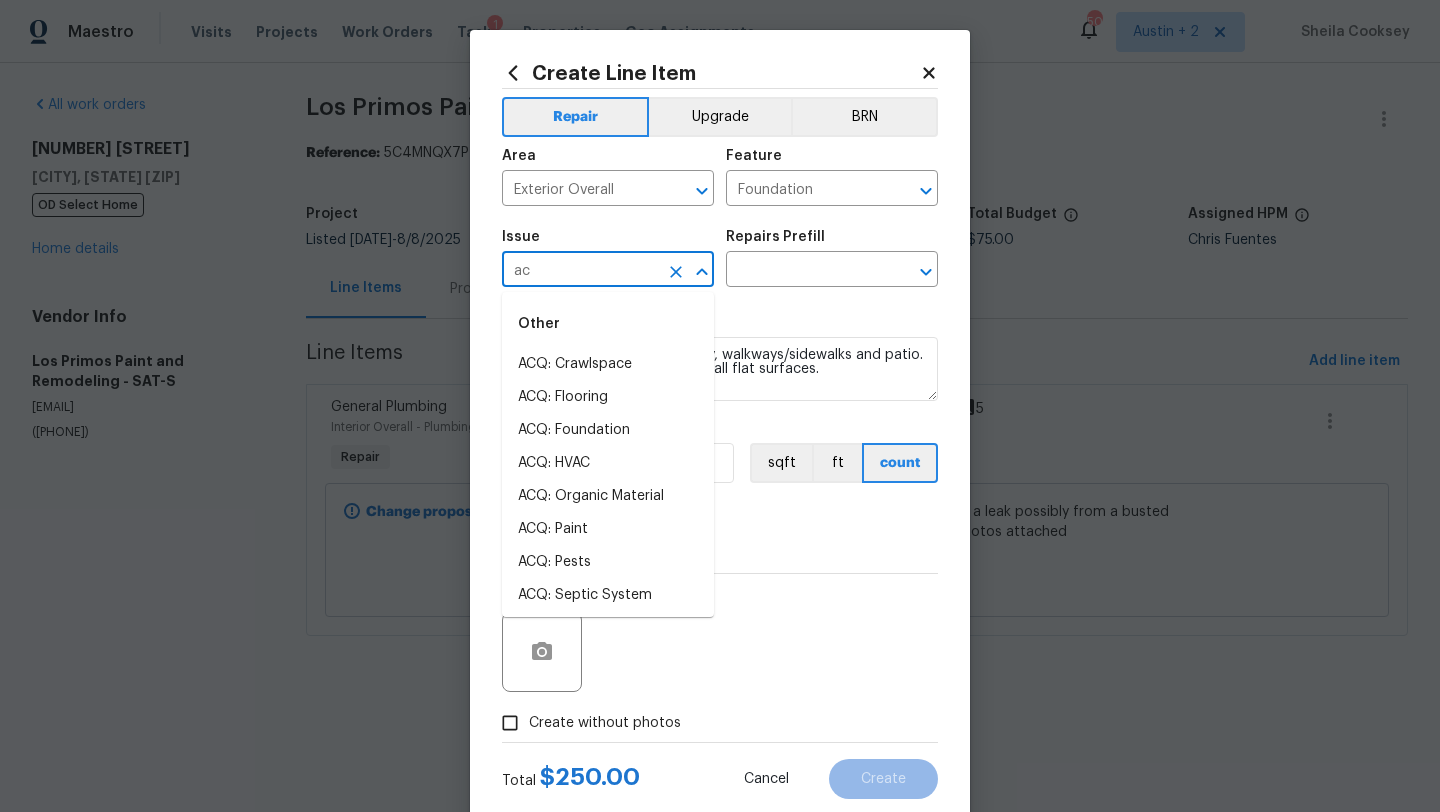 type on "a" 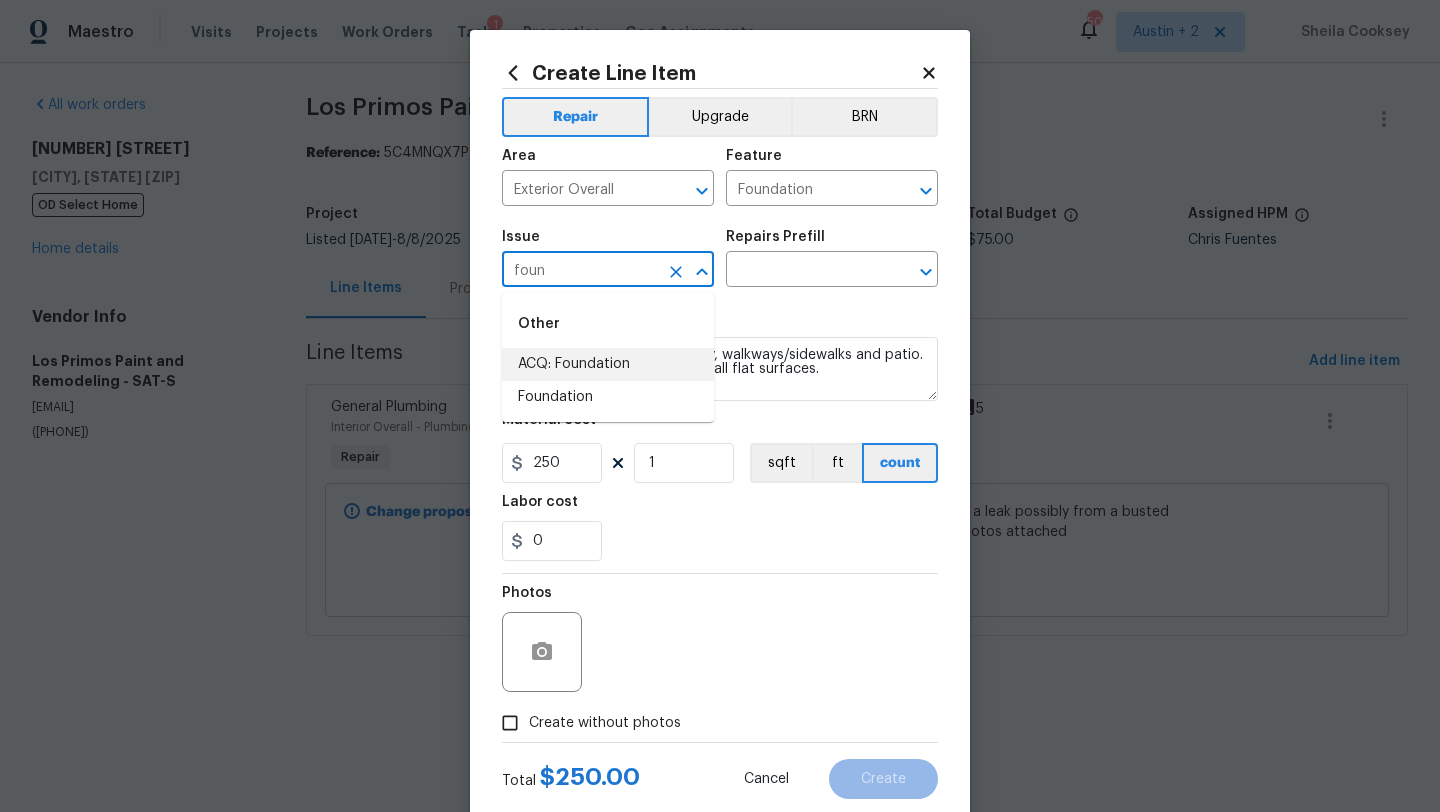 click on "ACQ: Foundation" at bounding box center [608, 364] 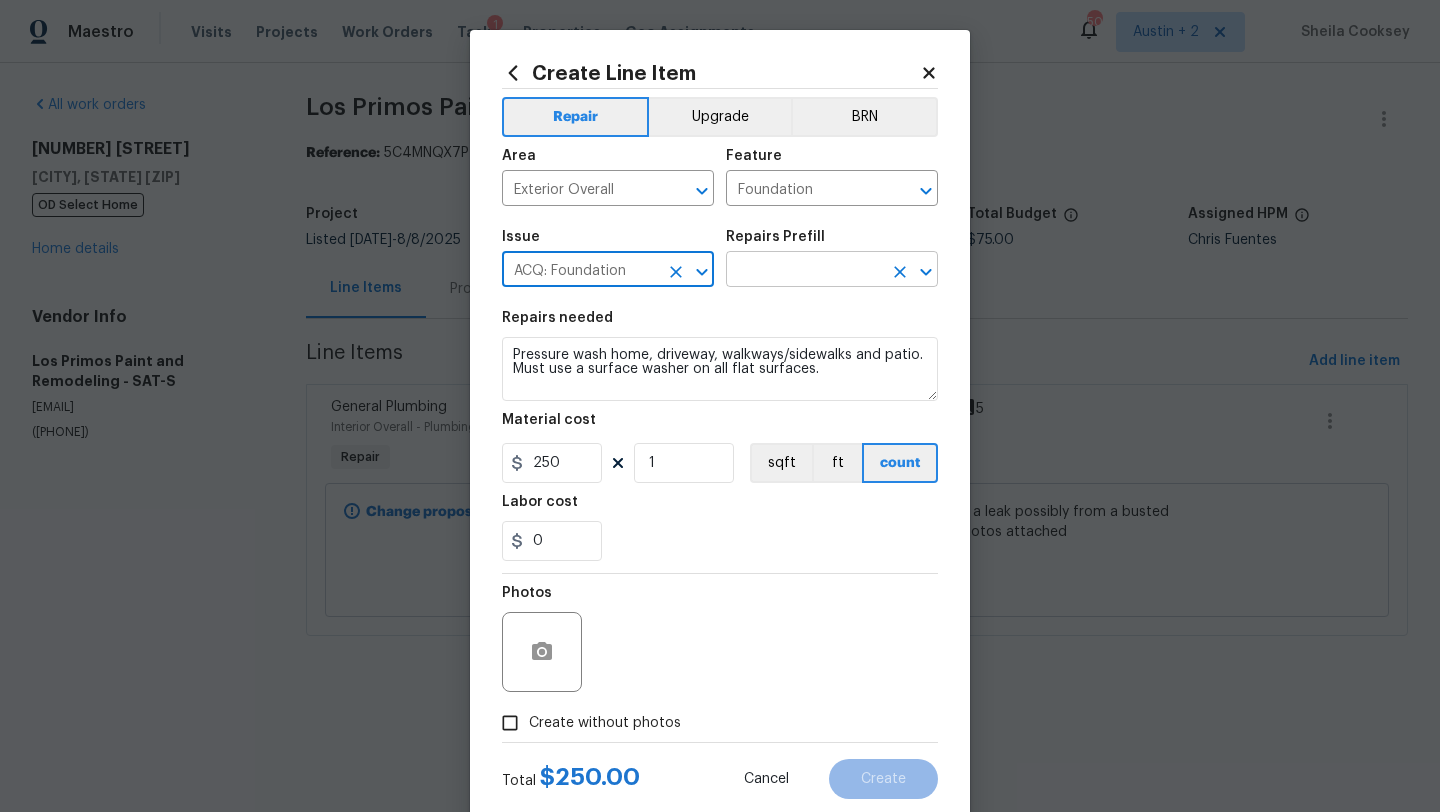 type on "ACQ: Foundation" 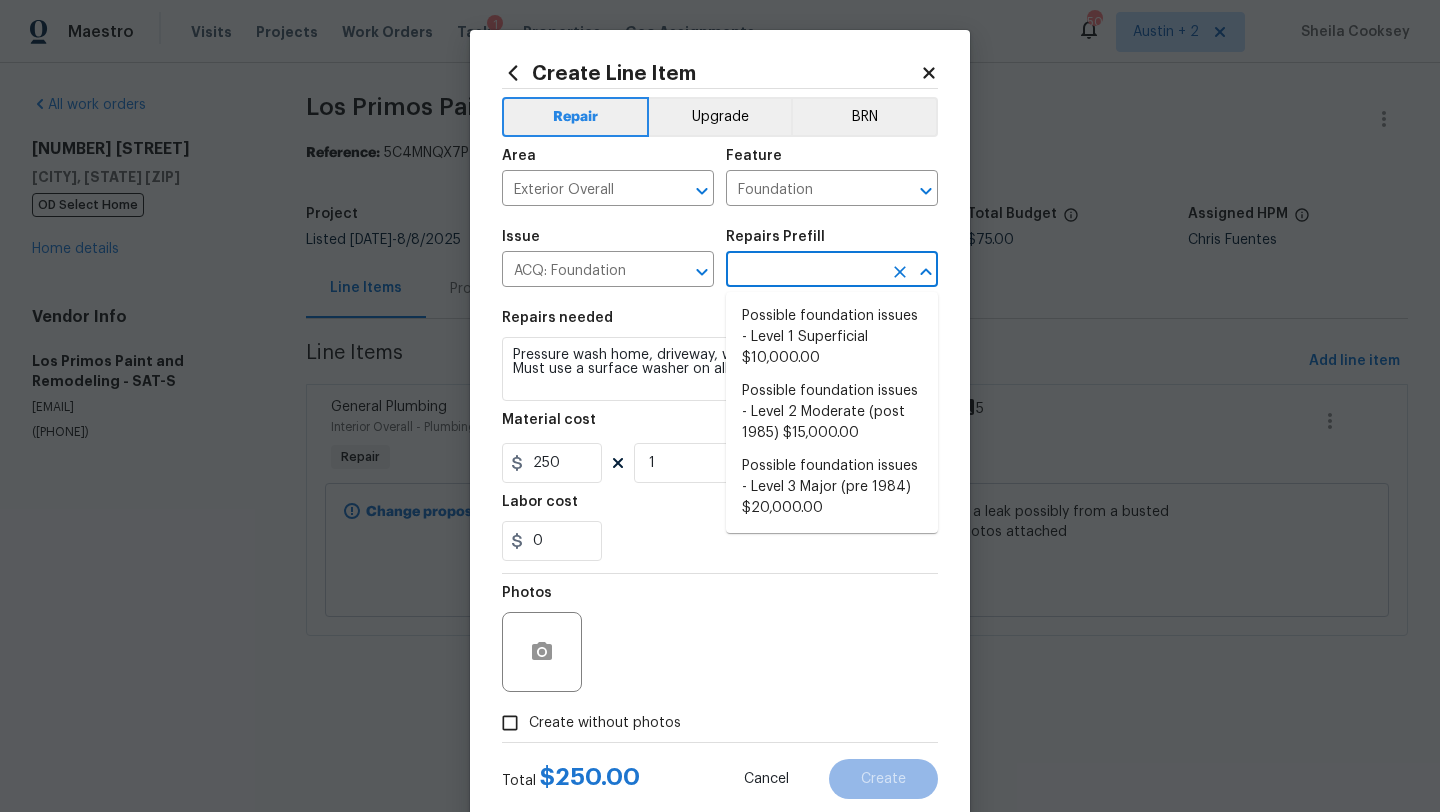 click at bounding box center [804, 271] 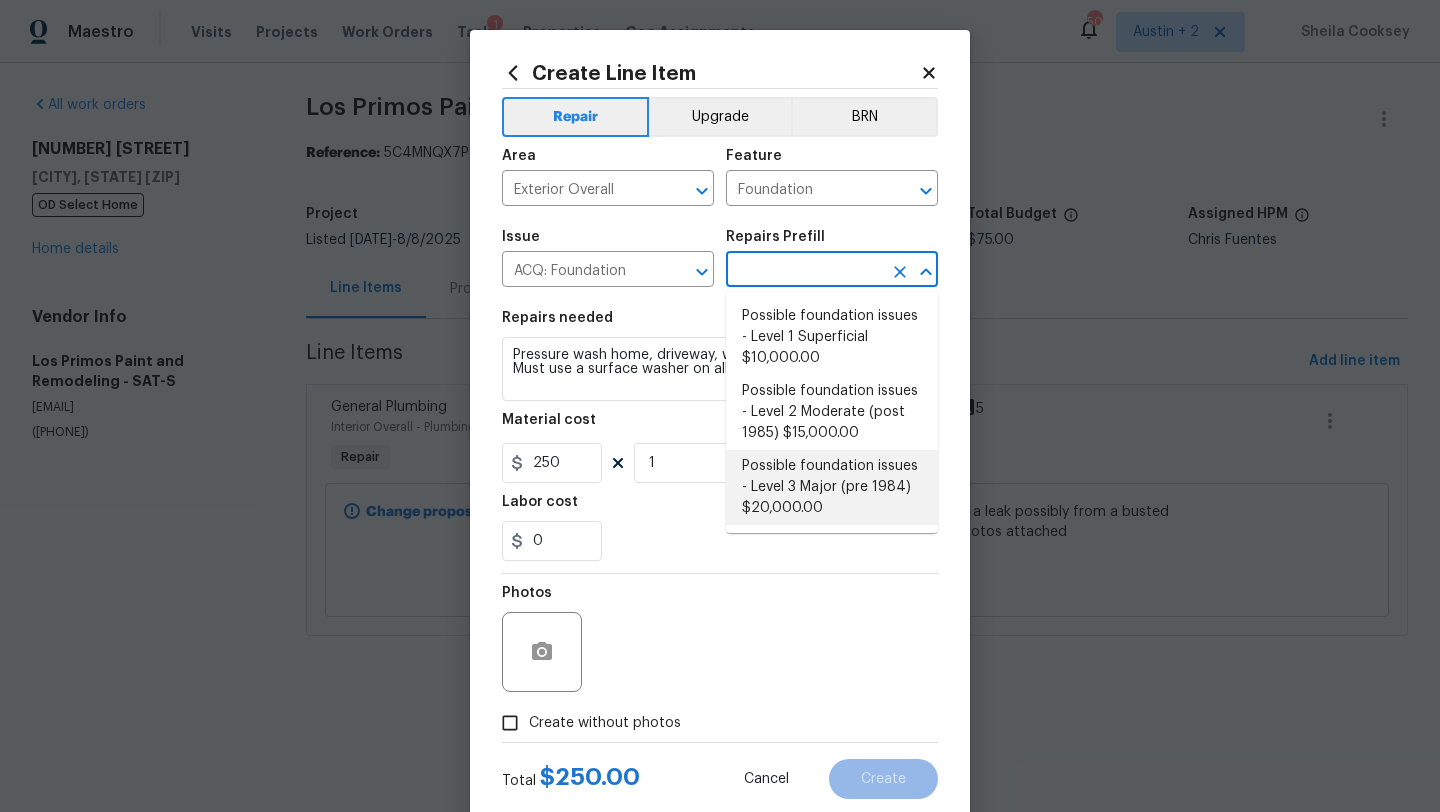 click on "Possible foundation issues - Level 3 Major (pre 1984) $20,000.00" at bounding box center [832, 487] 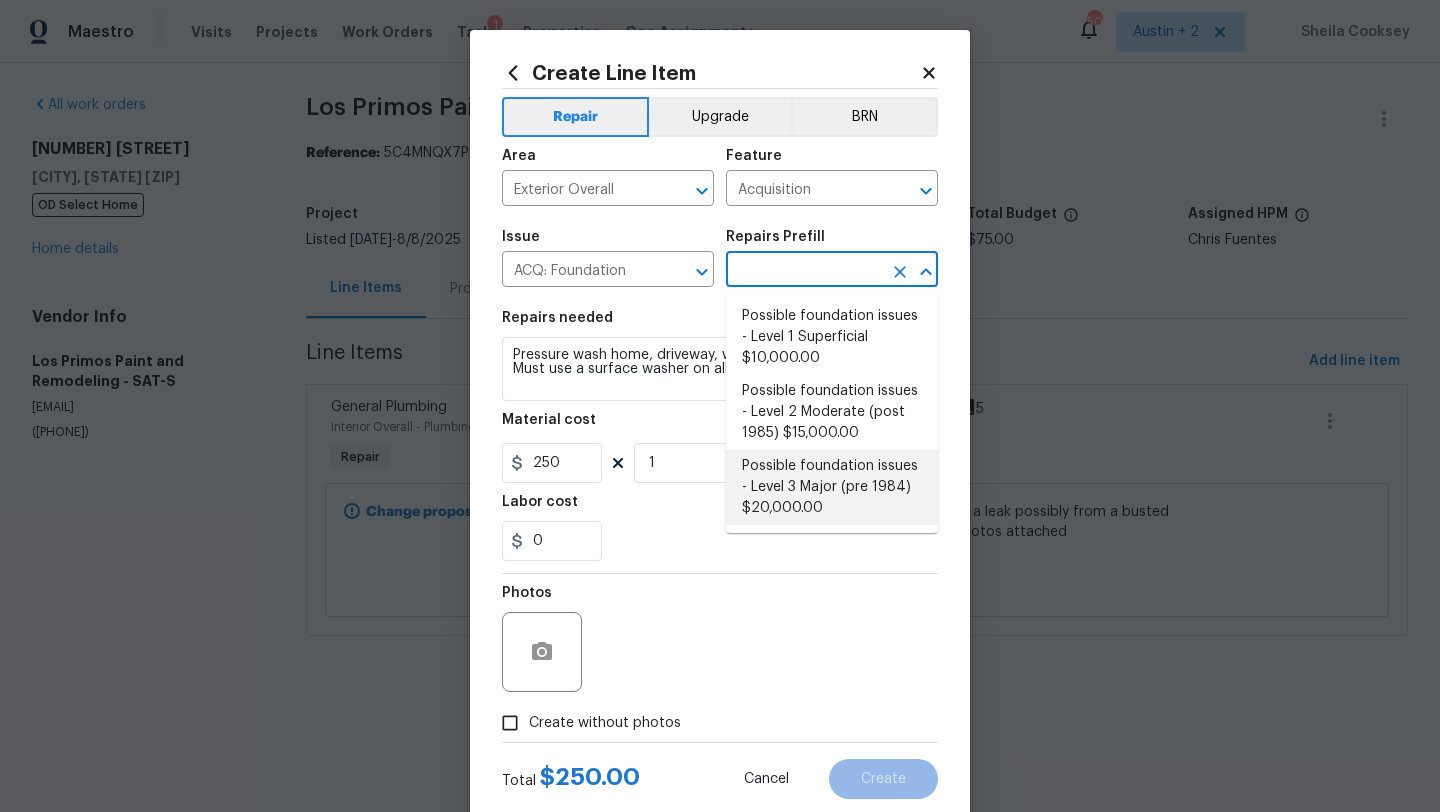 type on "Possible foundation issues - Level 3 Major (pre 1984) $20,000.00" 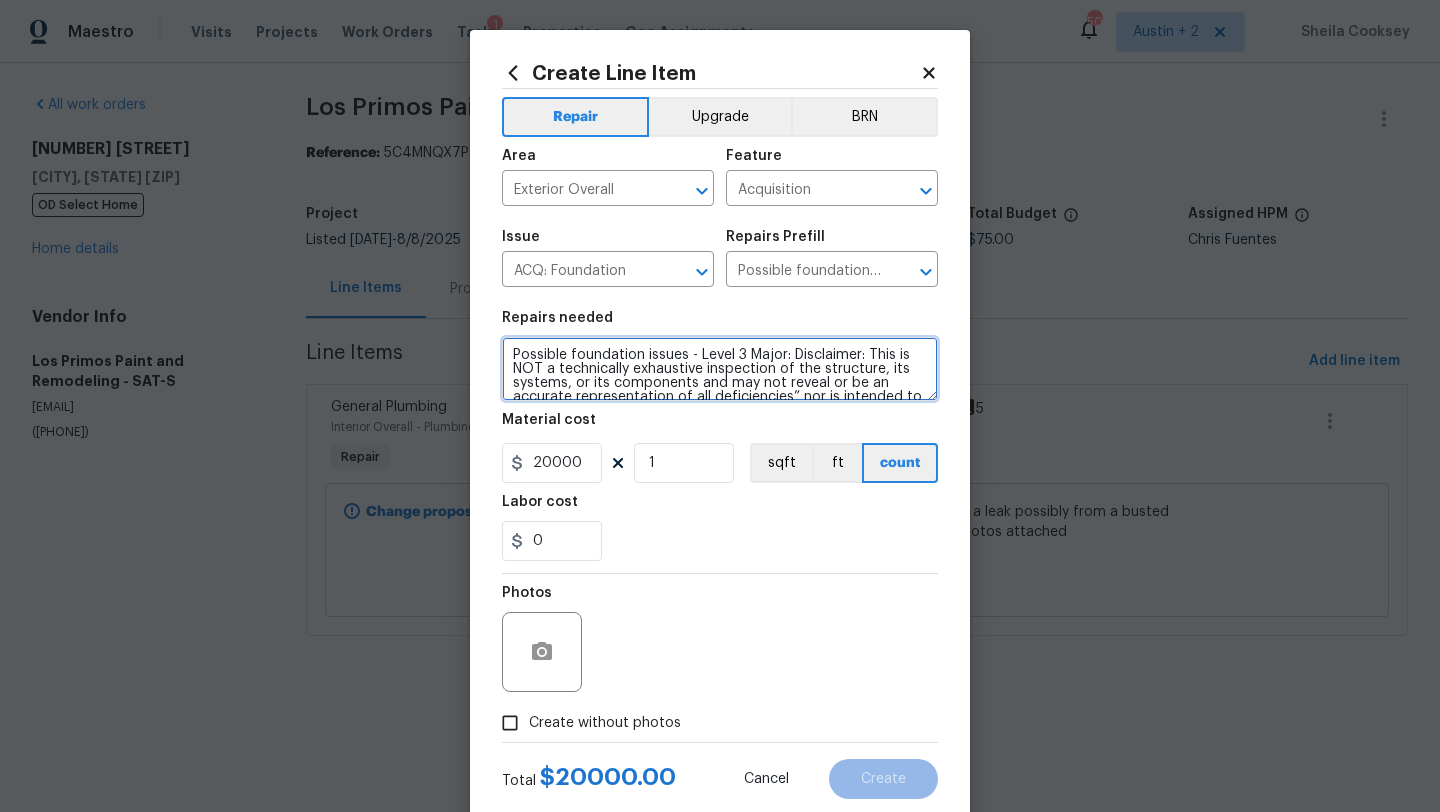 scroll, scrollTop: 70, scrollLeft: 0, axis: vertical 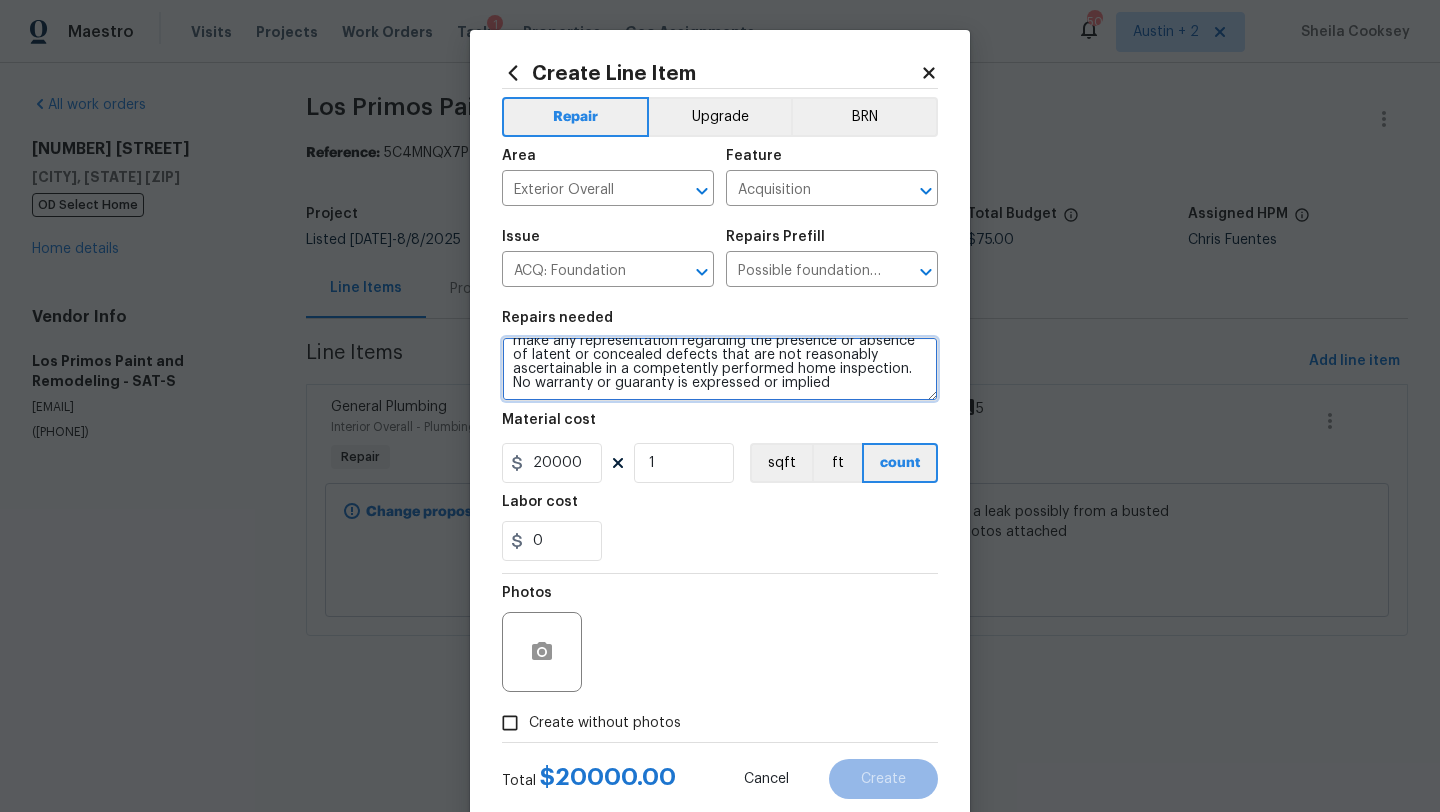 drag, startPoint x: 514, startPoint y: 362, endPoint x: 609, endPoint y: 516, distance: 180.94475 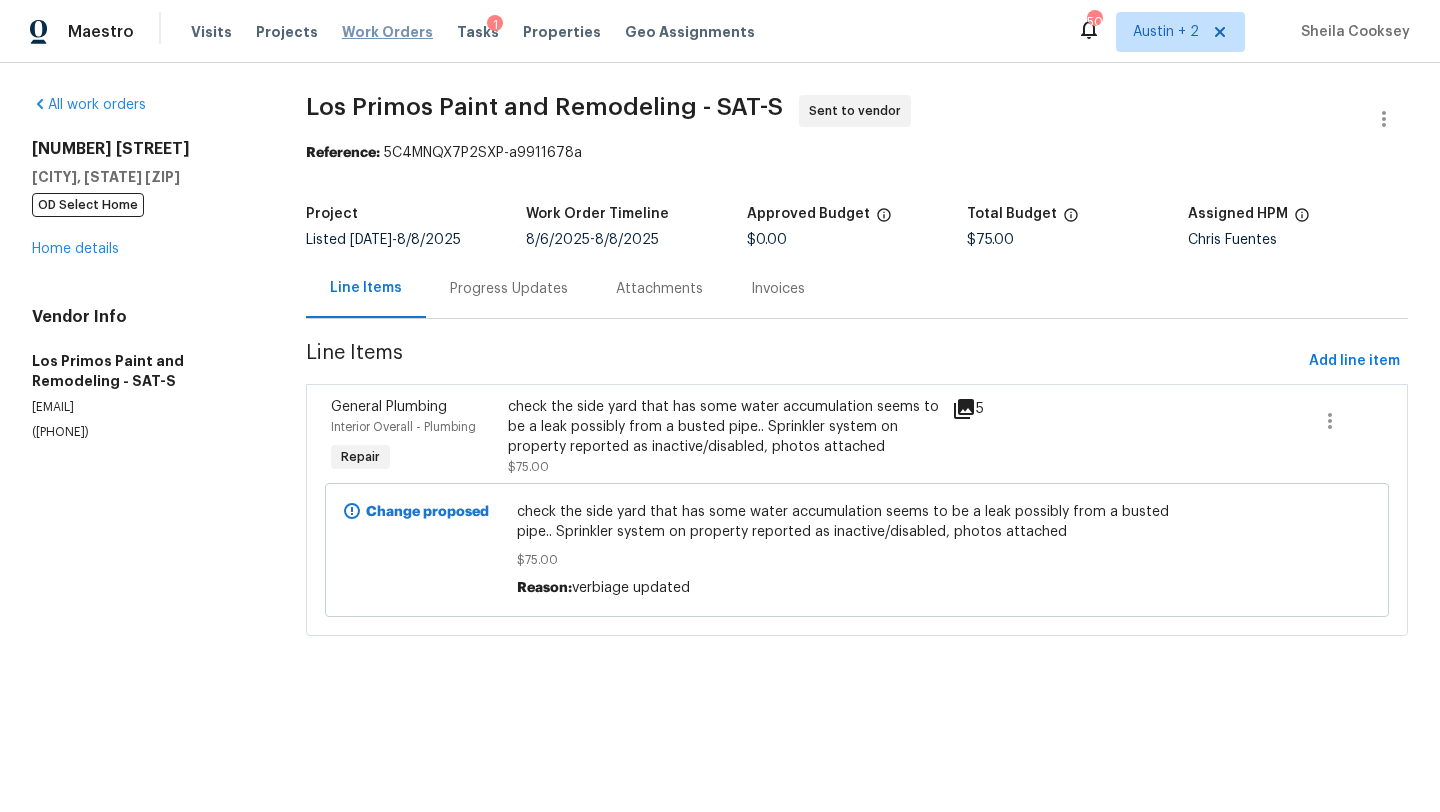 click on "Work Orders" at bounding box center (387, 32) 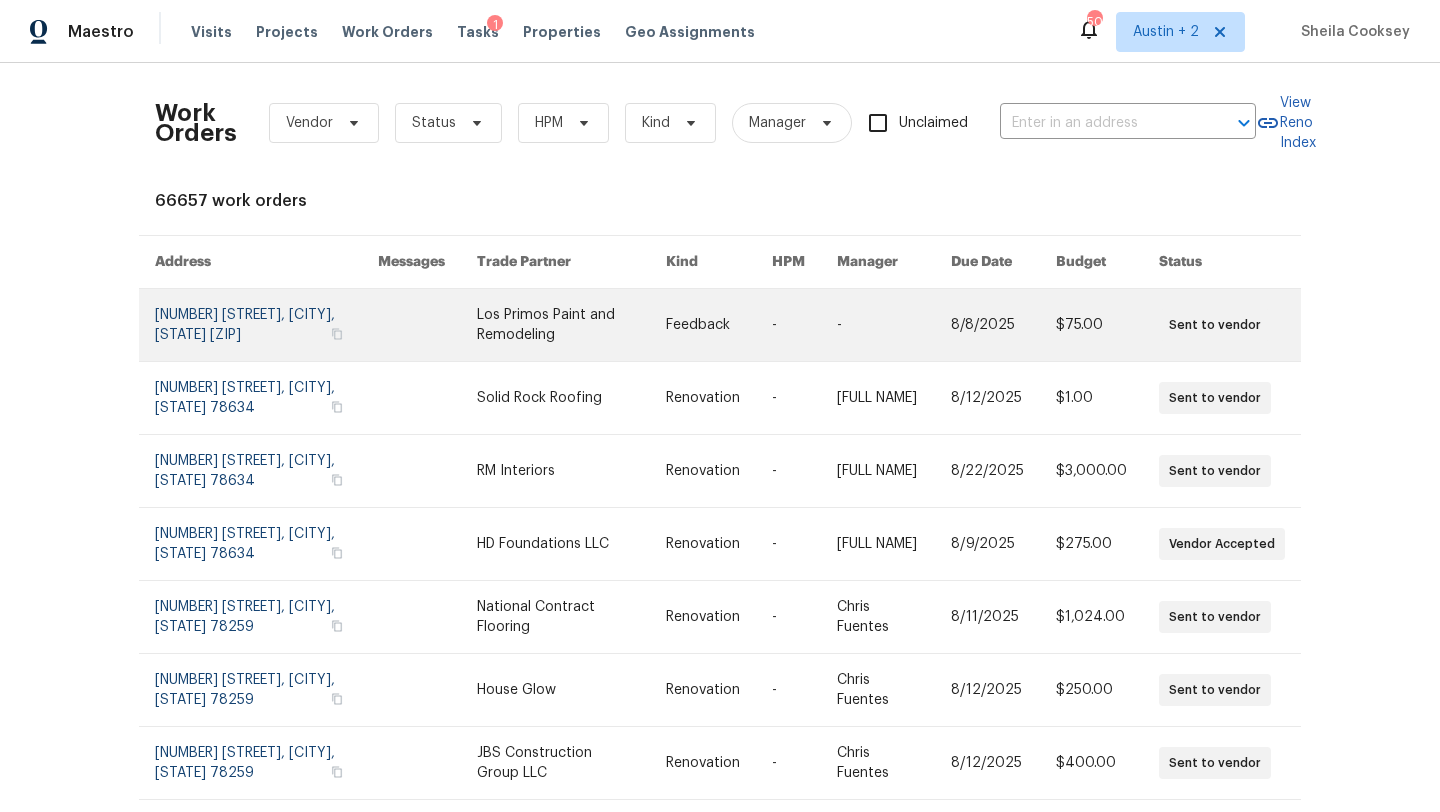 click at bounding box center [572, 325] 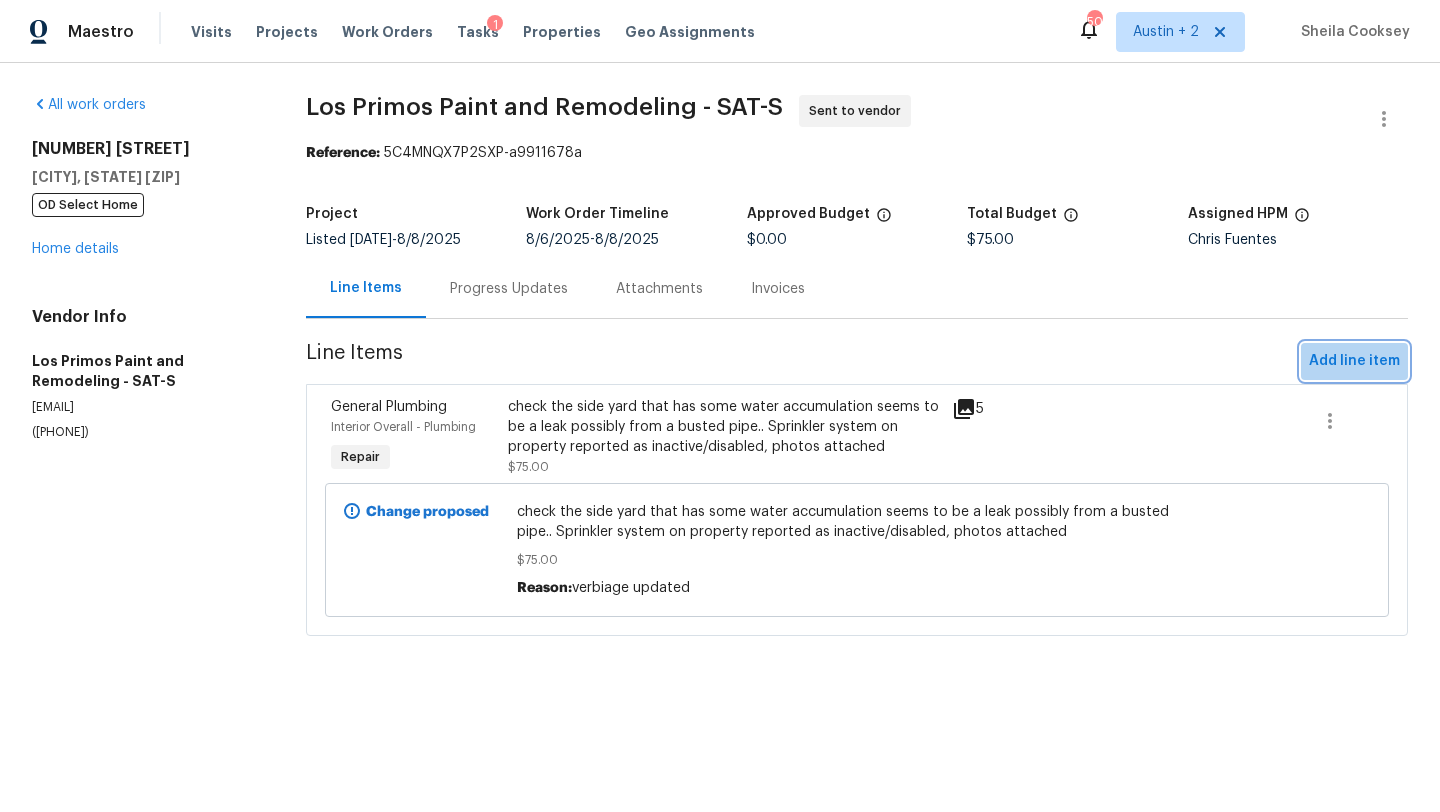 click on "Add line item" at bounding box center (1354, 361) 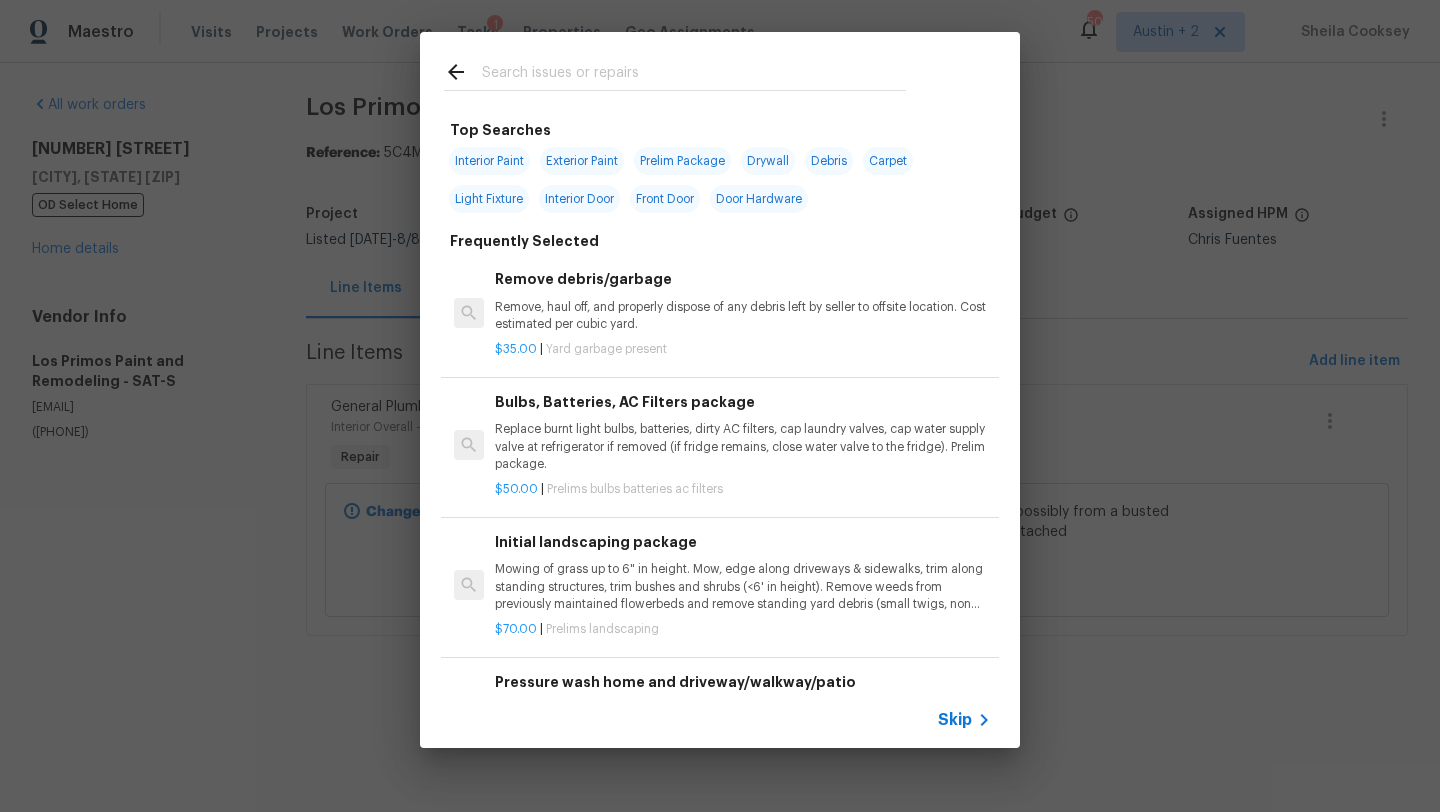 click at bounding box center [694, 75] 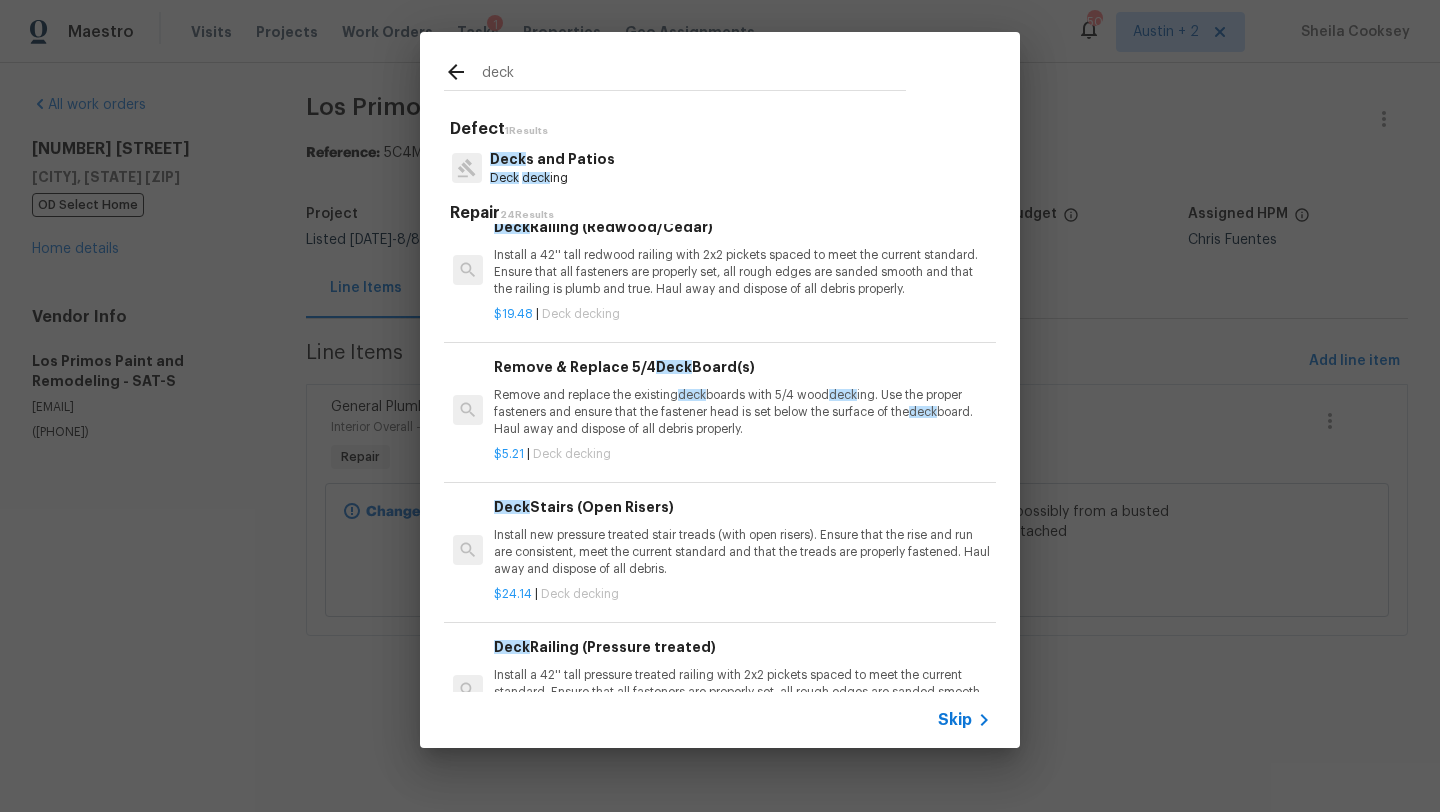 scroll, scrollTop: 831, scrollLeft: 1, axis: both 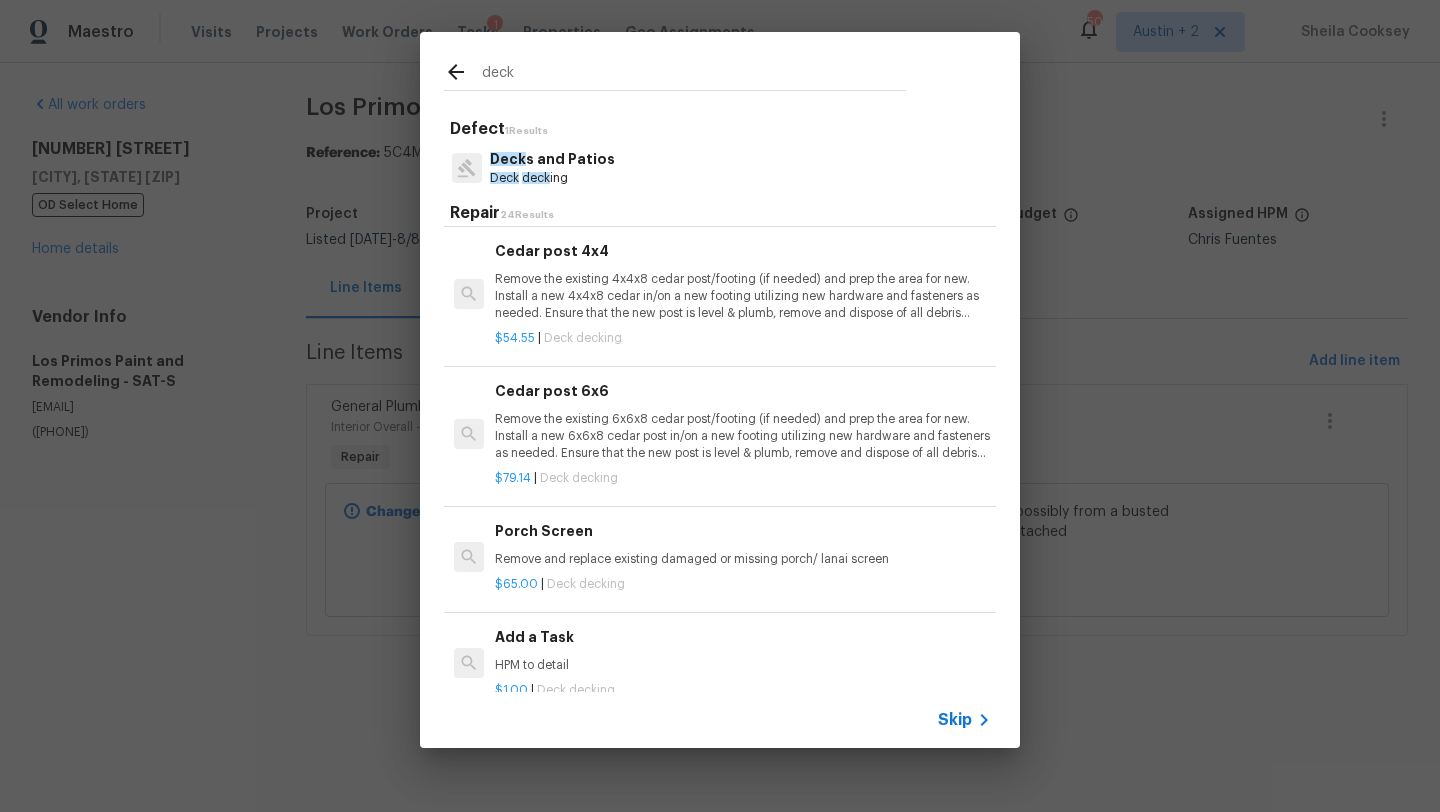 type on "deck" 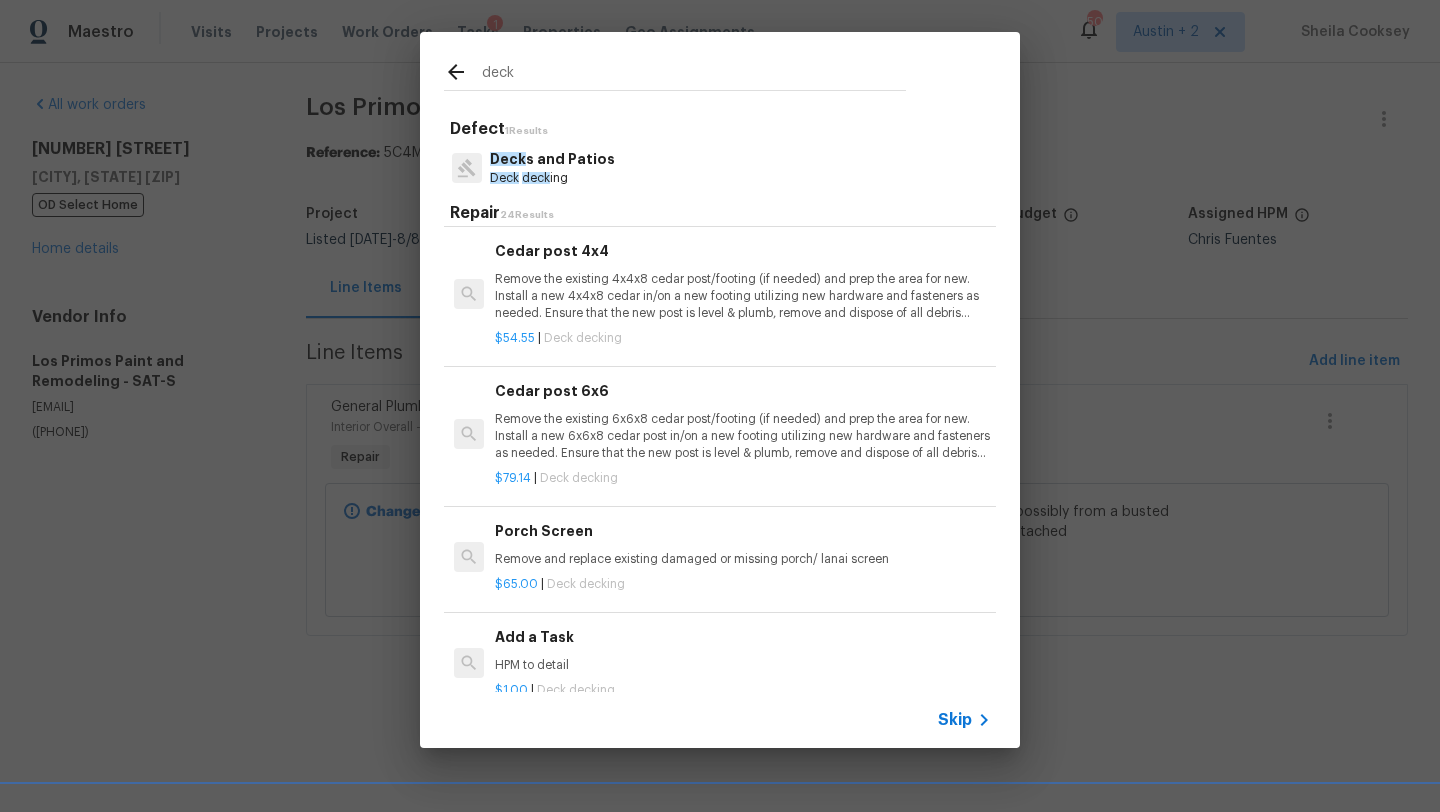 click on "Remove the existing 6x6x8 cedar post/footing (if needed) and prep the area for new. Install a new 6x6x8 cedar post in/on a new footing utilizing new hardware and fasteners as needed. Ensure that the new post is level & plumb, remove and dispose of all debris properly." at bounding box center [743, 436] 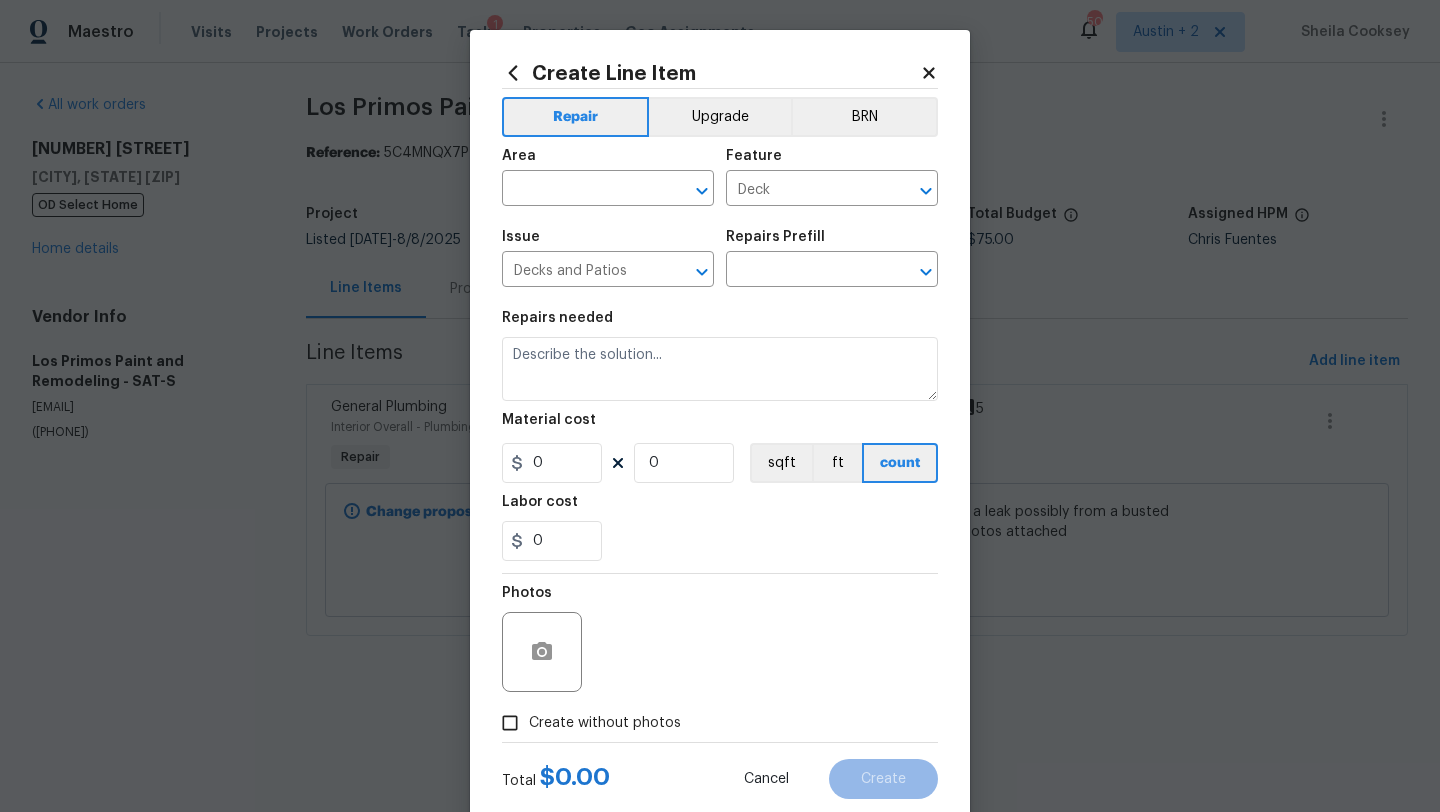 type on "Cedar post 6x6 $79.14" 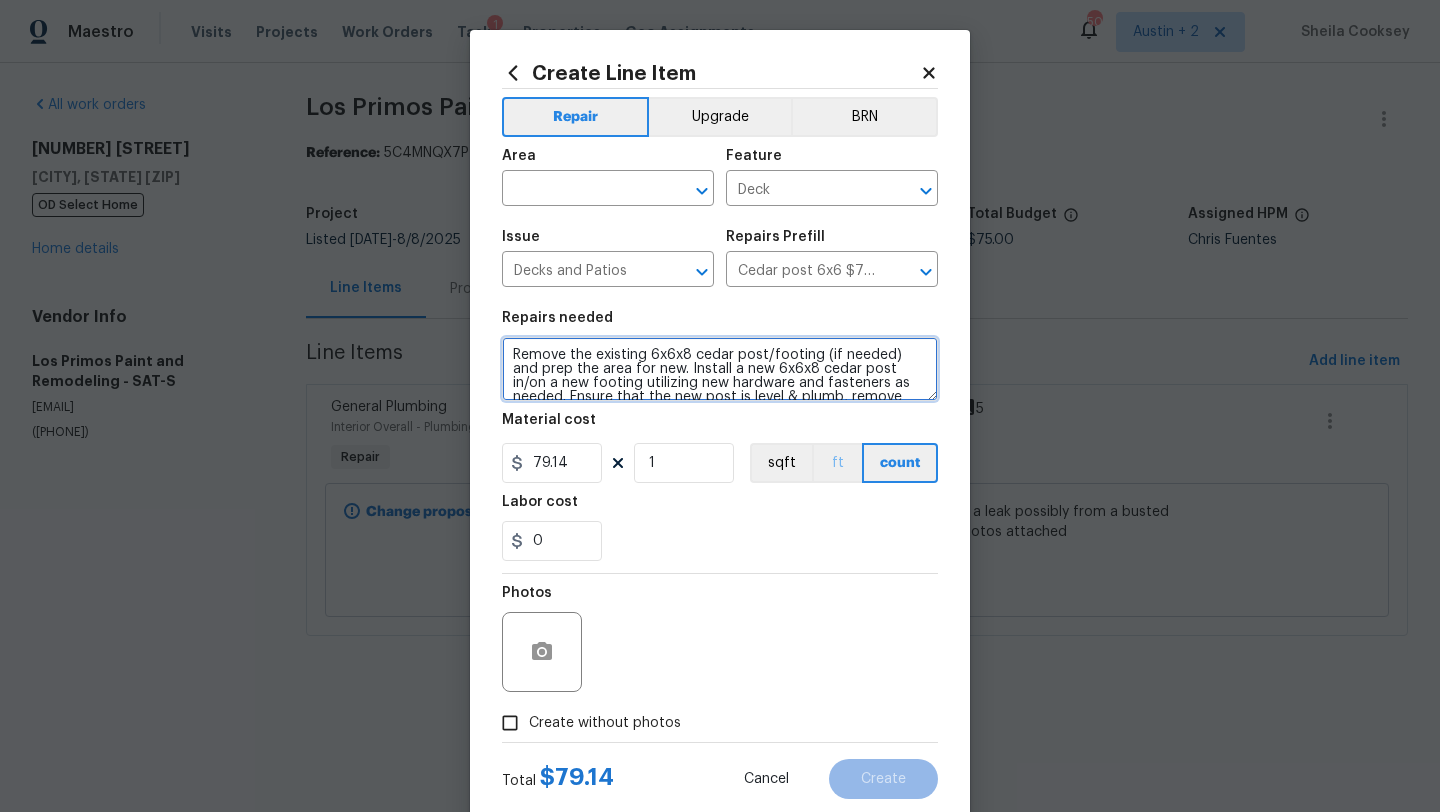 scroll, scrollTop: 28, scrollLeft: 0, axis: vertical 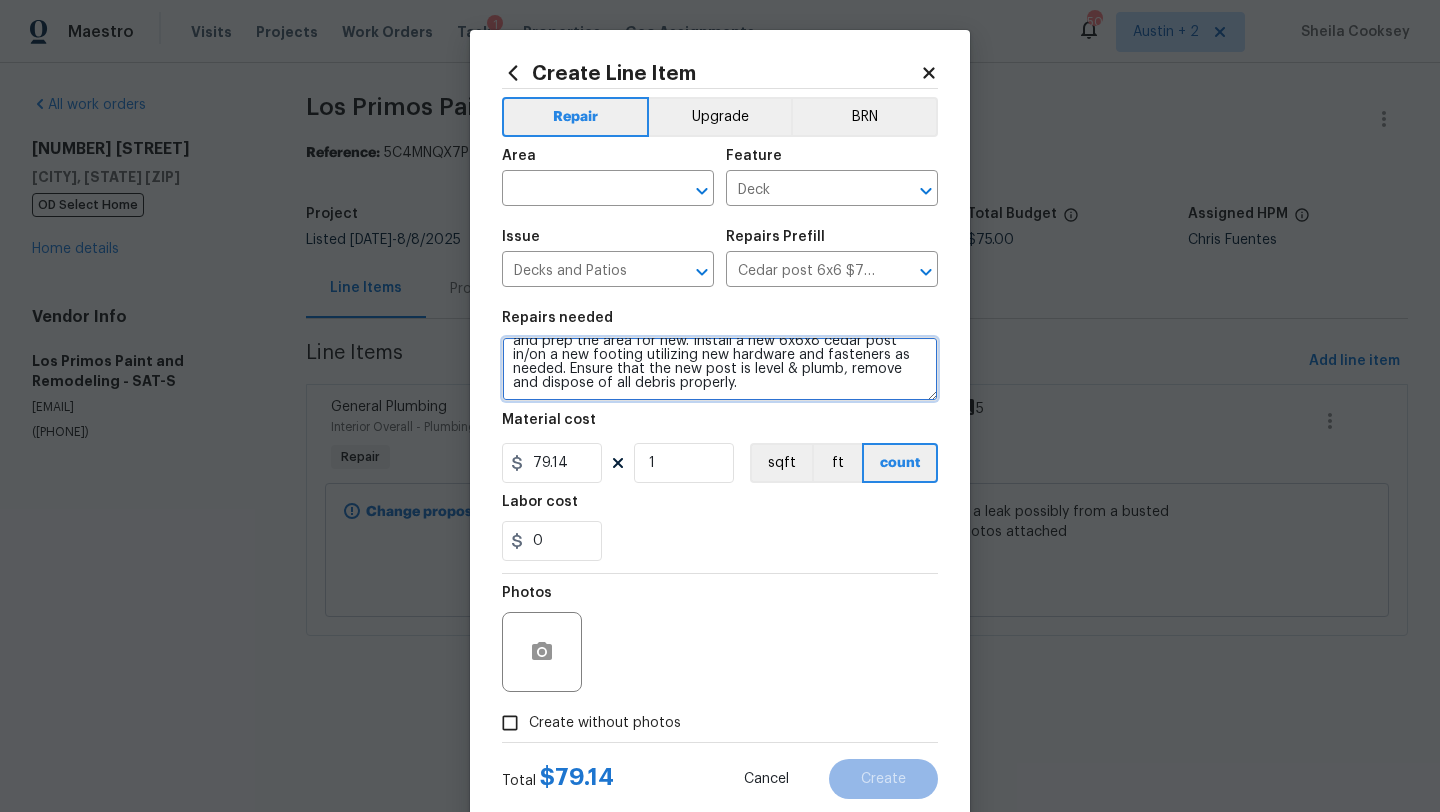 drag, startPoint x: 515, startPoint y: 359, endPoint x: 875, endPoint y: 463, distance: 374.72122 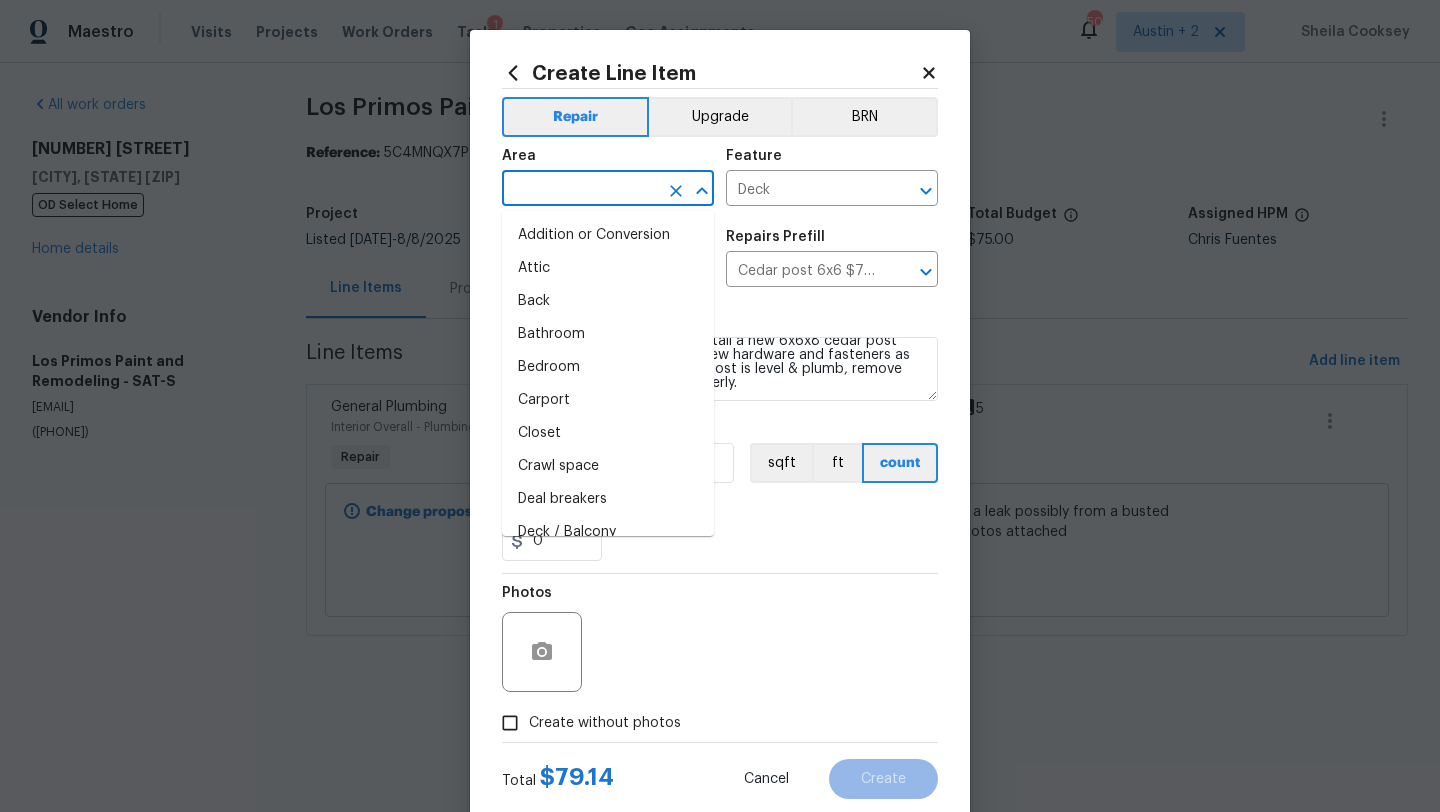 click at bounding box center [580, 190] 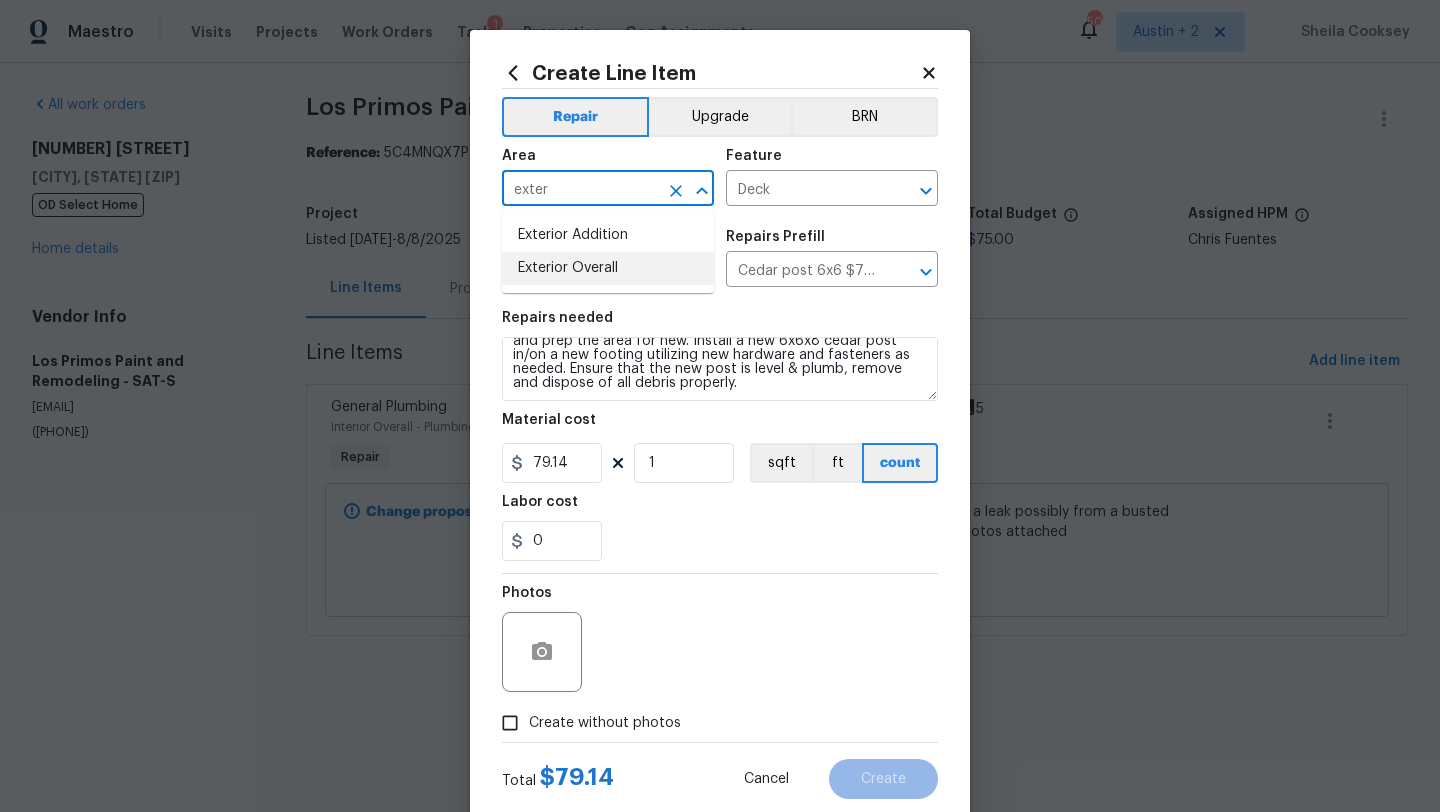 click on "Exterior Overall" at bounding box center (608, 268) 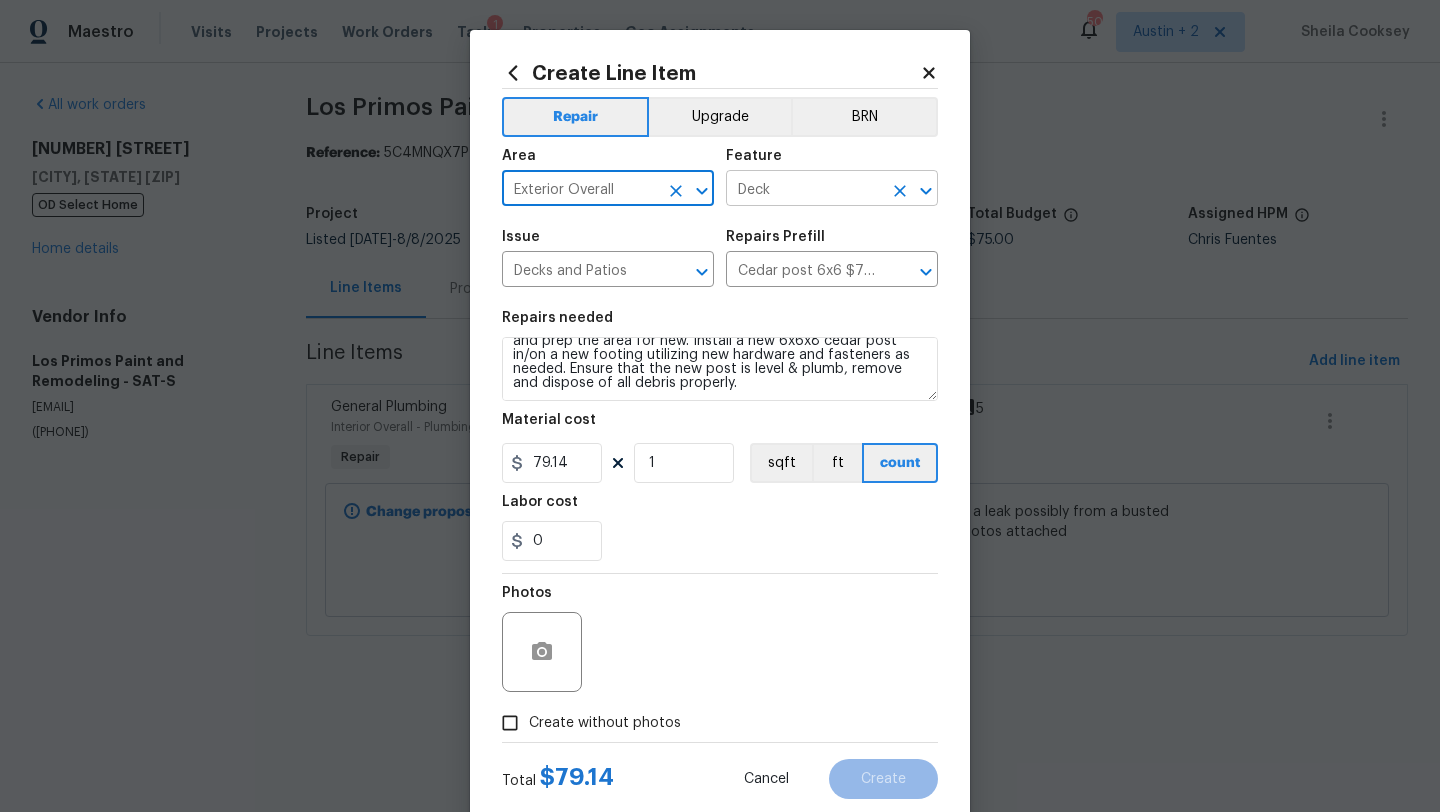 type on "Exterior Overall" 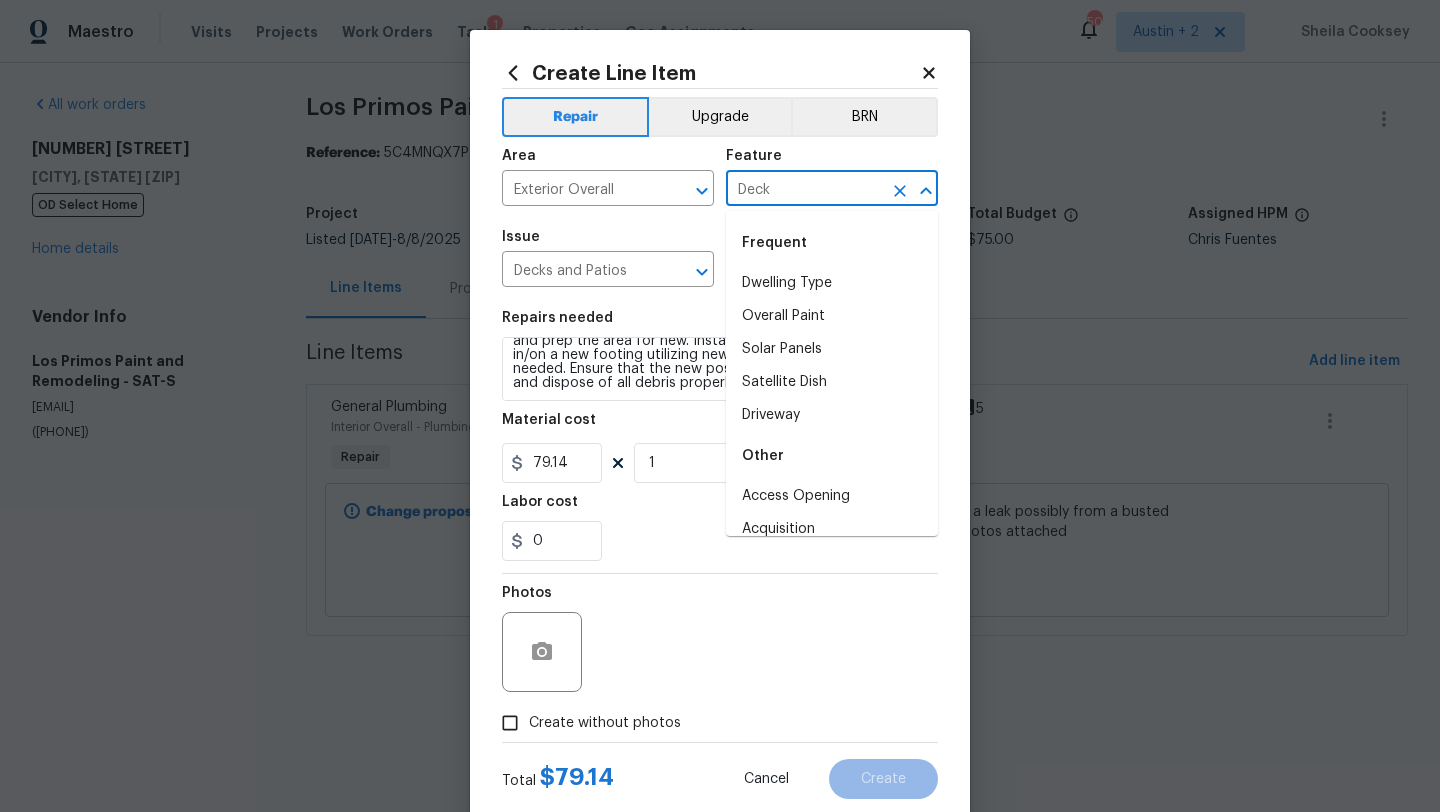 click on "Deck" at bounding box center (804, 190) 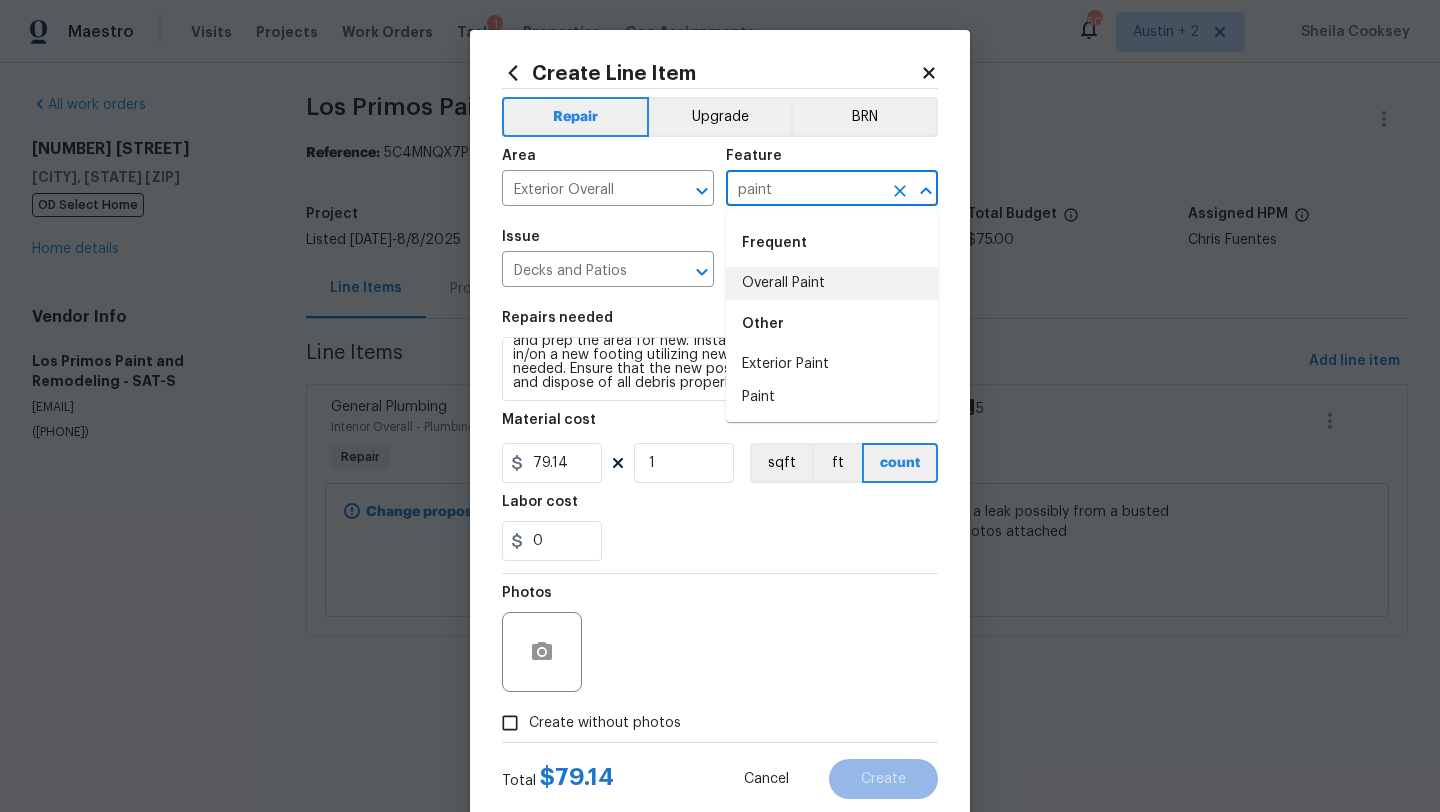 click on "Overall Paint" at bounding box center [832, 283] 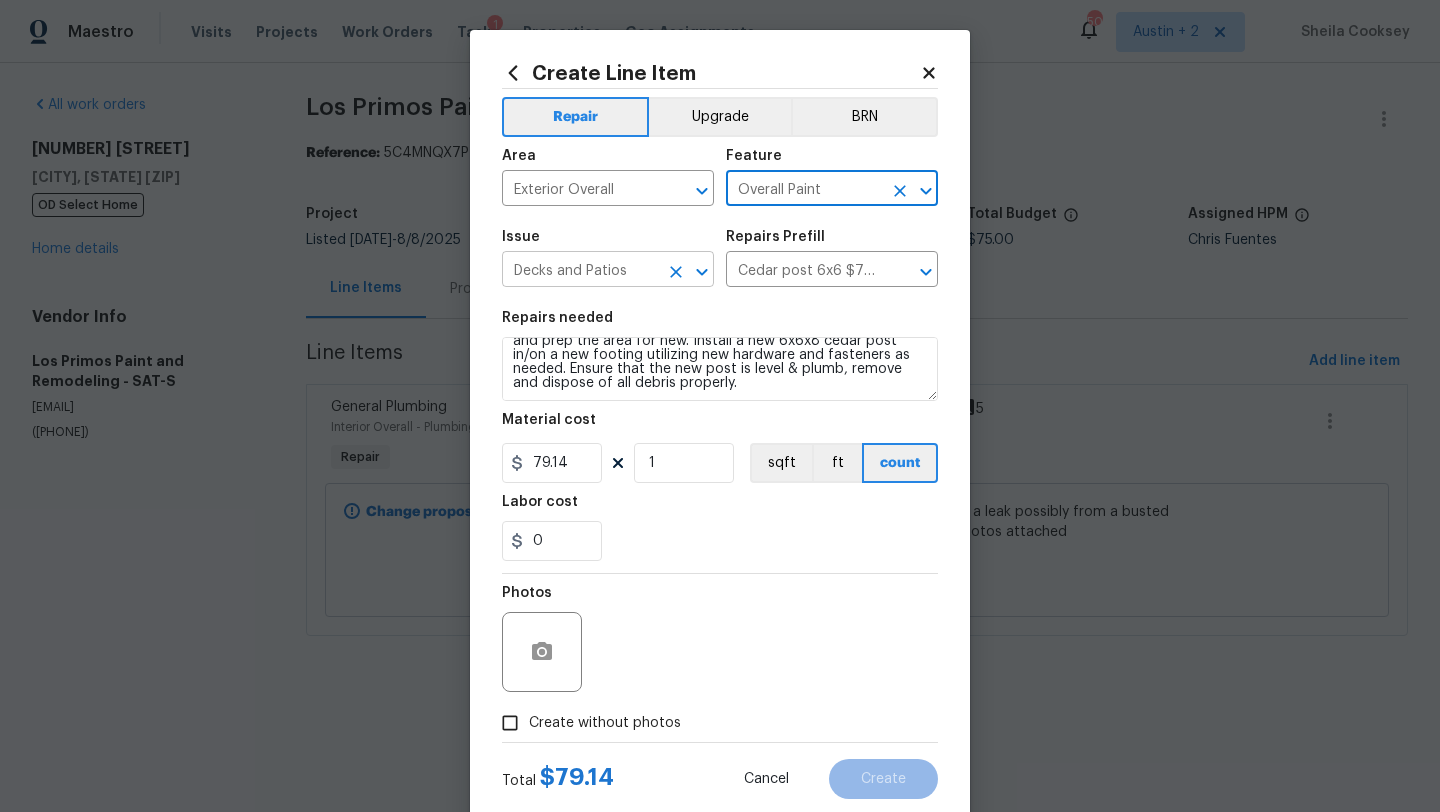 type on "Overall Paint" 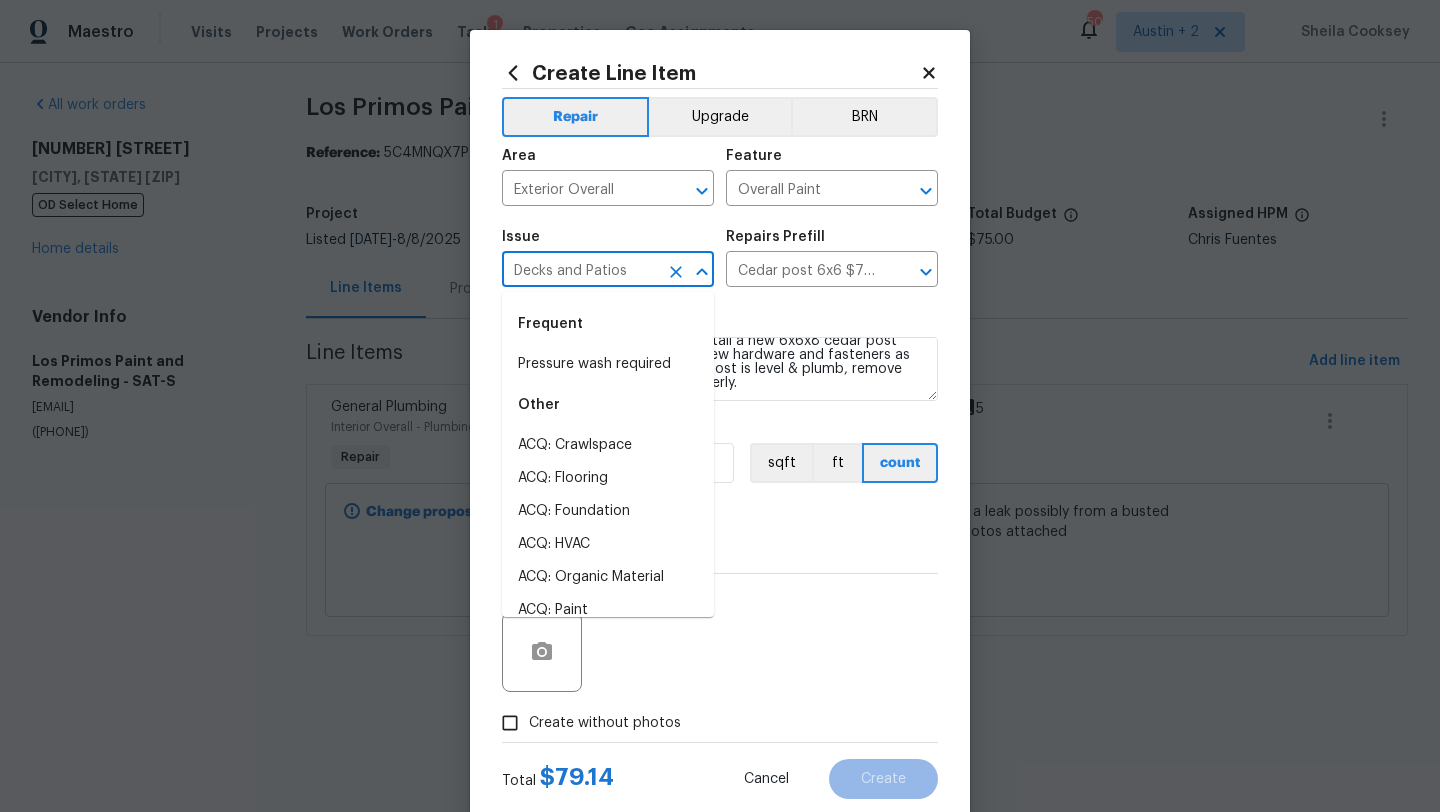 click on "Decks and Patios" at bounding box center [580, 271] 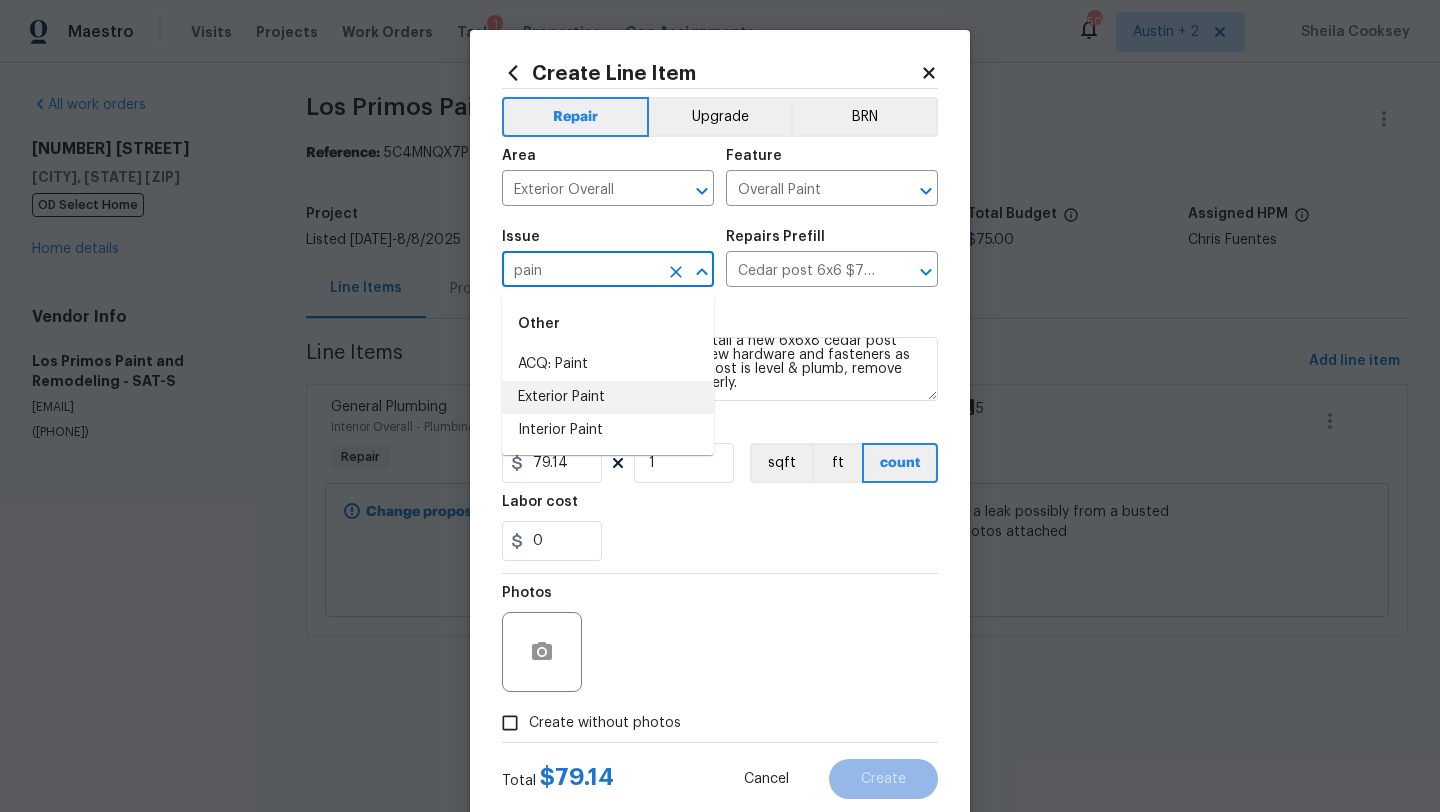 click on "Exterior Paint" at bounding box center [608, 397] 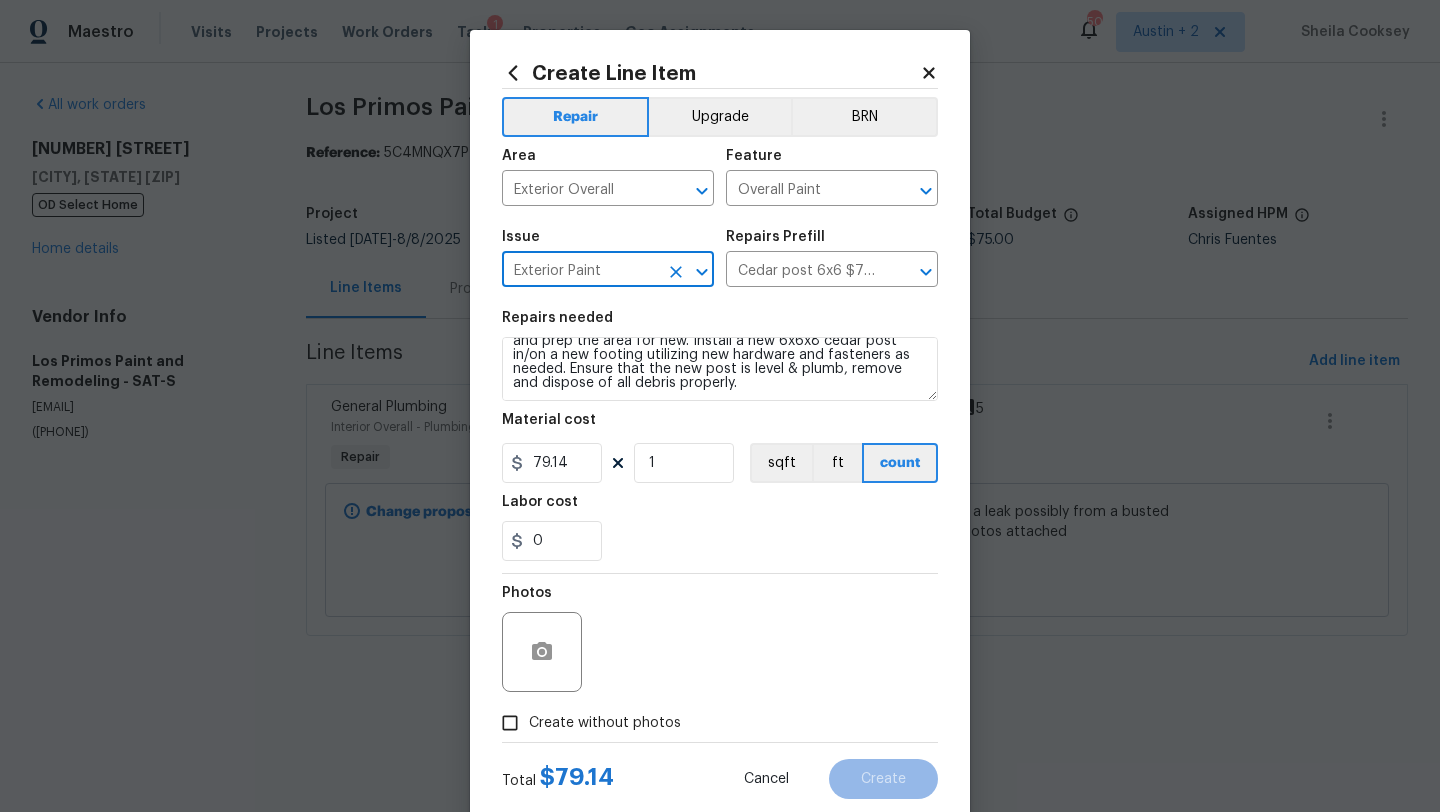 type 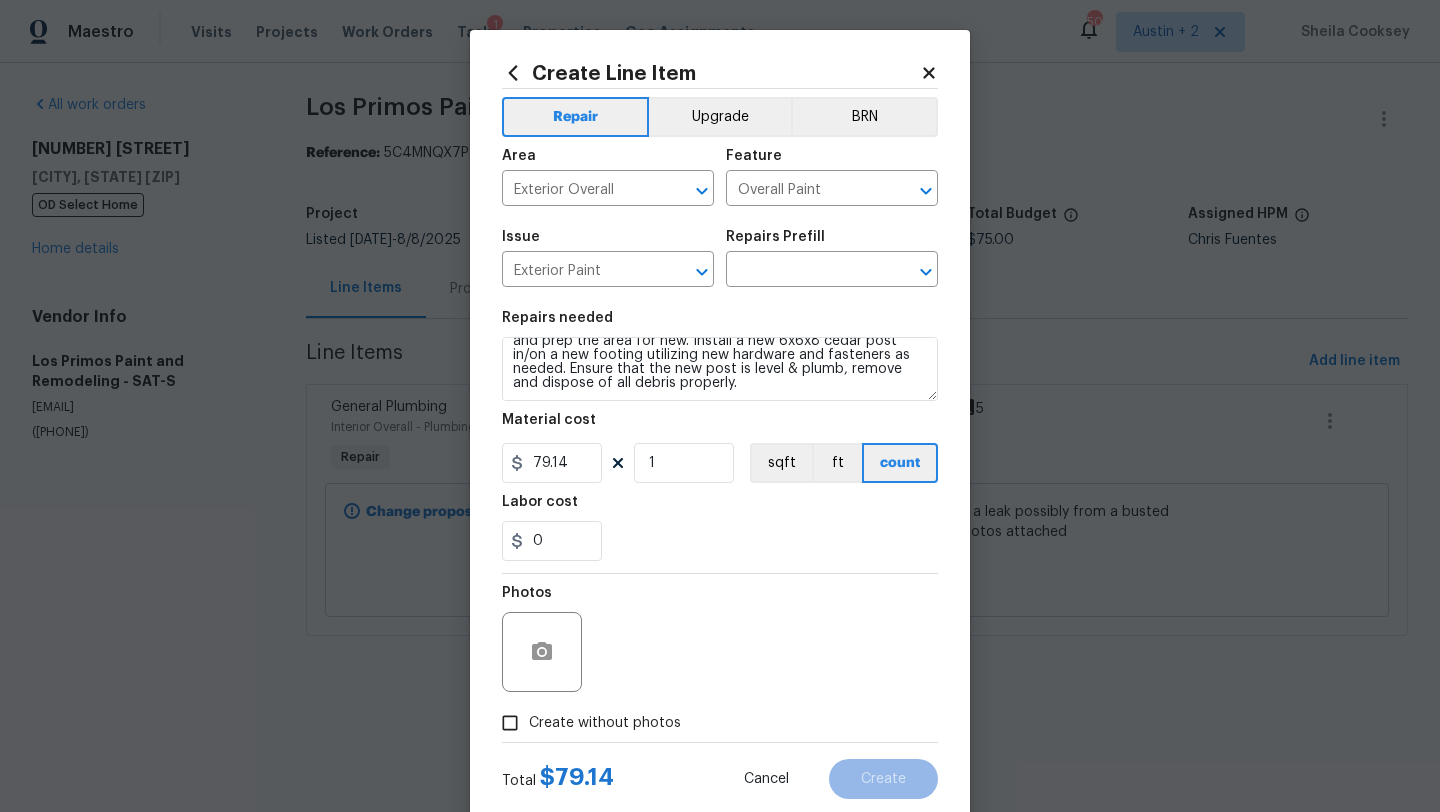 click on "Repairs Prefill" at bounding box center (832, 243) 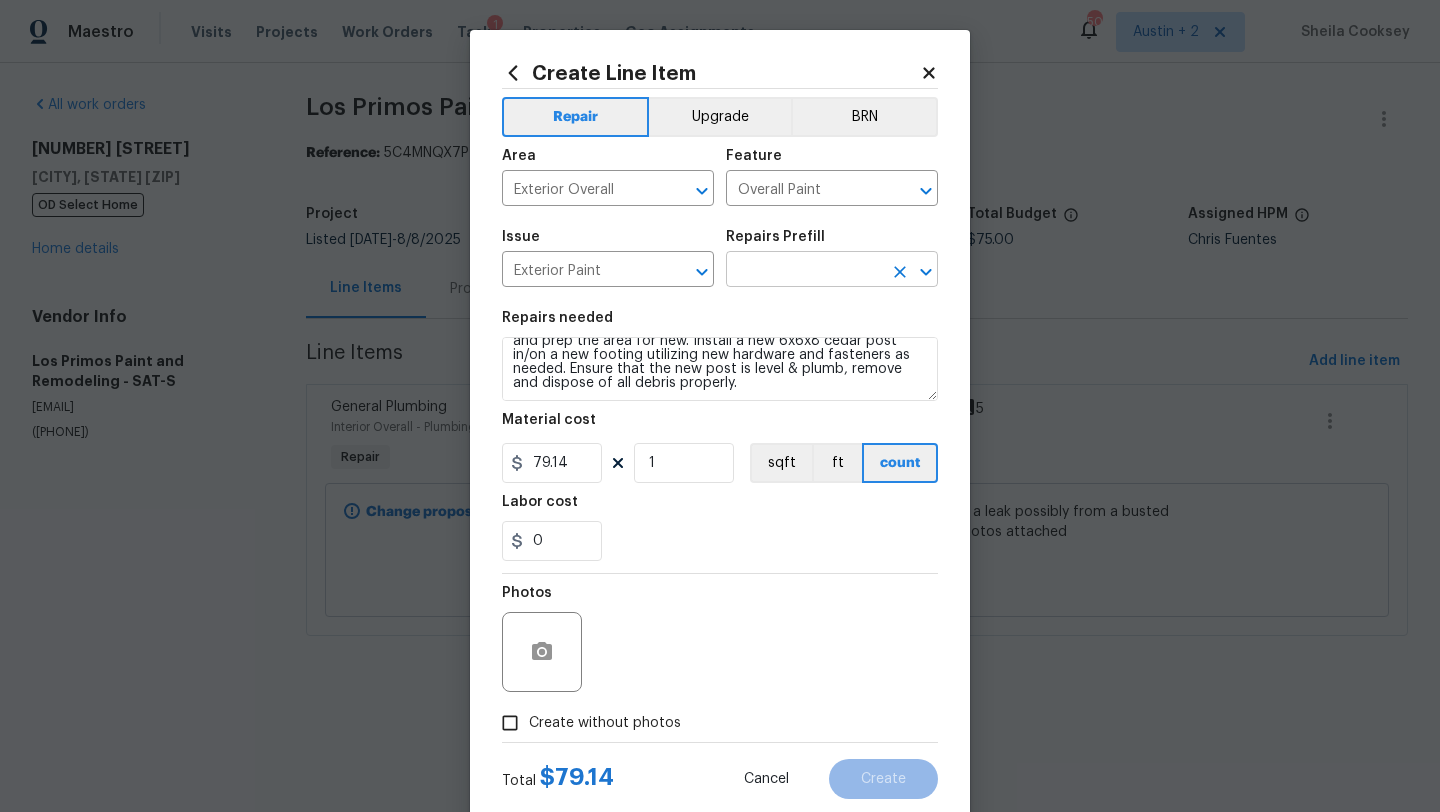 click at bounding box center (804, 271) 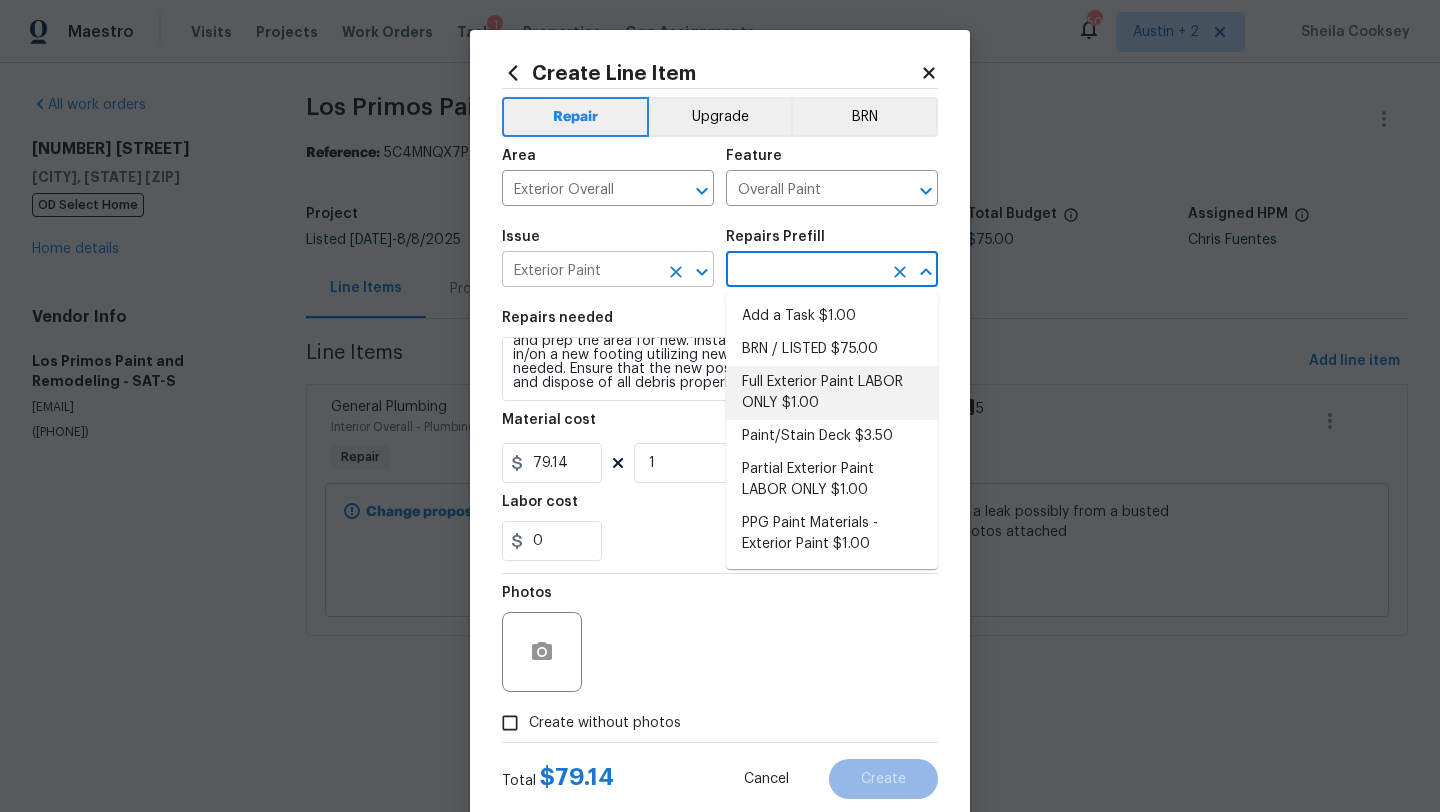 click on "Exterior Paint" at bounding box center [580, 271] 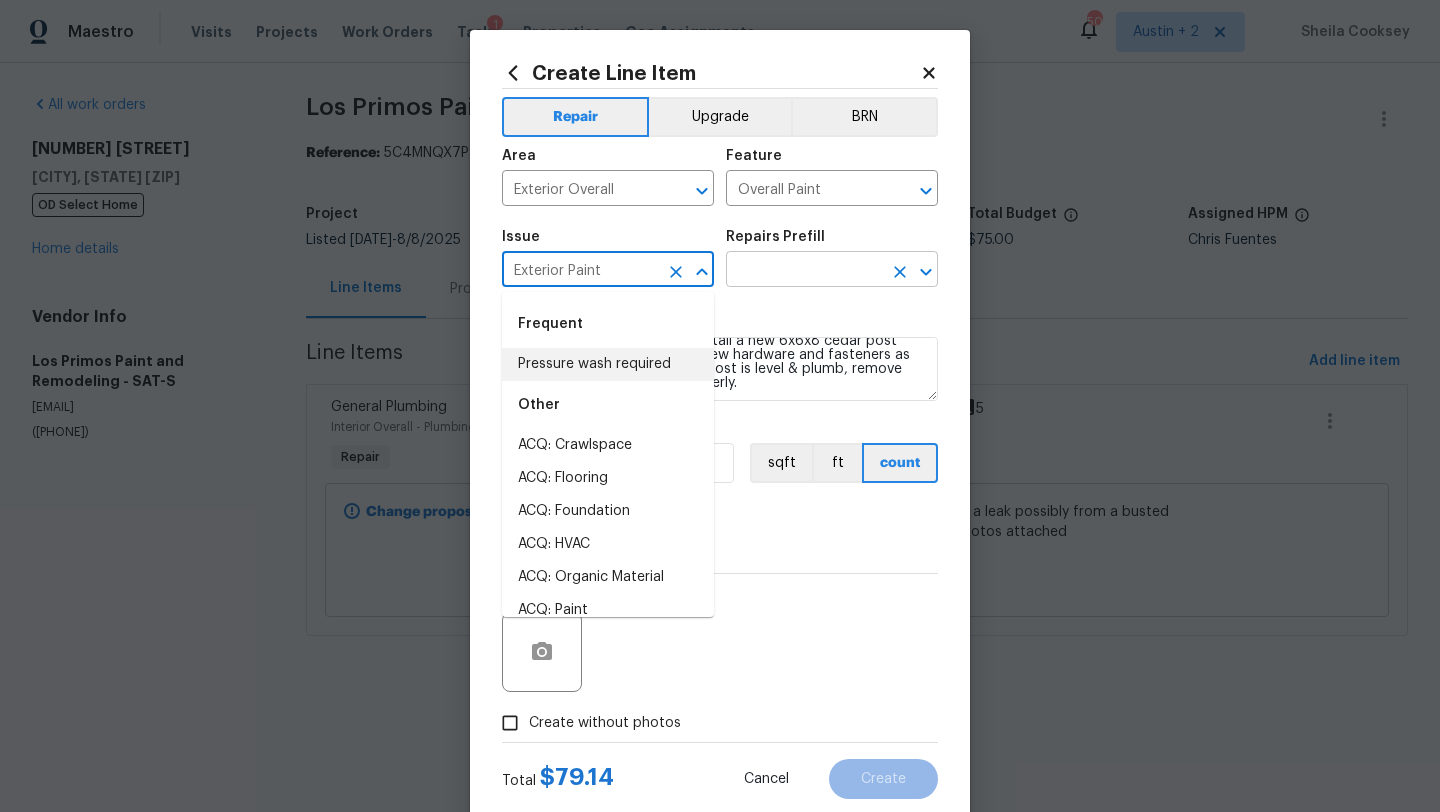 click at bounding box center (804, 271) 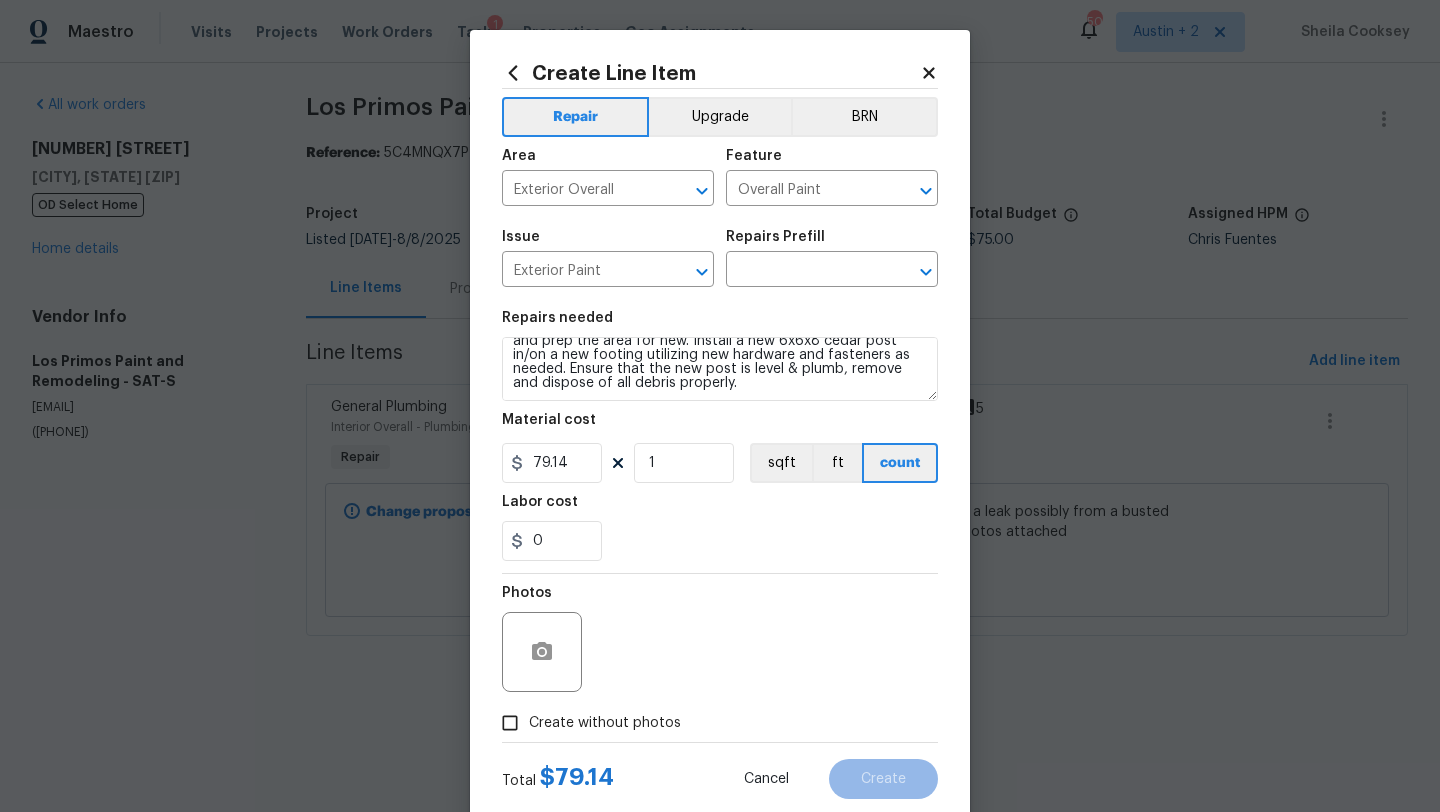 click on "Issue Exterior Paint ​" at bounding box center (608, 258) 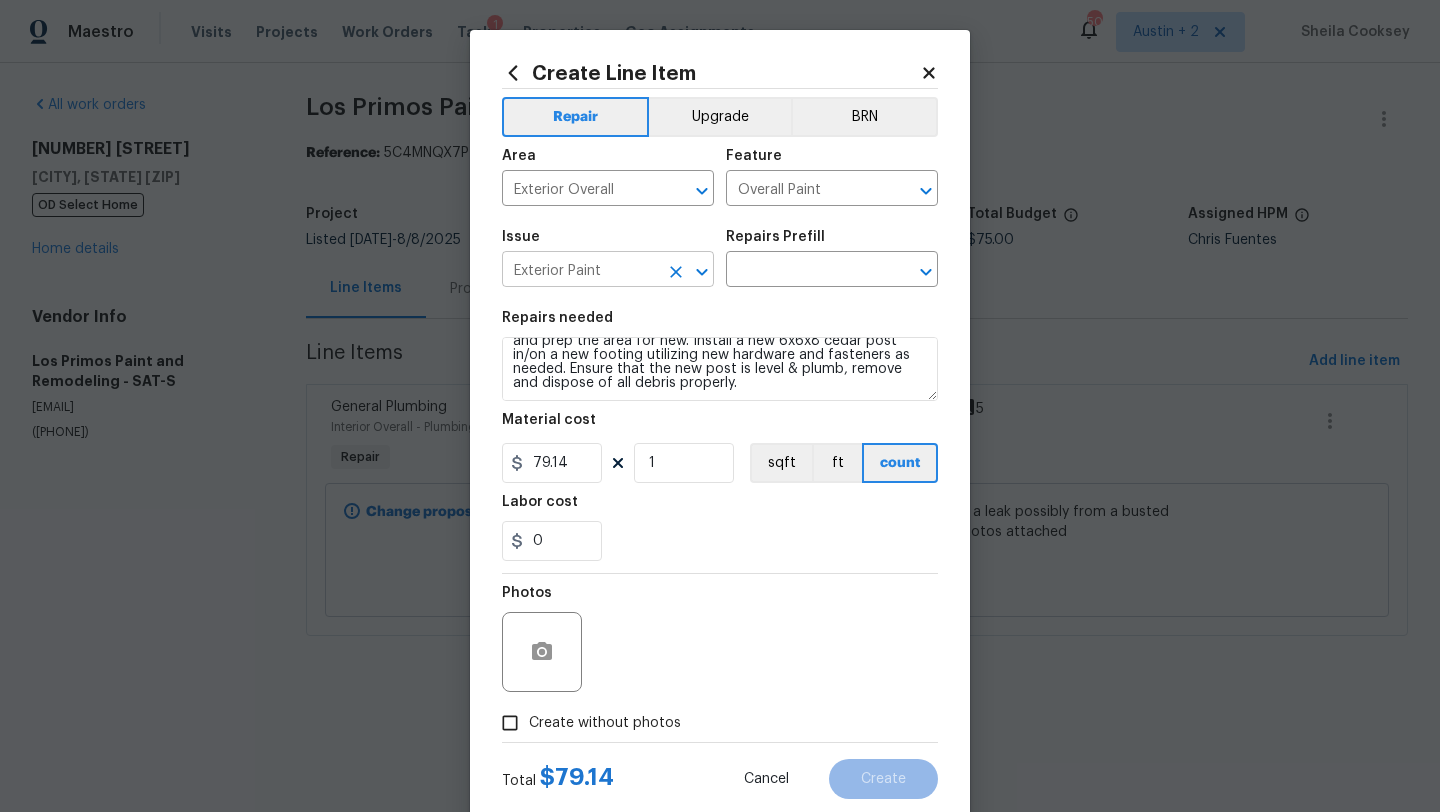 click on "Exterior Paint" at bounding box center (580, 271) 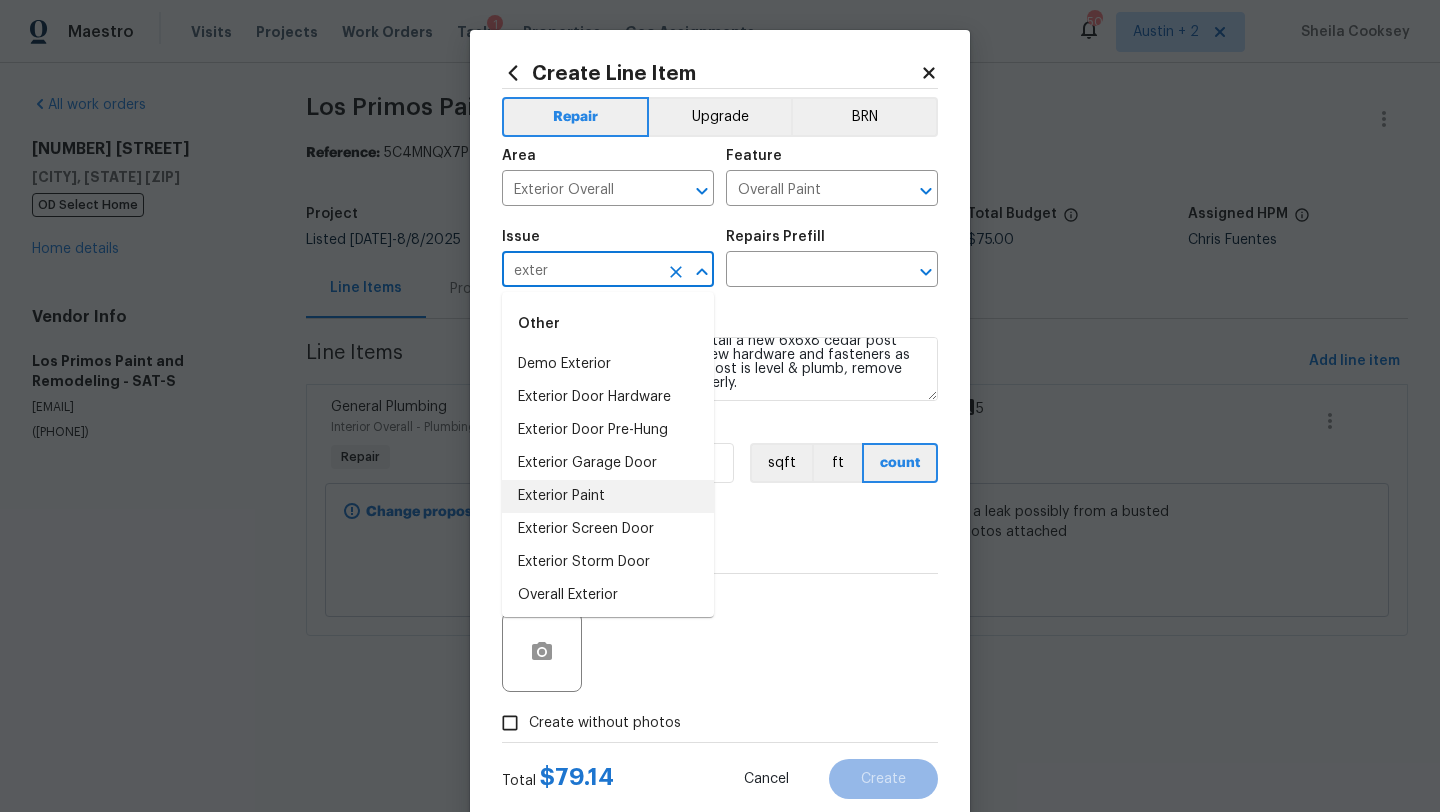 click on "Exterior Paint" at bounding box center (608, 496) 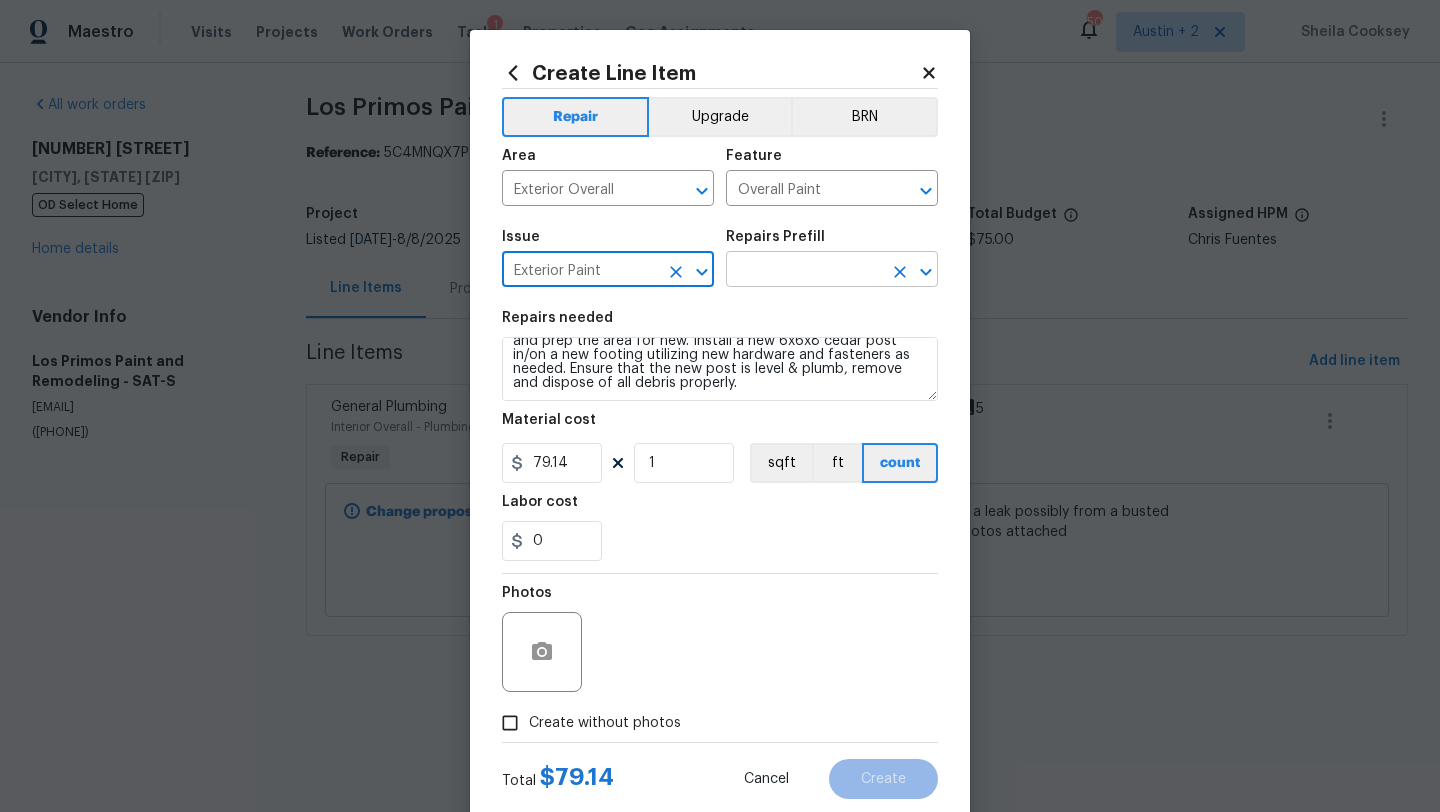 click at bounding box center [804, 271] 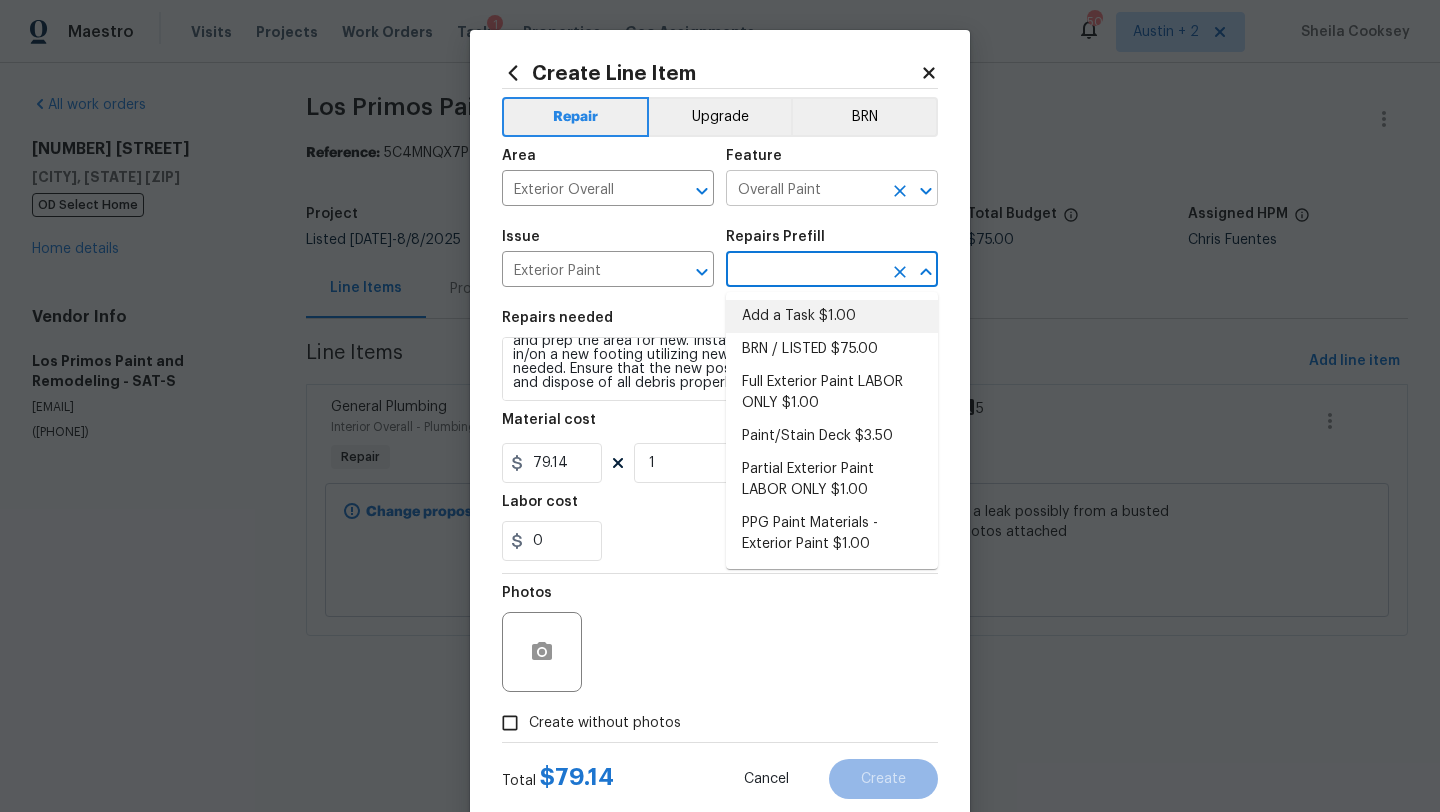click on "Overall Paint" at bounding box center [804, 190] 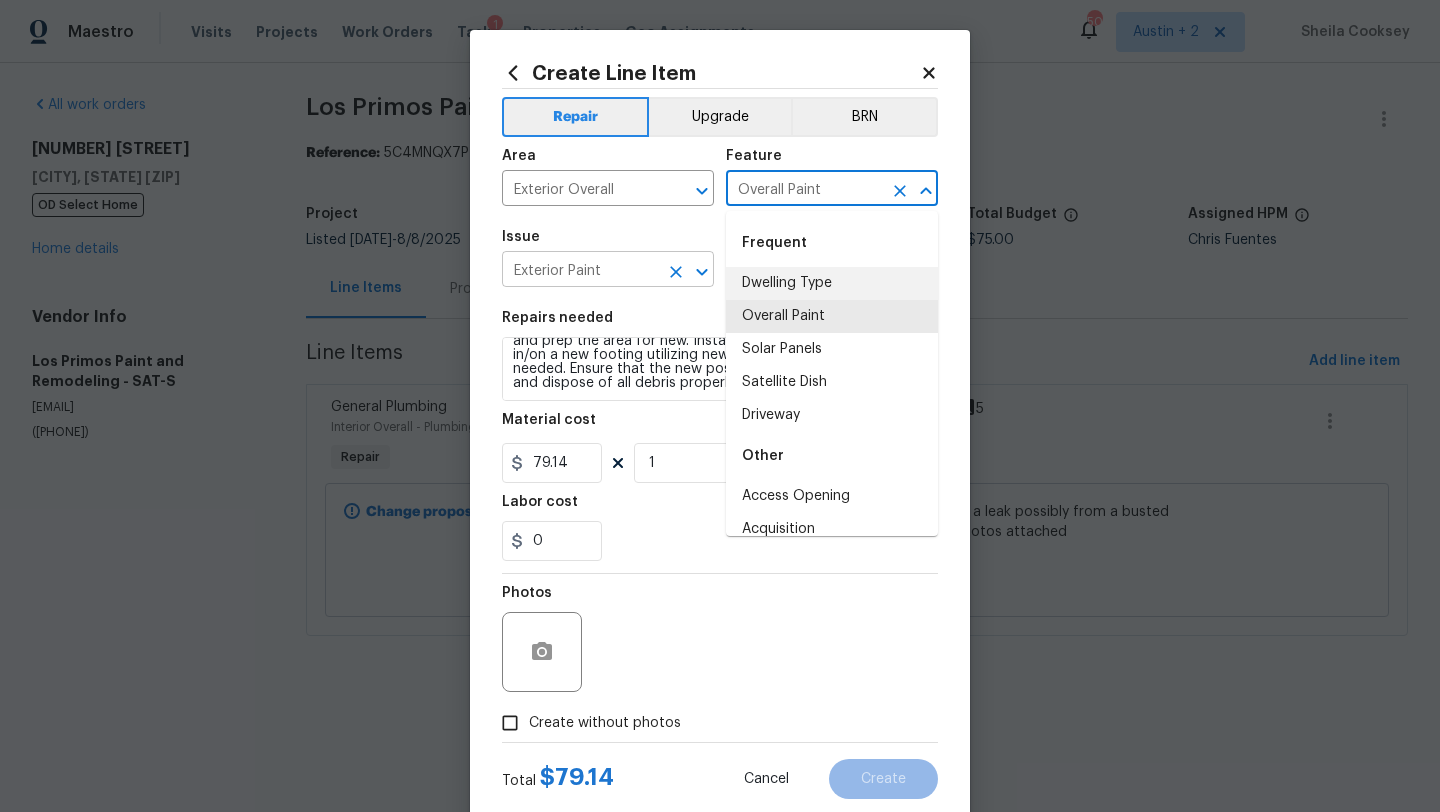 click on "Exterior Paint" at bounding box center [580, 271] 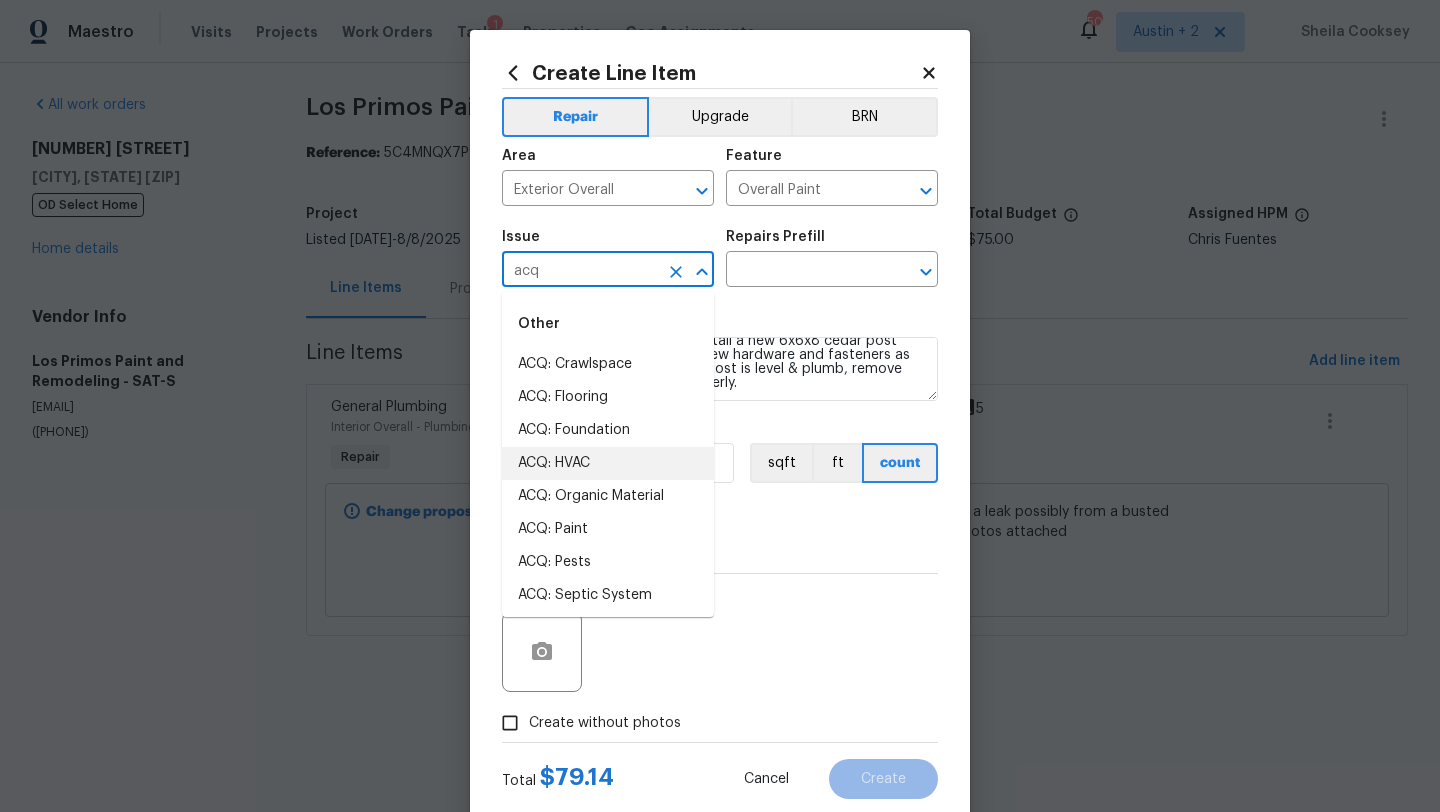 scroll, scrollTop: 69, scrollLeft: 0, axis: vertical 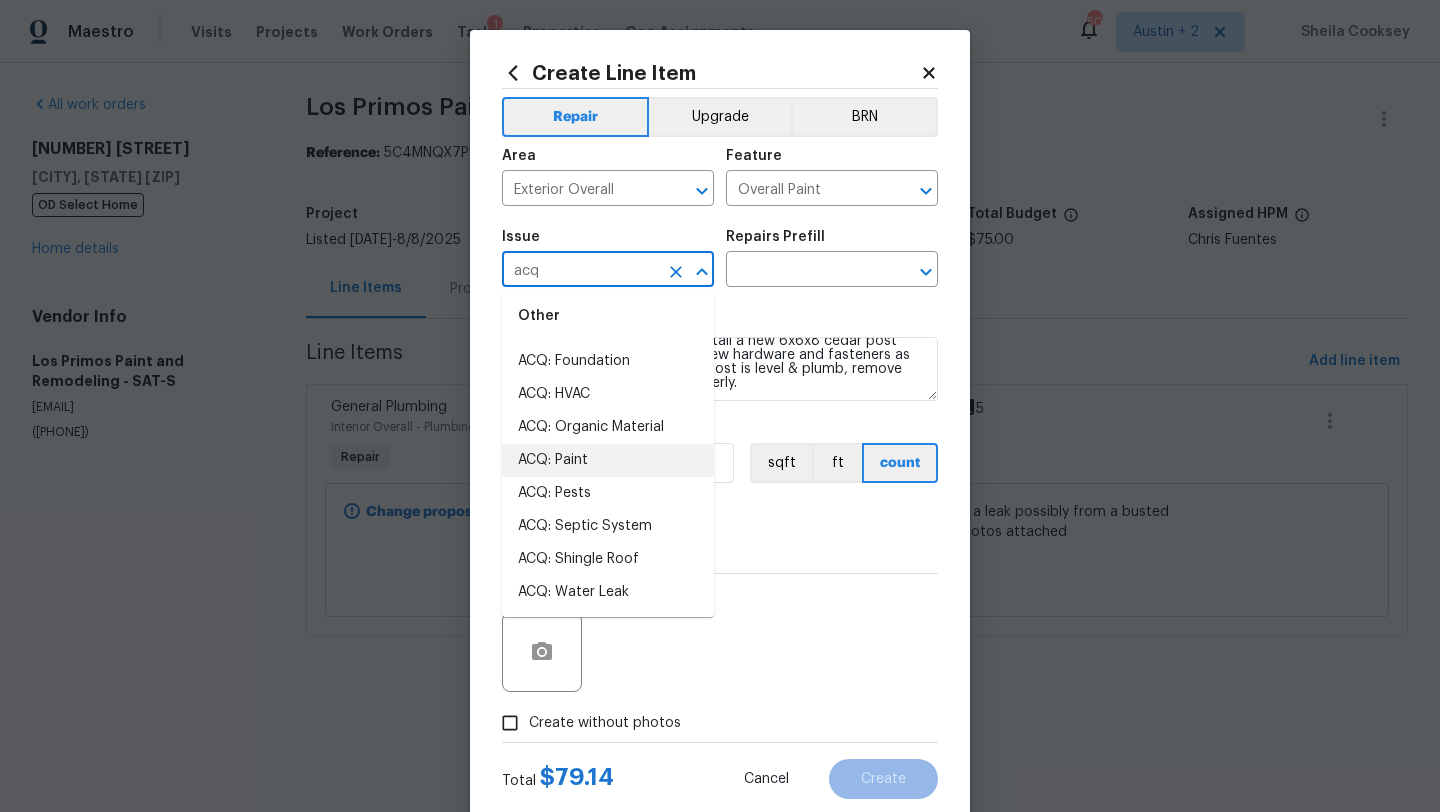 click on "ACQ: Paint" at bounding box center [608, 460] 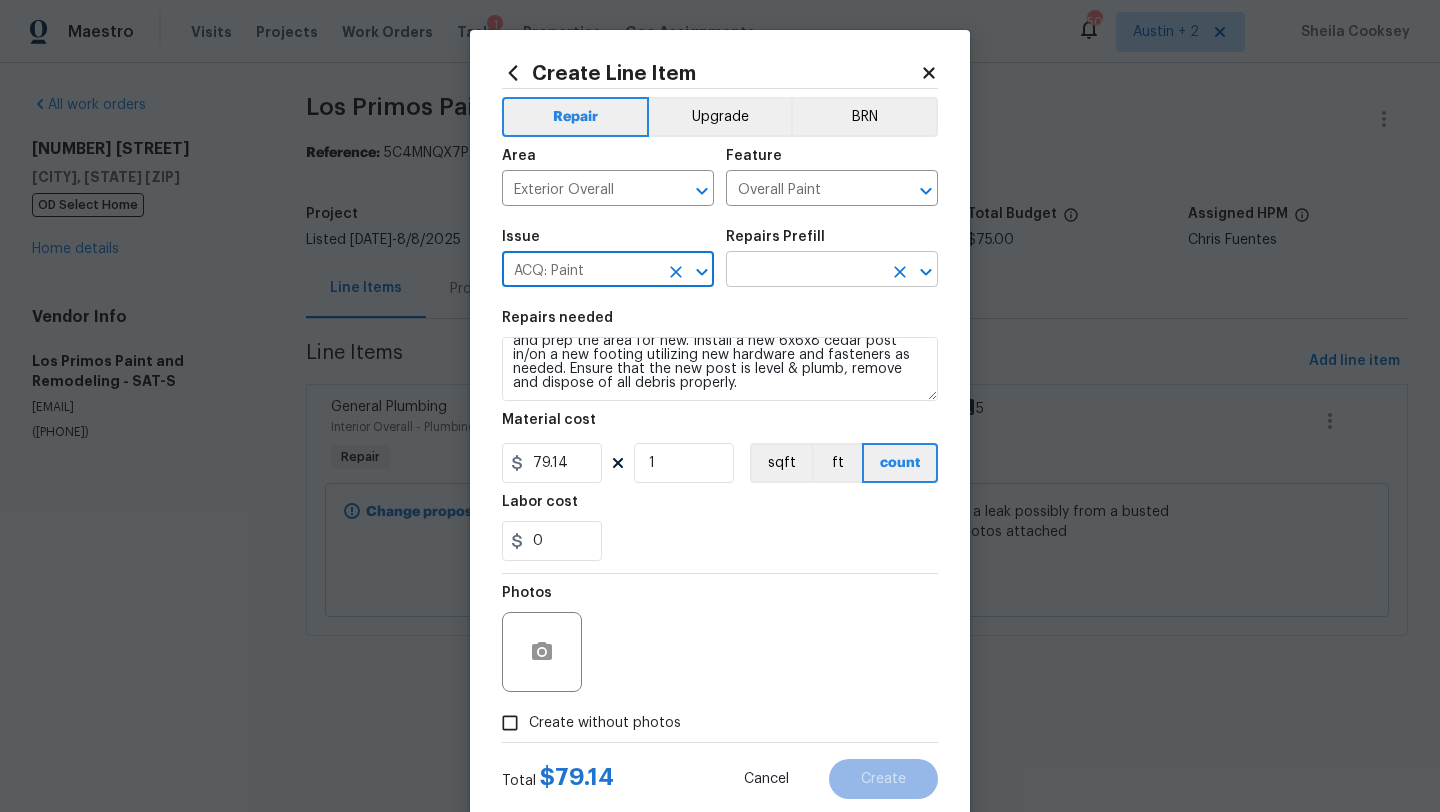 type on "ACQ: Paint" 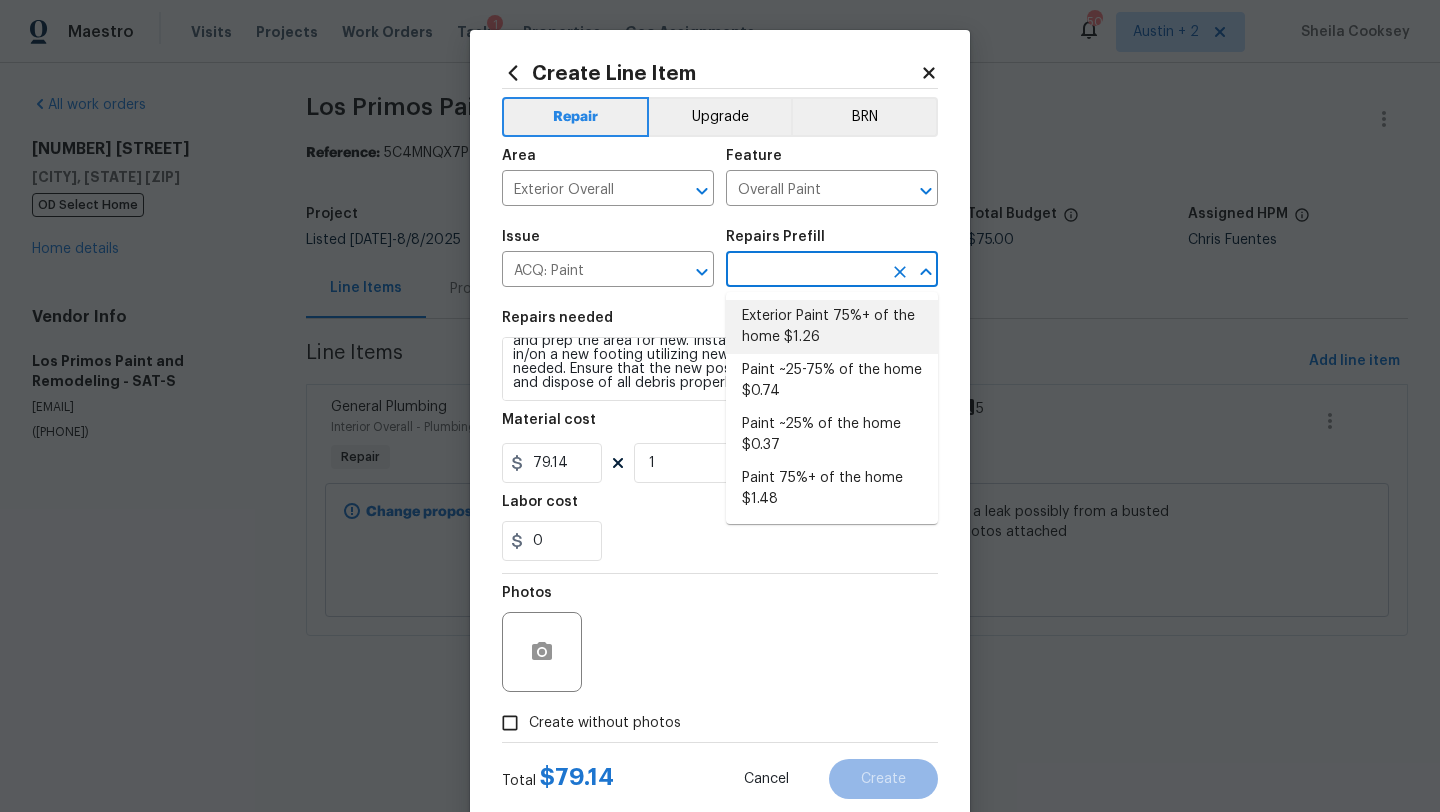 click at bounding box center (804, 271) 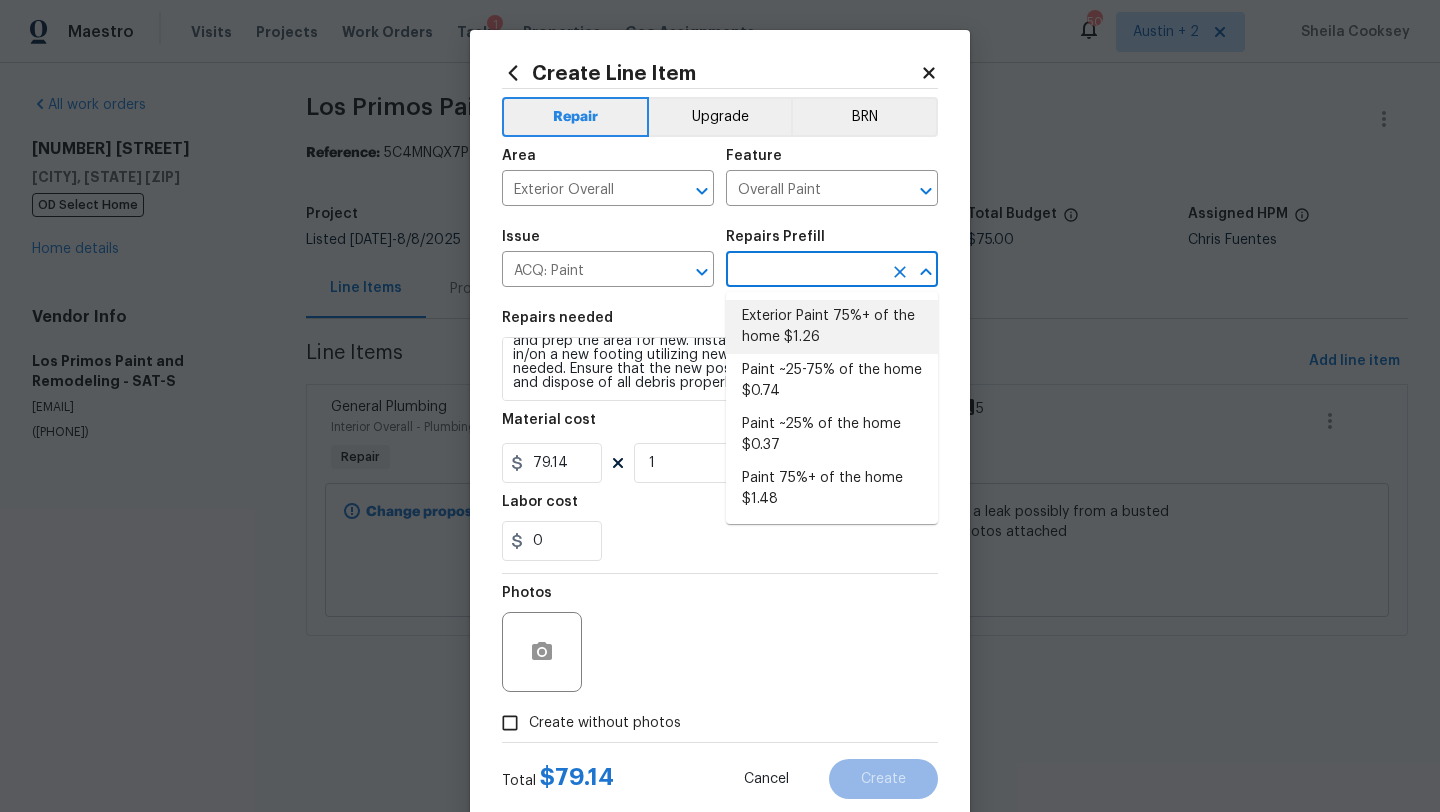 click on "Exterior Paint 75%+ of the home $1.26" at bounding box center (832, 327) 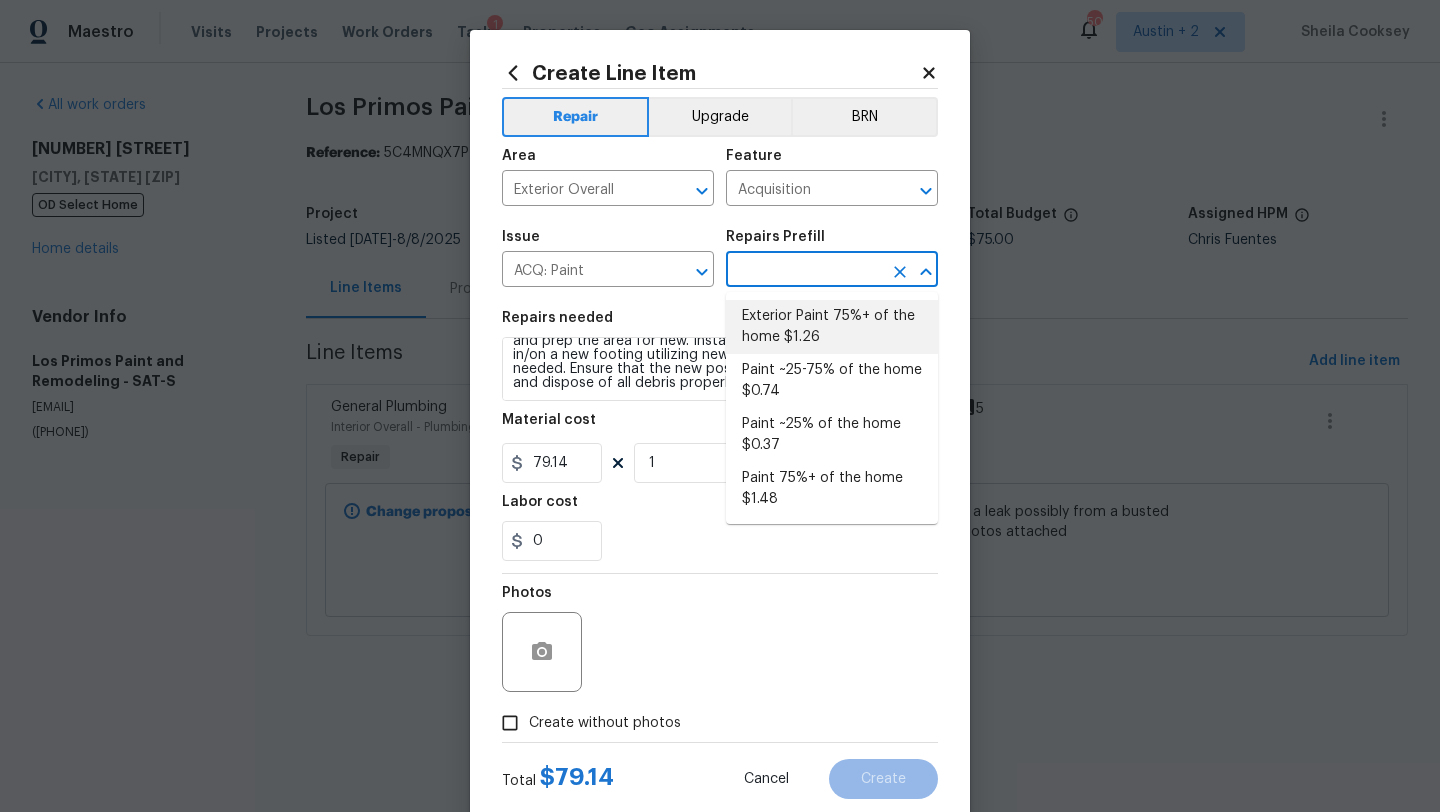 type on "Exterior Paint 75%+ of the home $1.26" 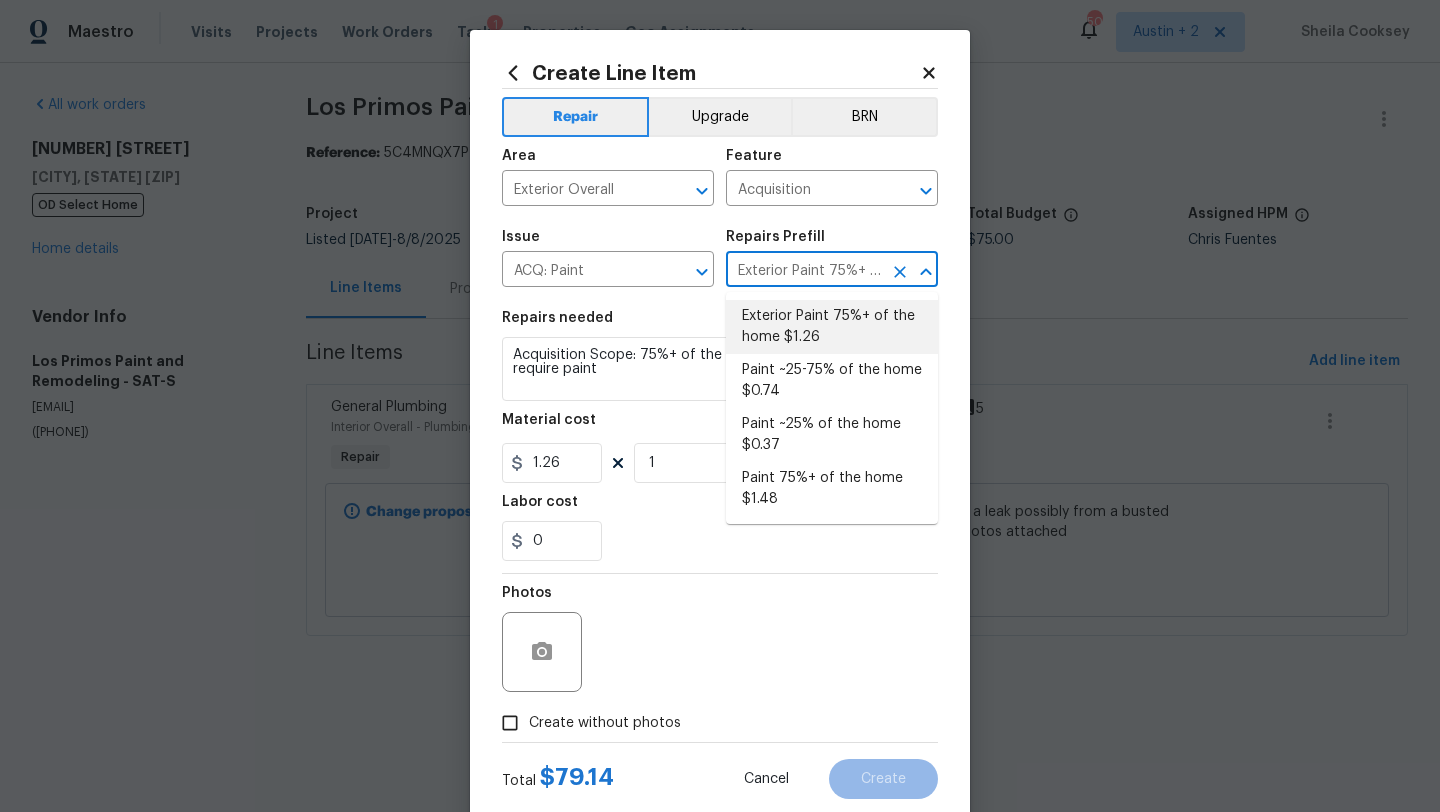 scroll, scrollTop: 0, scrollLeft: 0, axis: both 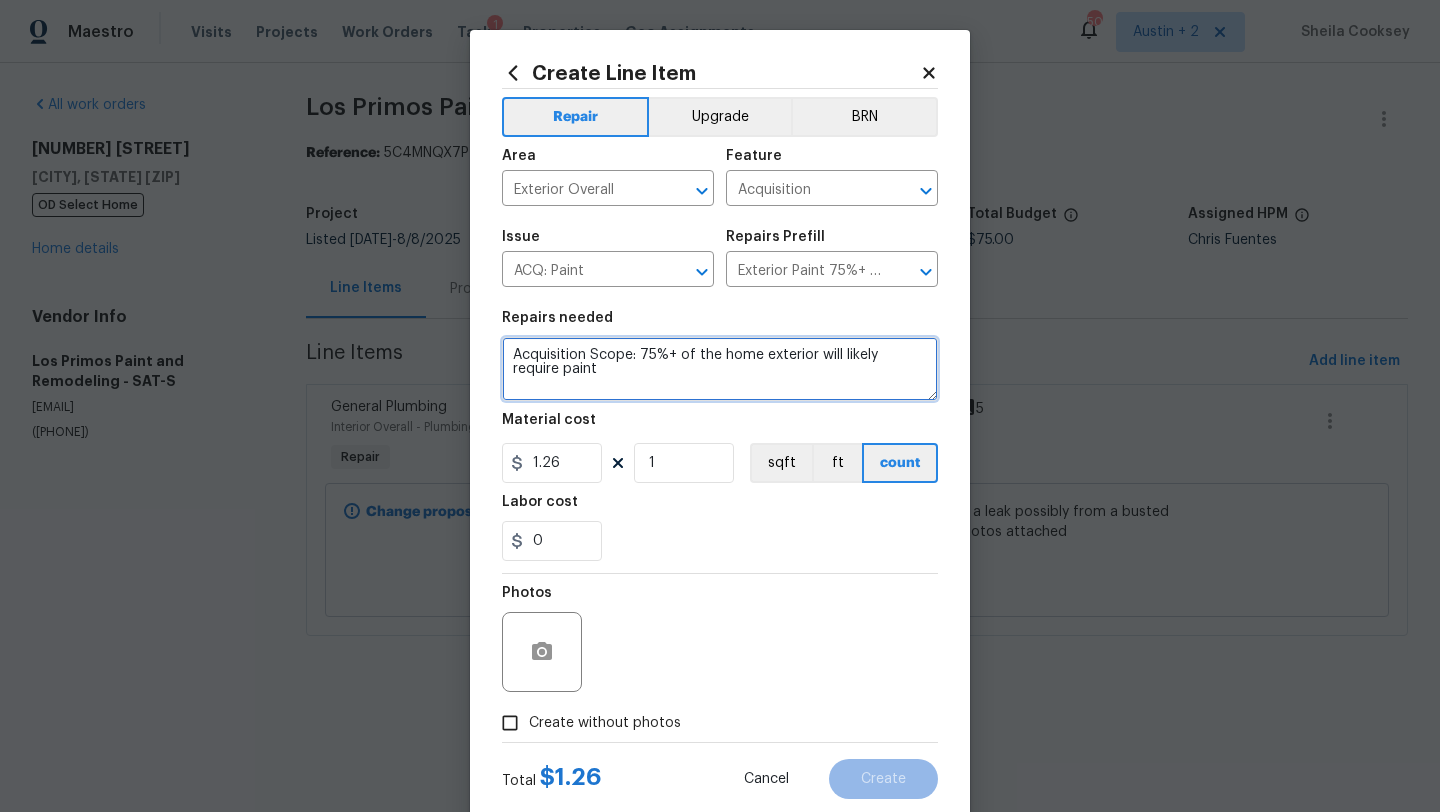 drag, startPoint x: 565, startPoint y: 389, endPoint x: 450, endPoint y: 327, distance: 130.64838 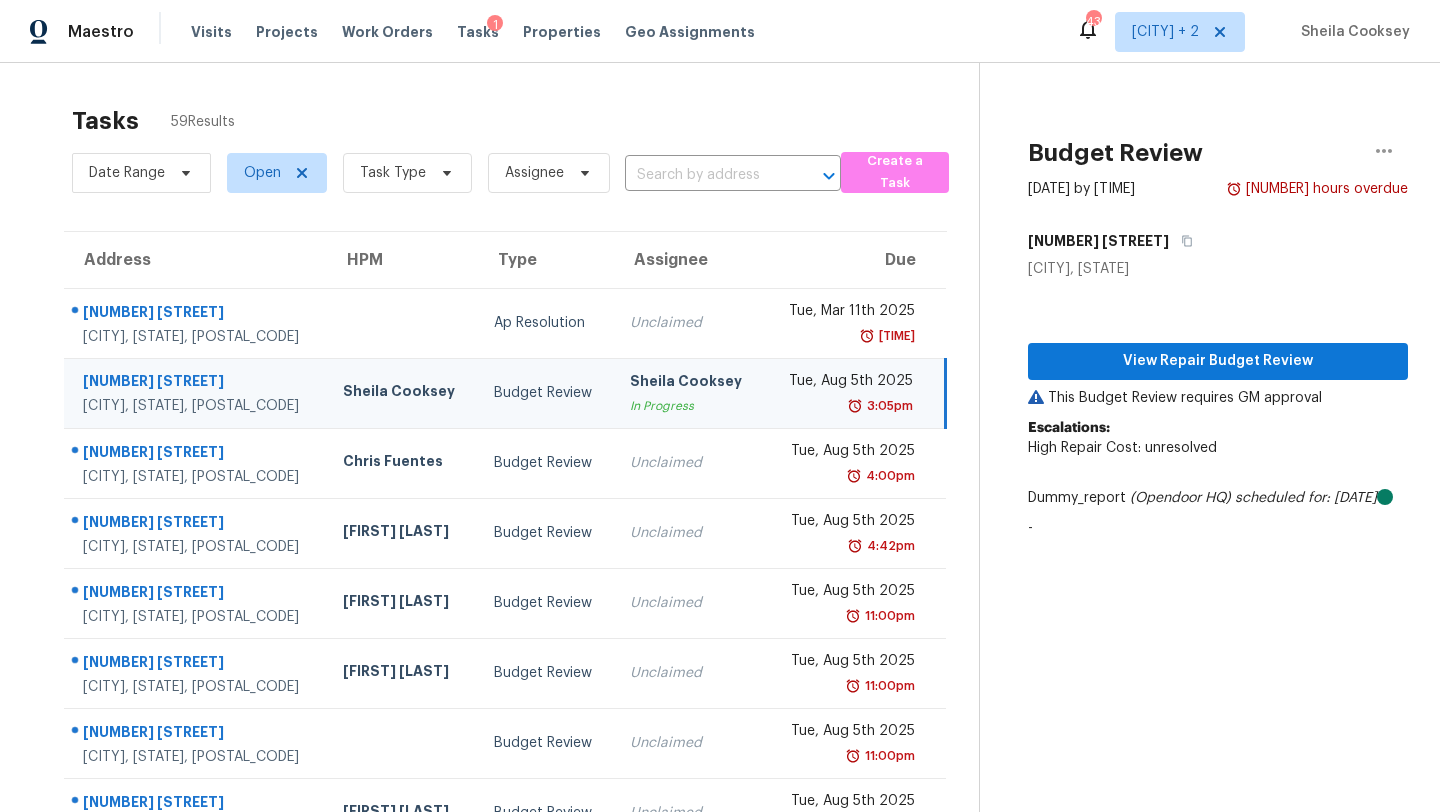 scroll, scrollTop: 0, scrollLeft: 0, axis: both 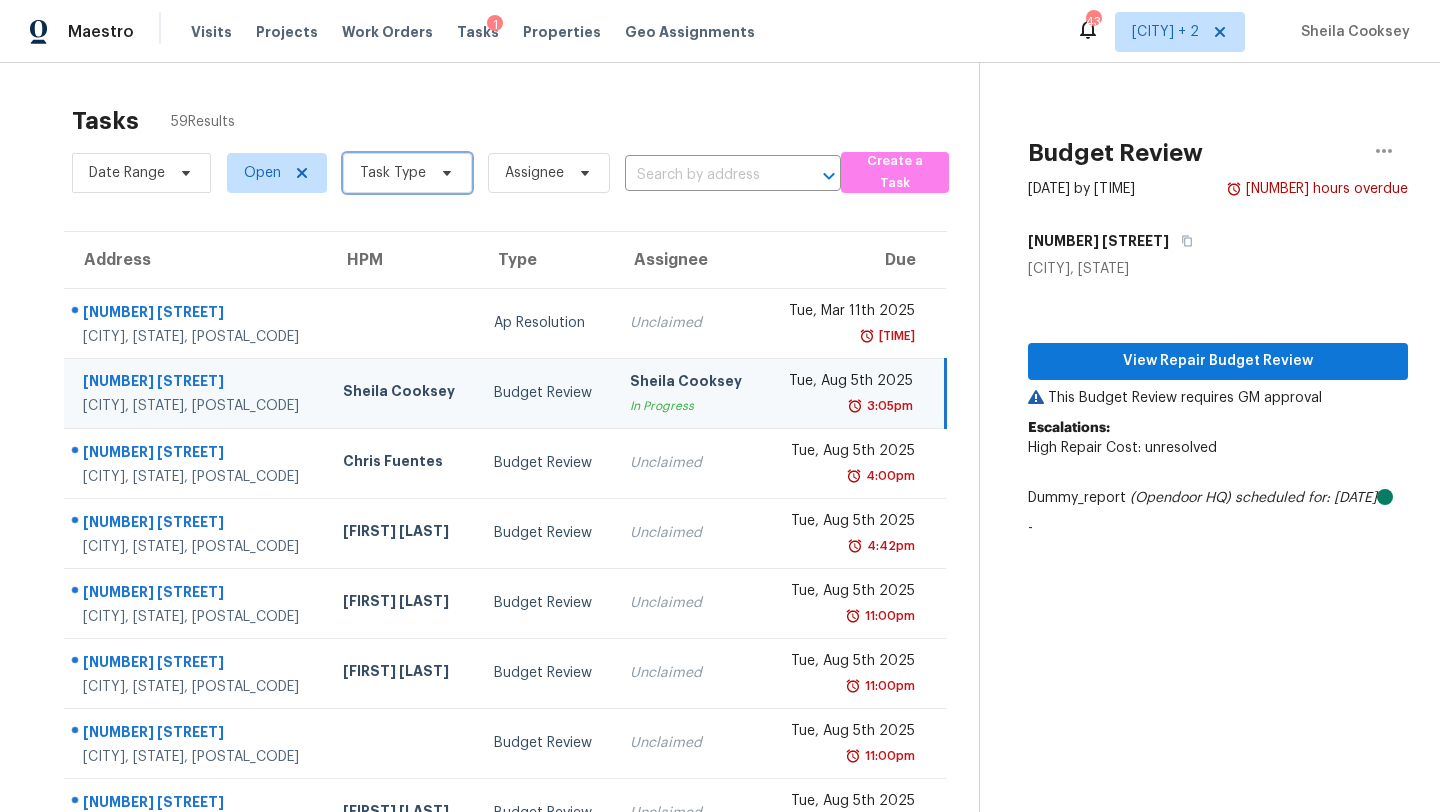 click 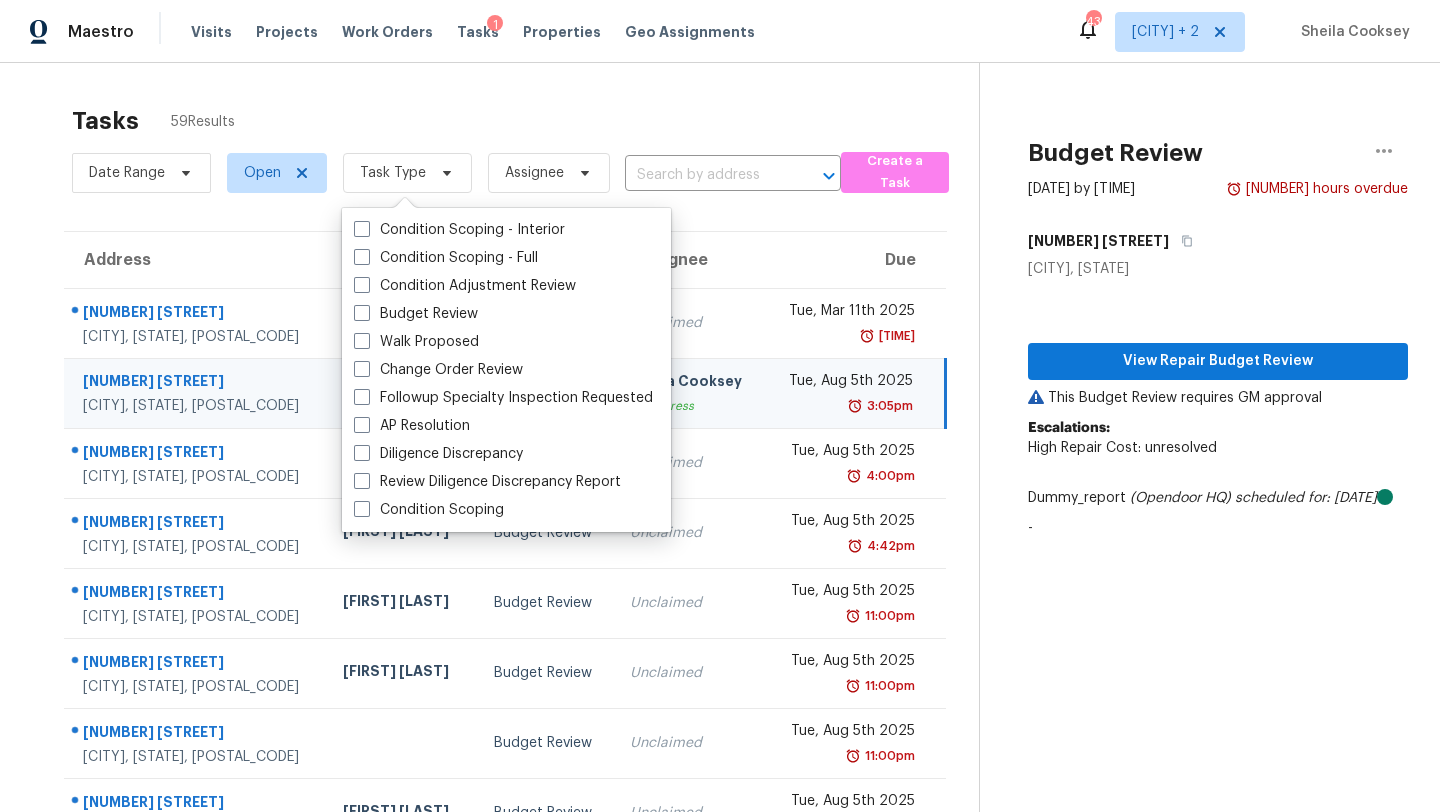 click on "Maestro Visits Projects Work Orders Tasks 1 Properties Geo Assignments 43 Austin + 2 Sheila Cooksey" at bounding box center (720, 31) 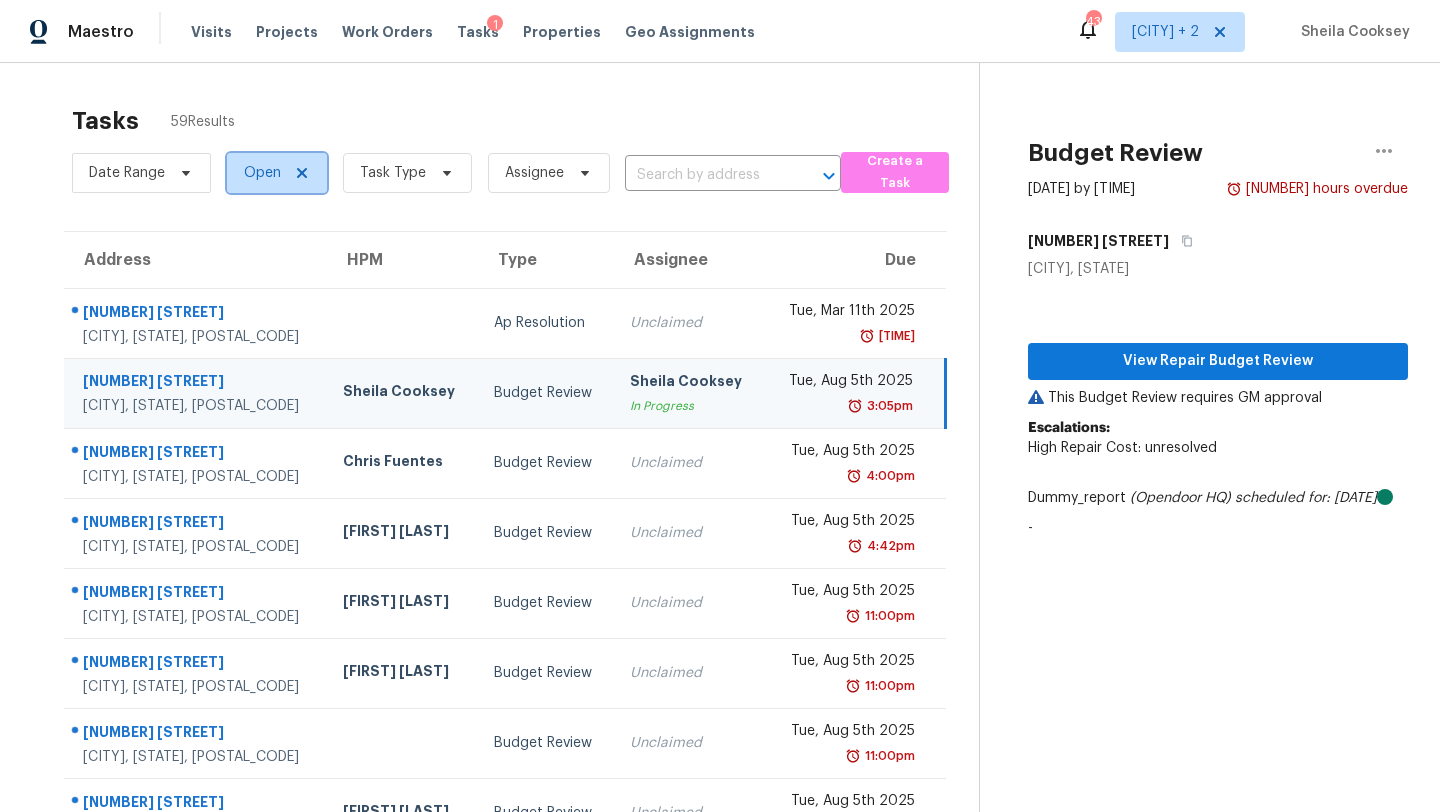 click 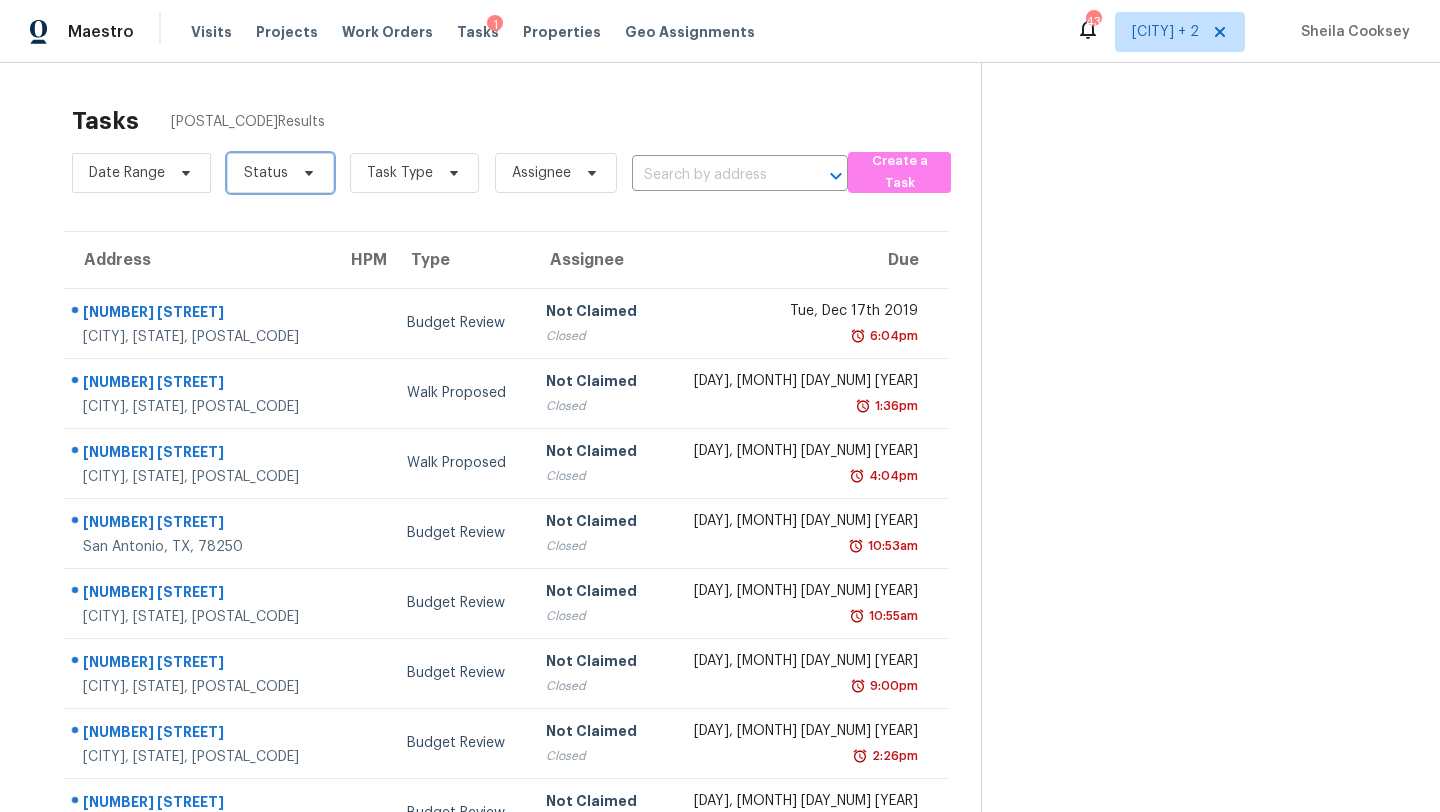 click 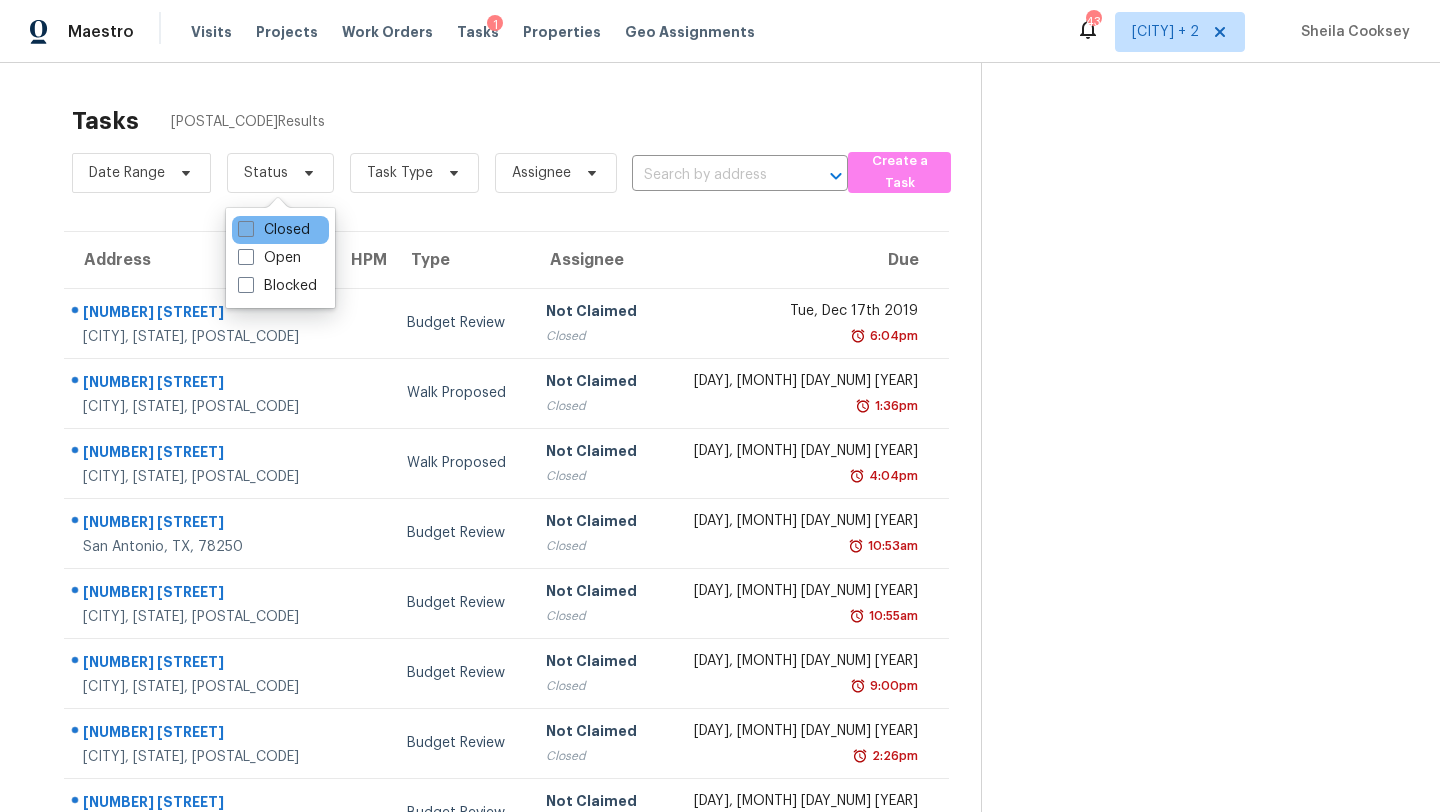 click on "Closed" at bounding box center (274, 230) 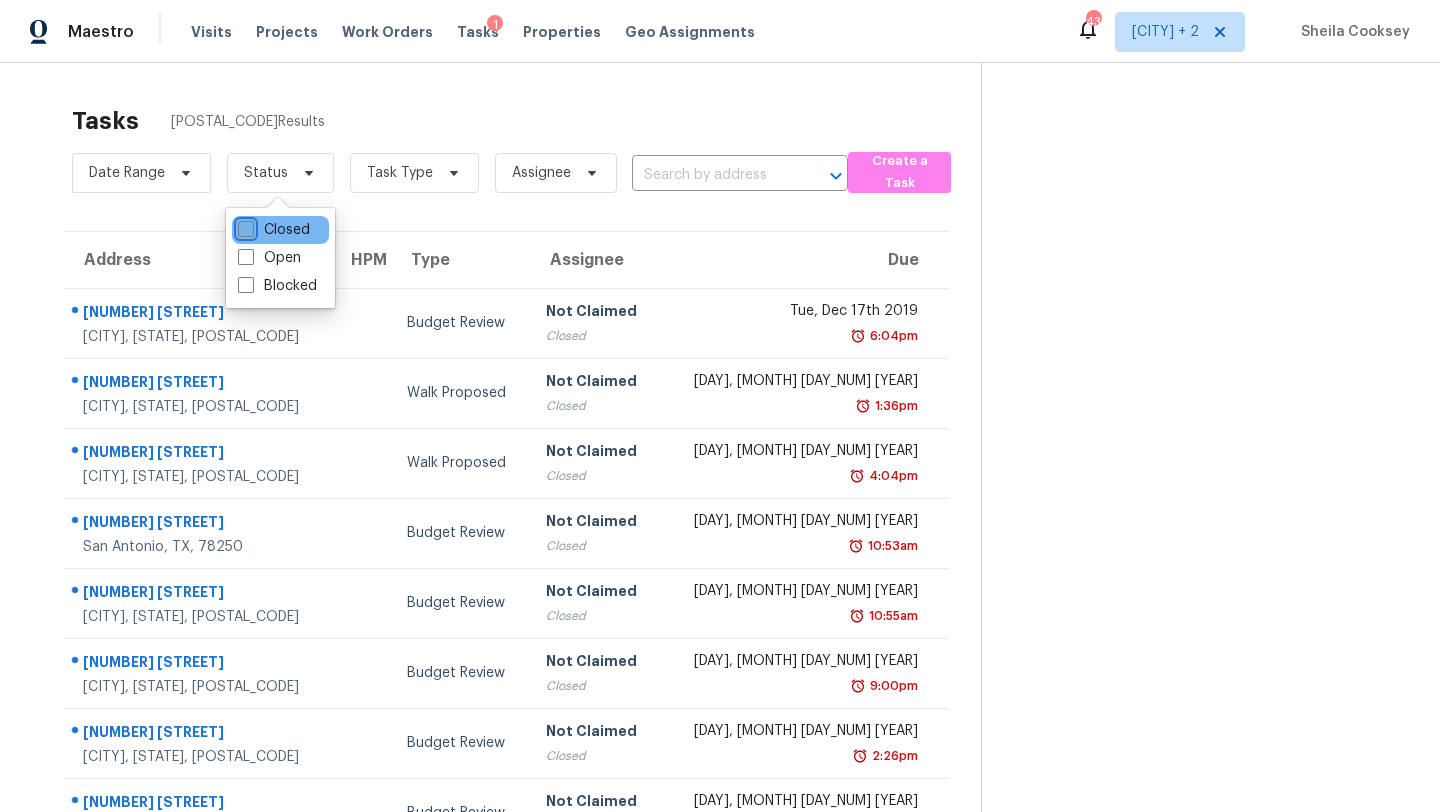 click on "Closed" at bounding box center [244, 226] 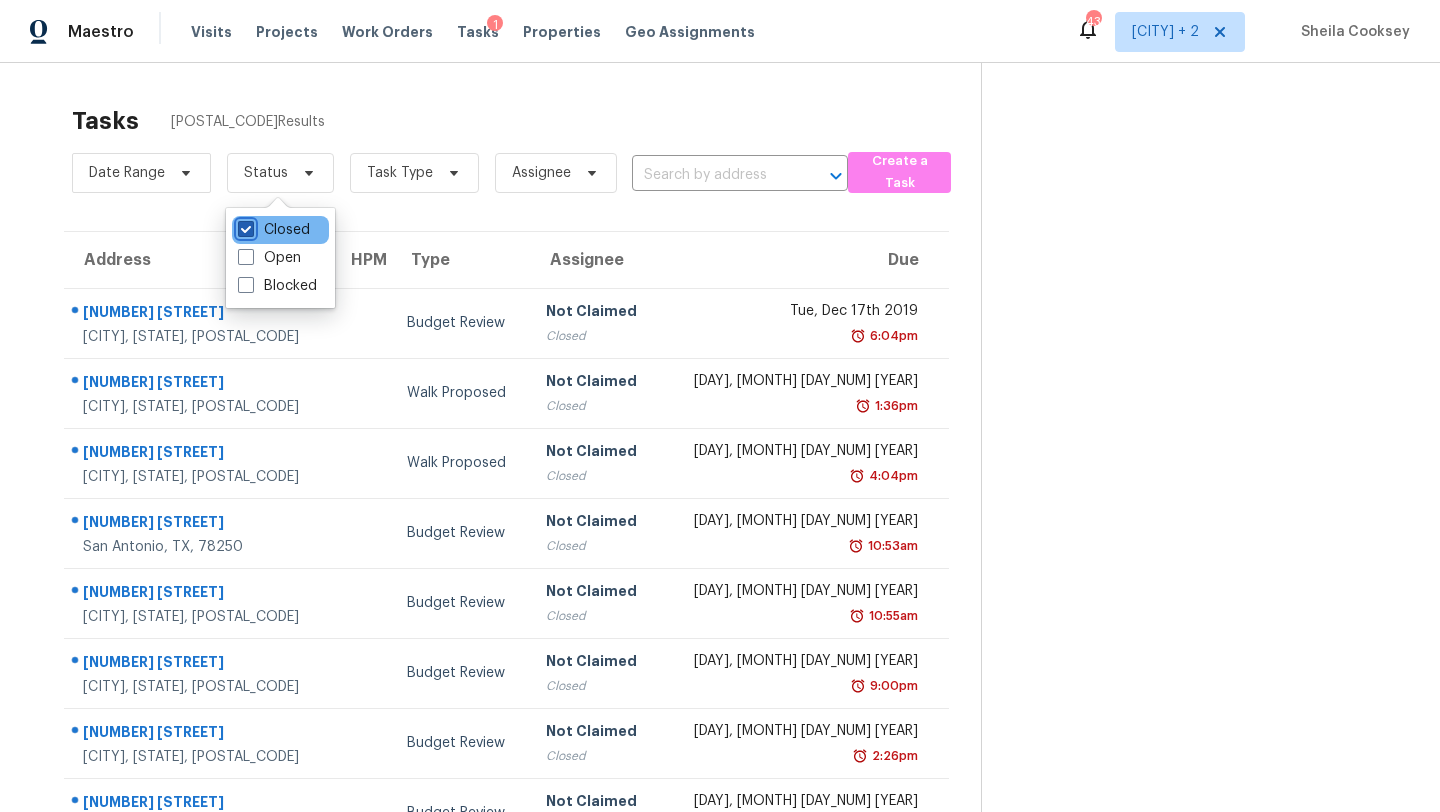 checkbox on "true" 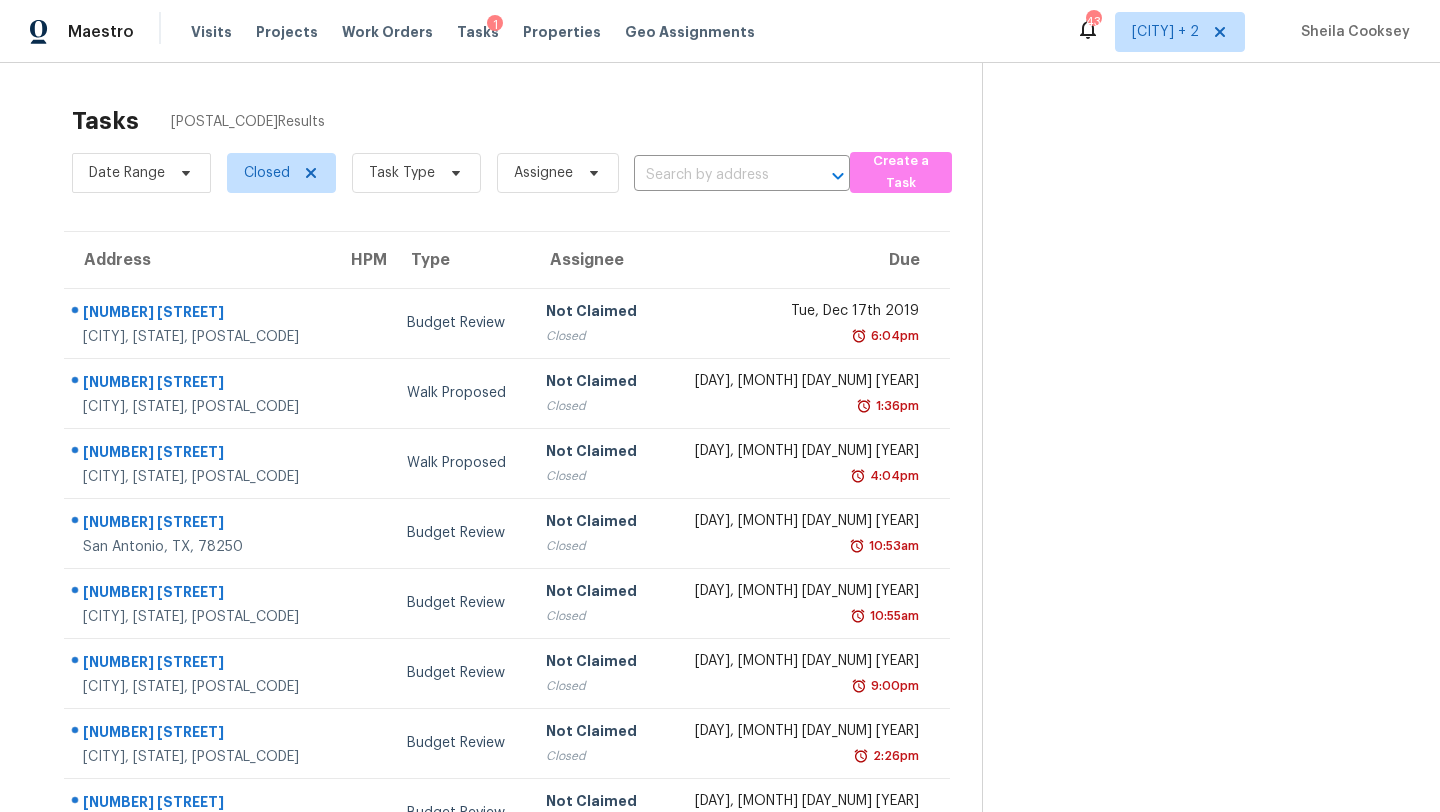 click on "Tasks 39772  Results" at bounding box center (527, 121) 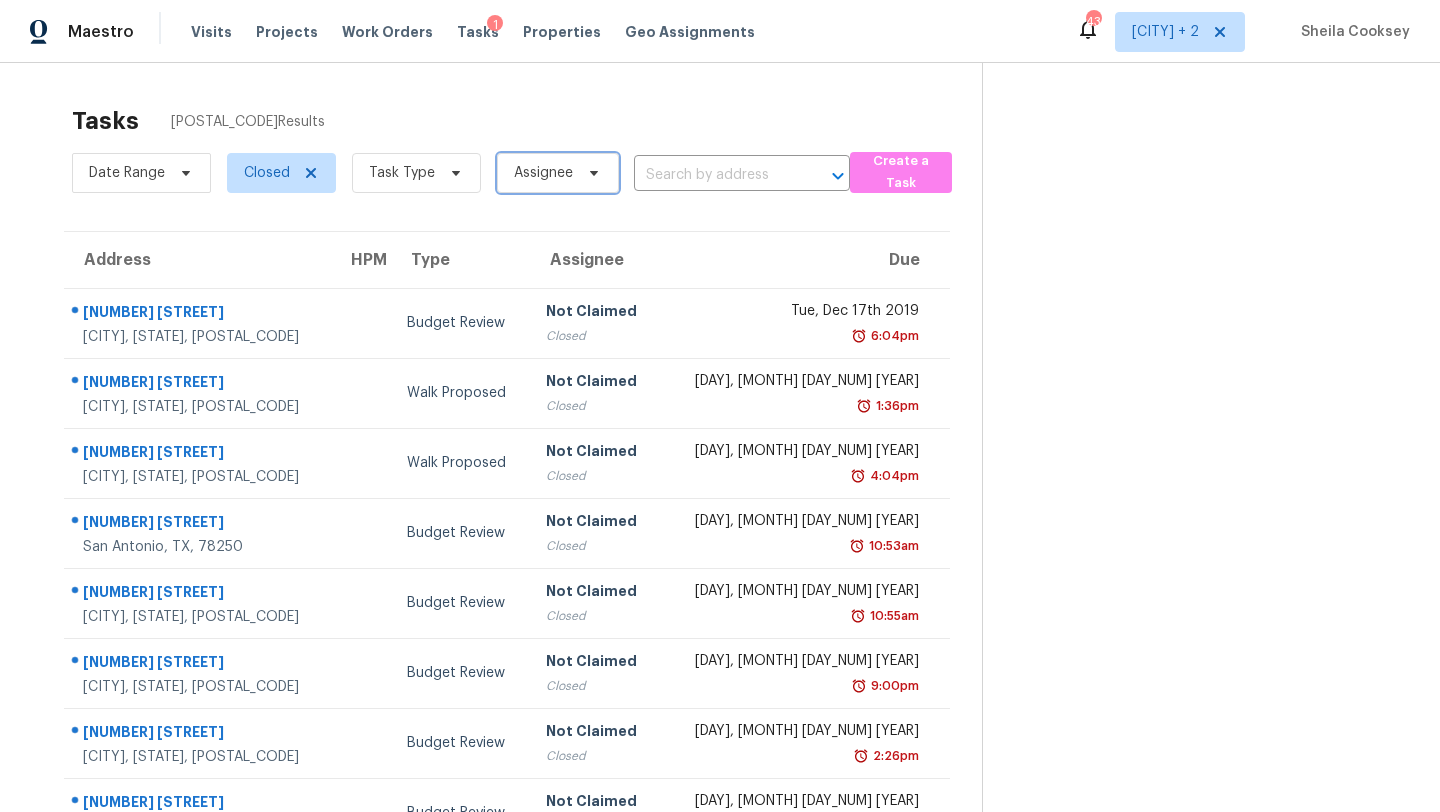 click on "Assignee" at bounding box center [543, 173] 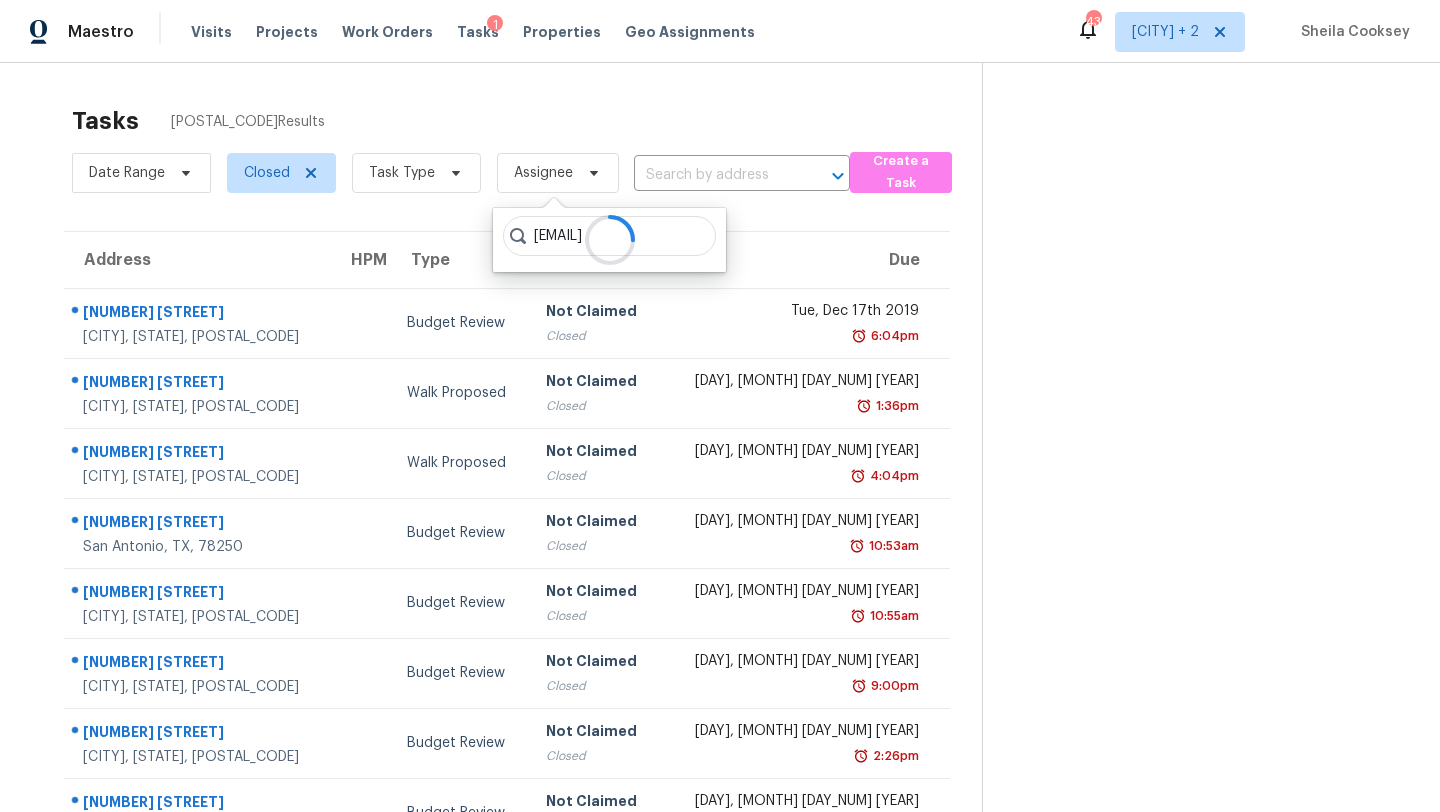 scroll, scrollTop: 0, scrollLeft: 63, axis: horizontal 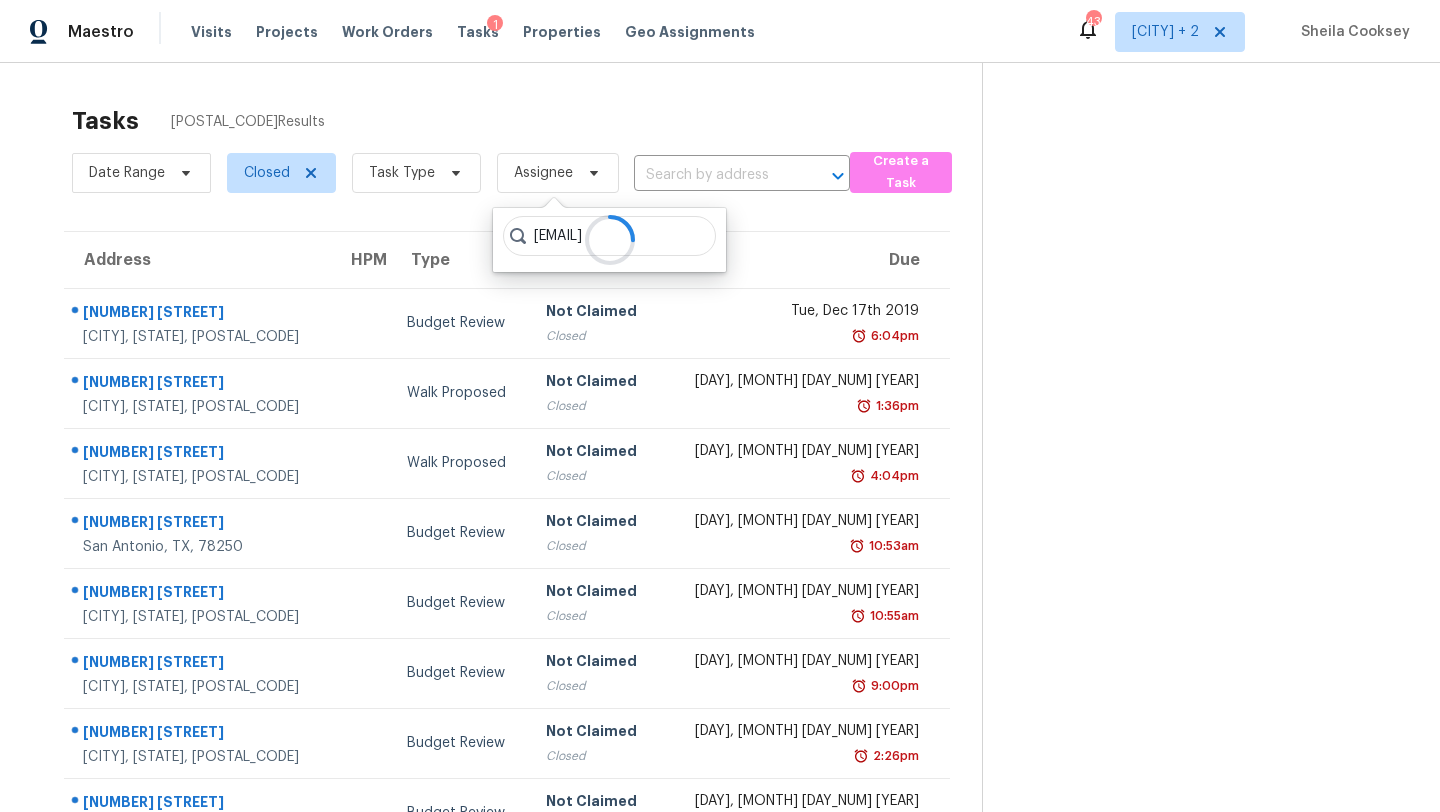 type on "sheila.cooksey@opendoor.com" 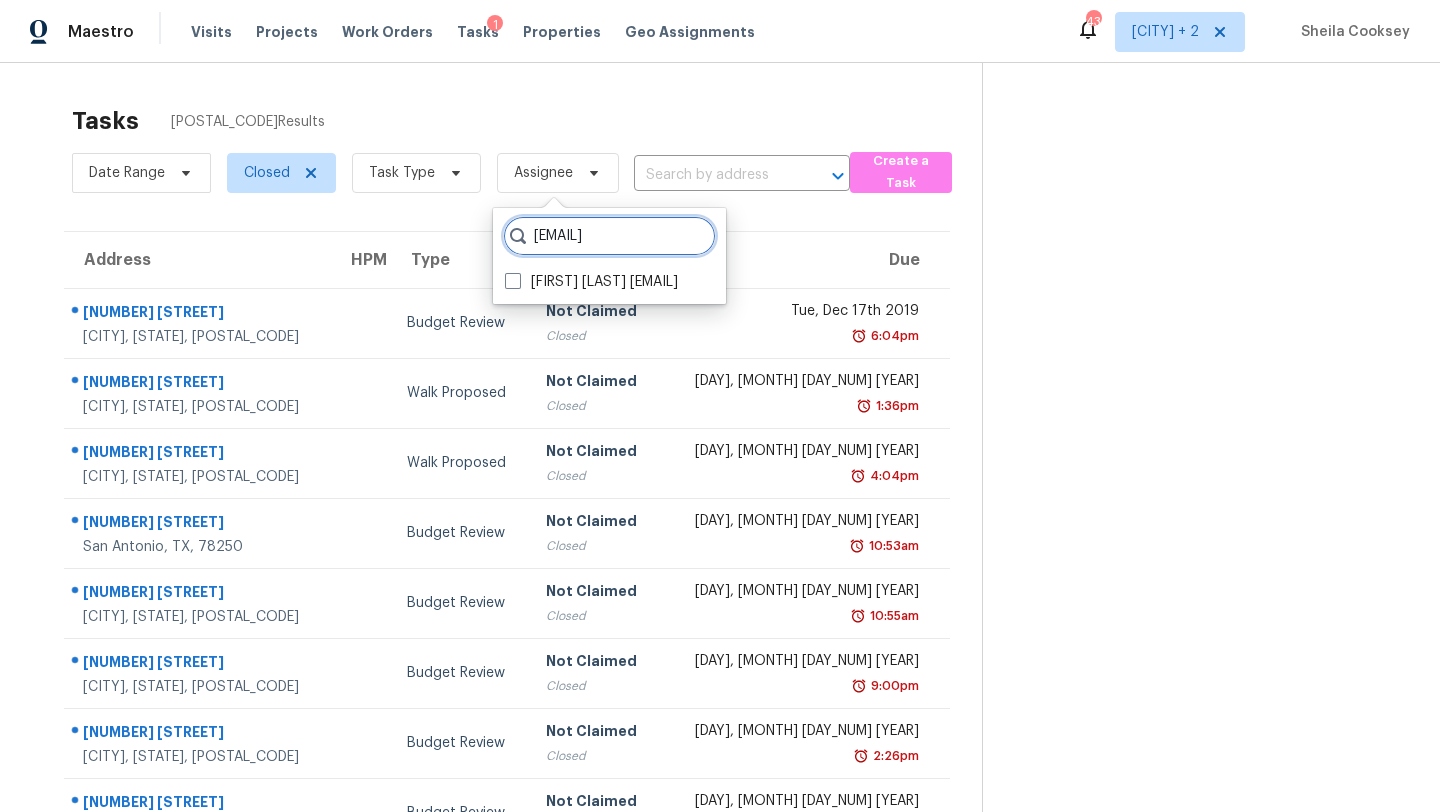 scroll, scrollTop: 0, scrollLeft: 0, axis: both 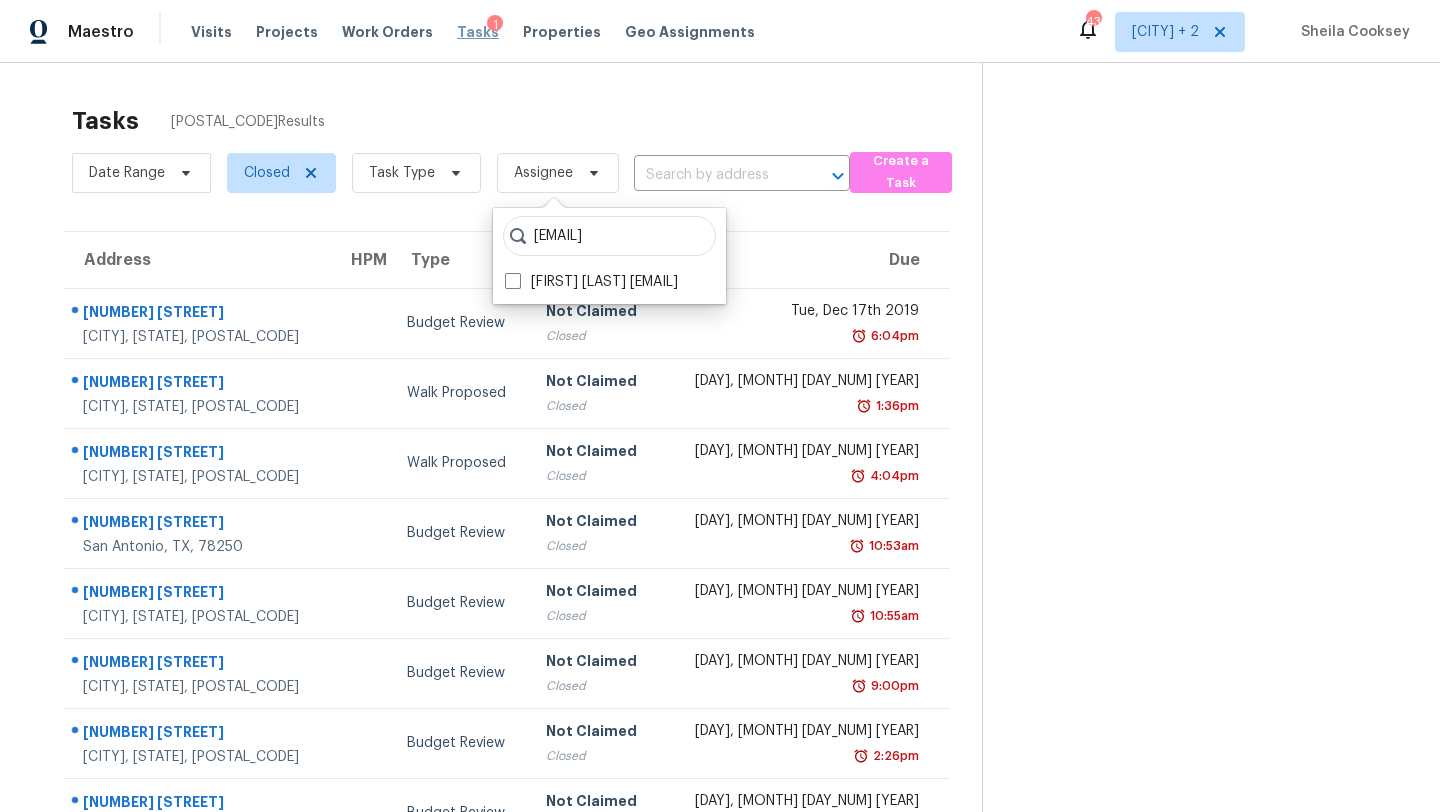 click on "Tasks" at bounding box center (478, 32) 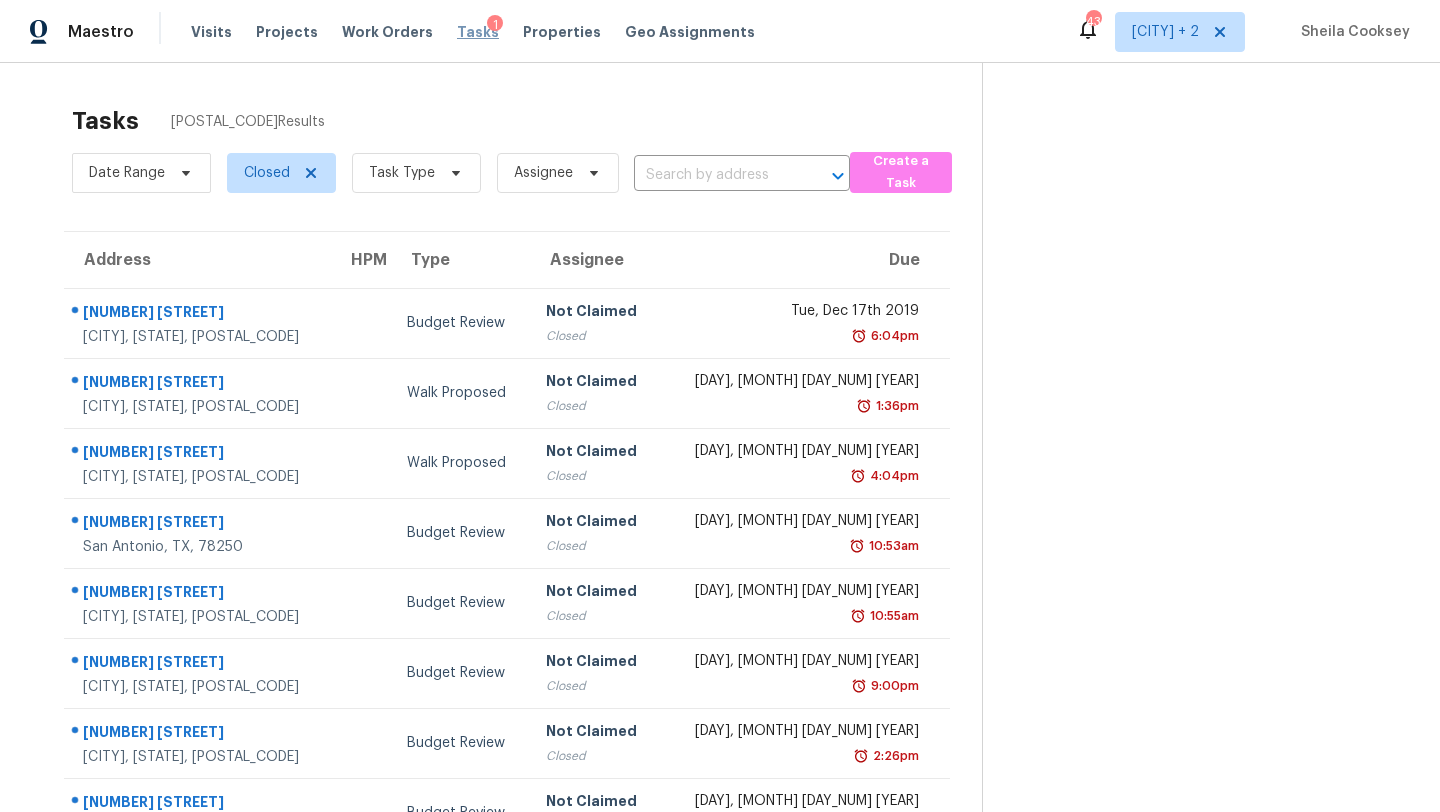 click on "Tasks" at bounding box center (478, 32) 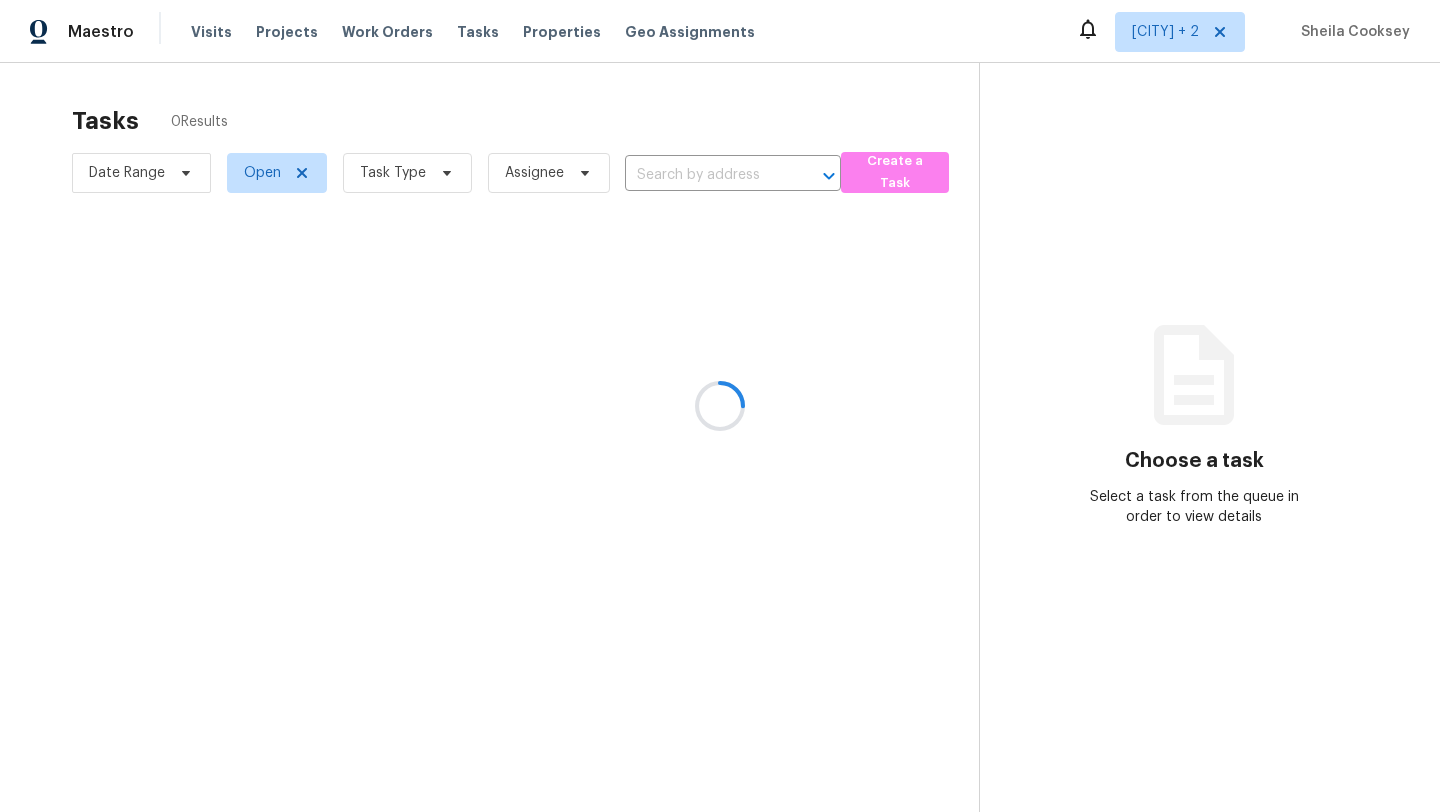 scroll, scrollTop: 0, scrollLeft: 0, axis: both 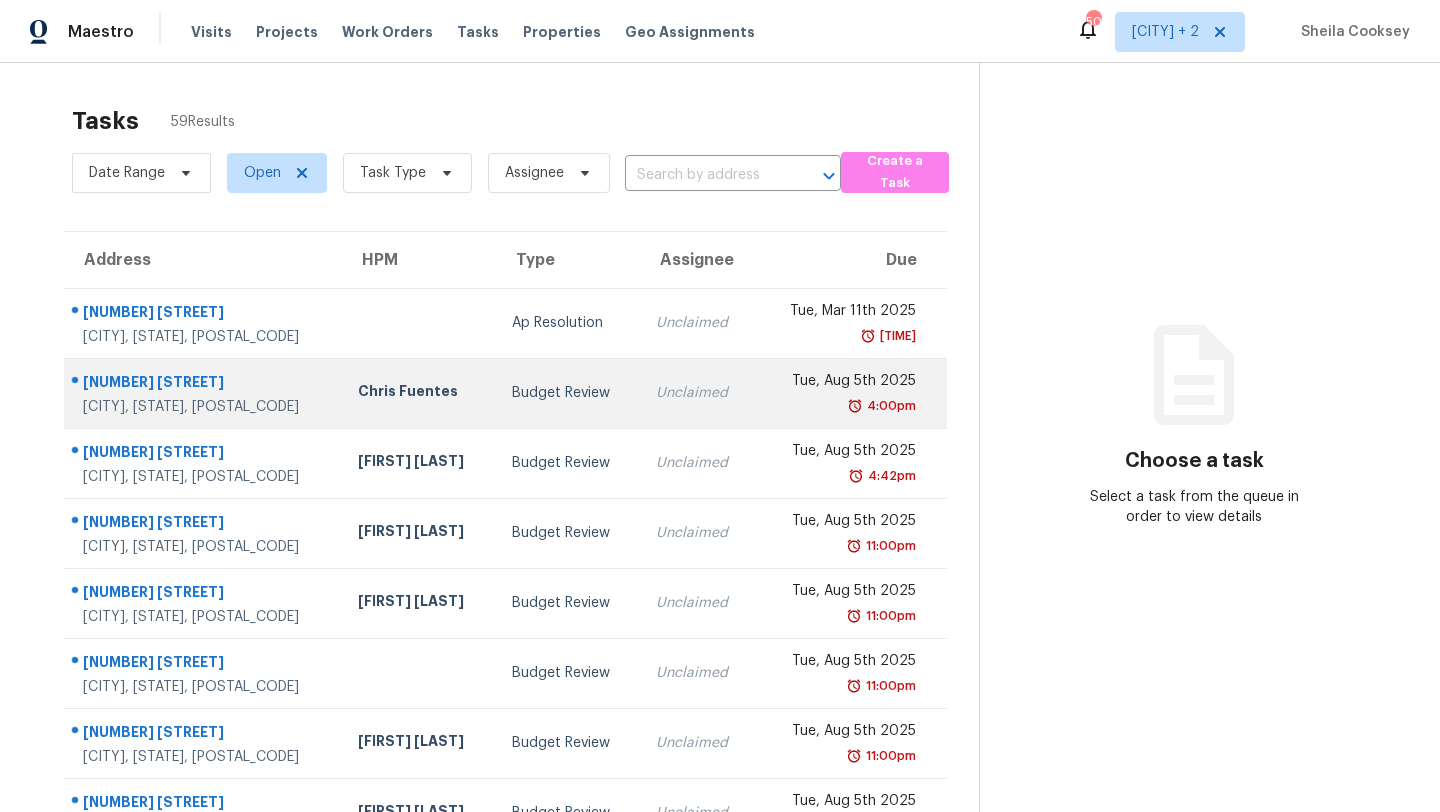click on "Budget Review" at bounding box center (568, 393) 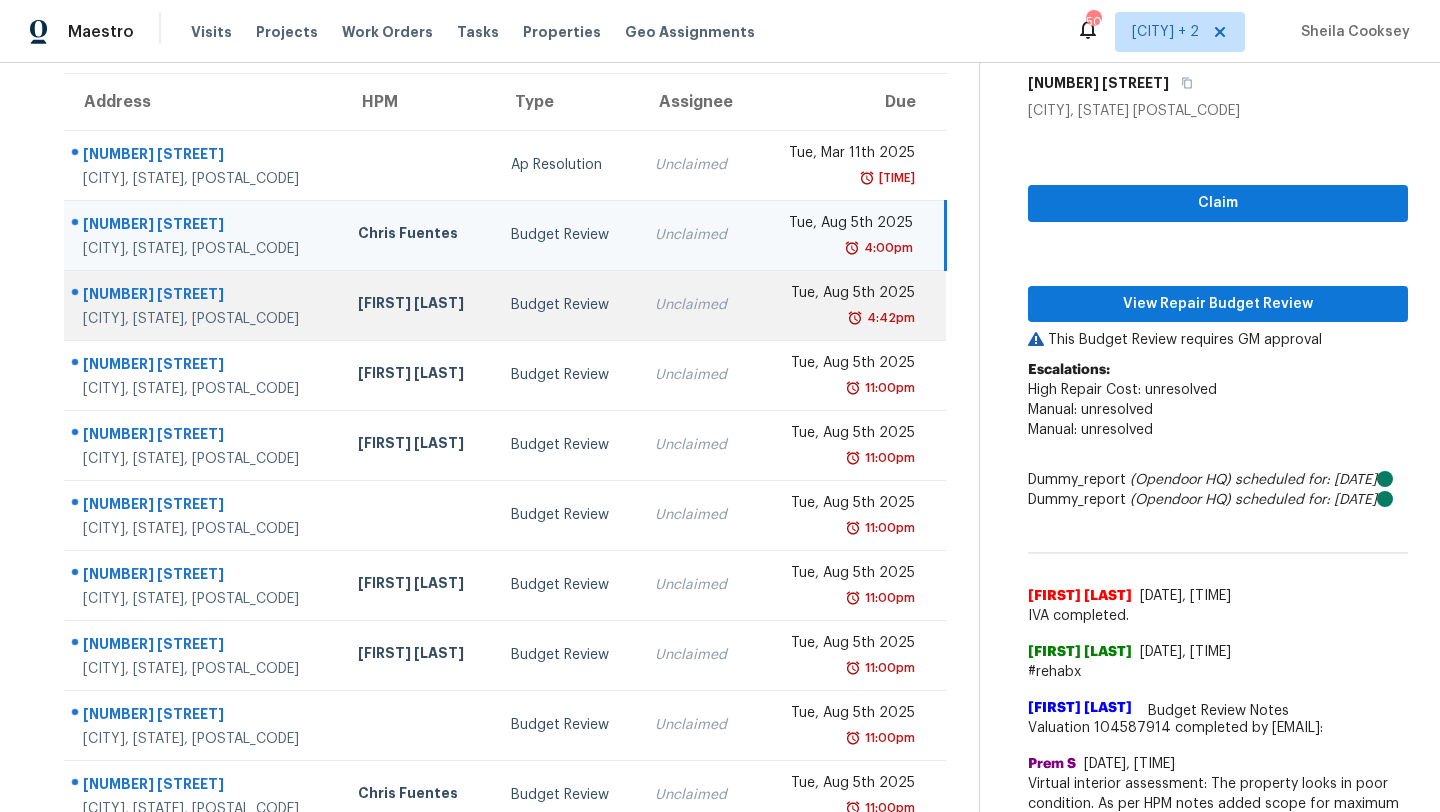 scroll, scrollTop: 406, scrollLeft: 0, axis: vertical 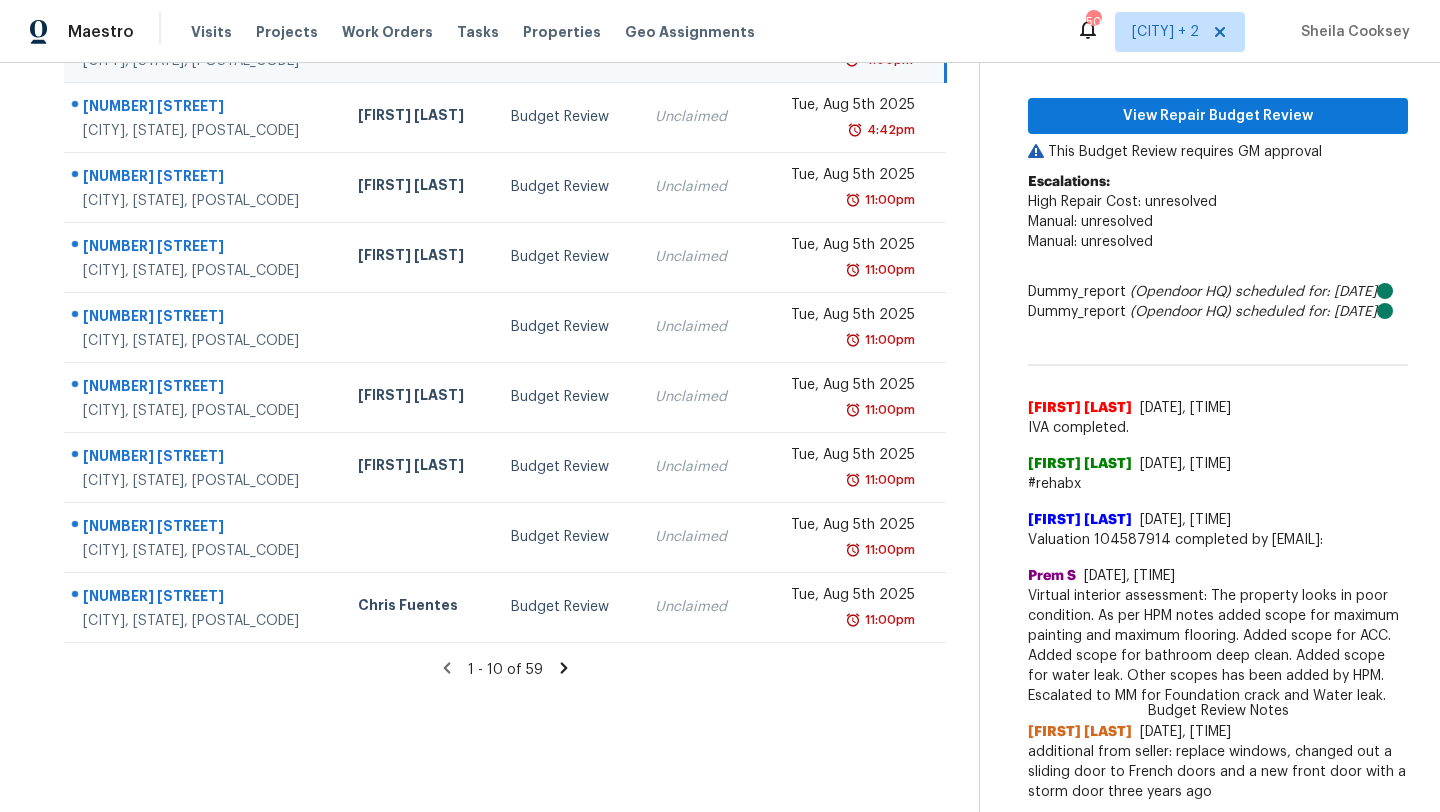 click 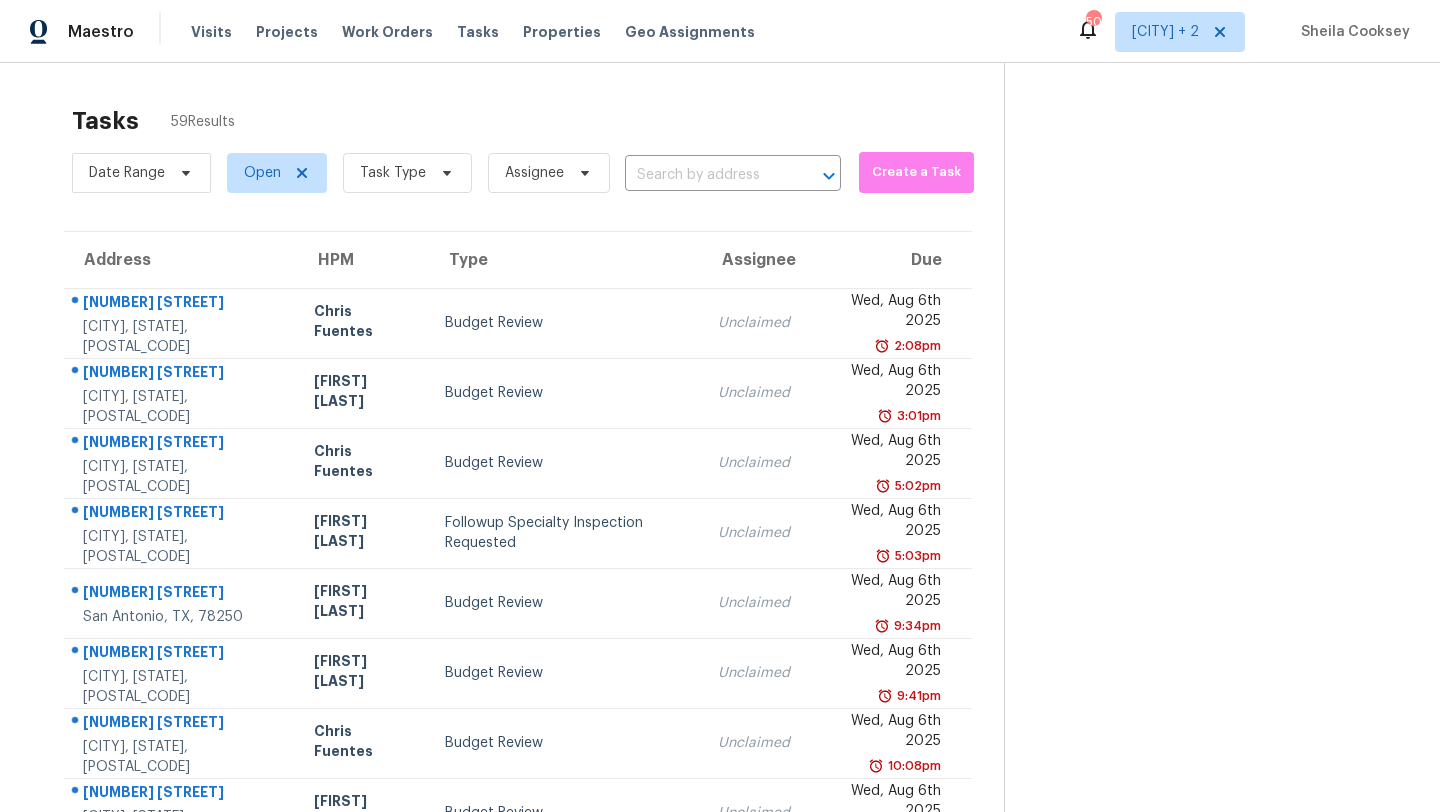 scroll, scrollTop: 229, scrollLeft: 0, axis: vertical 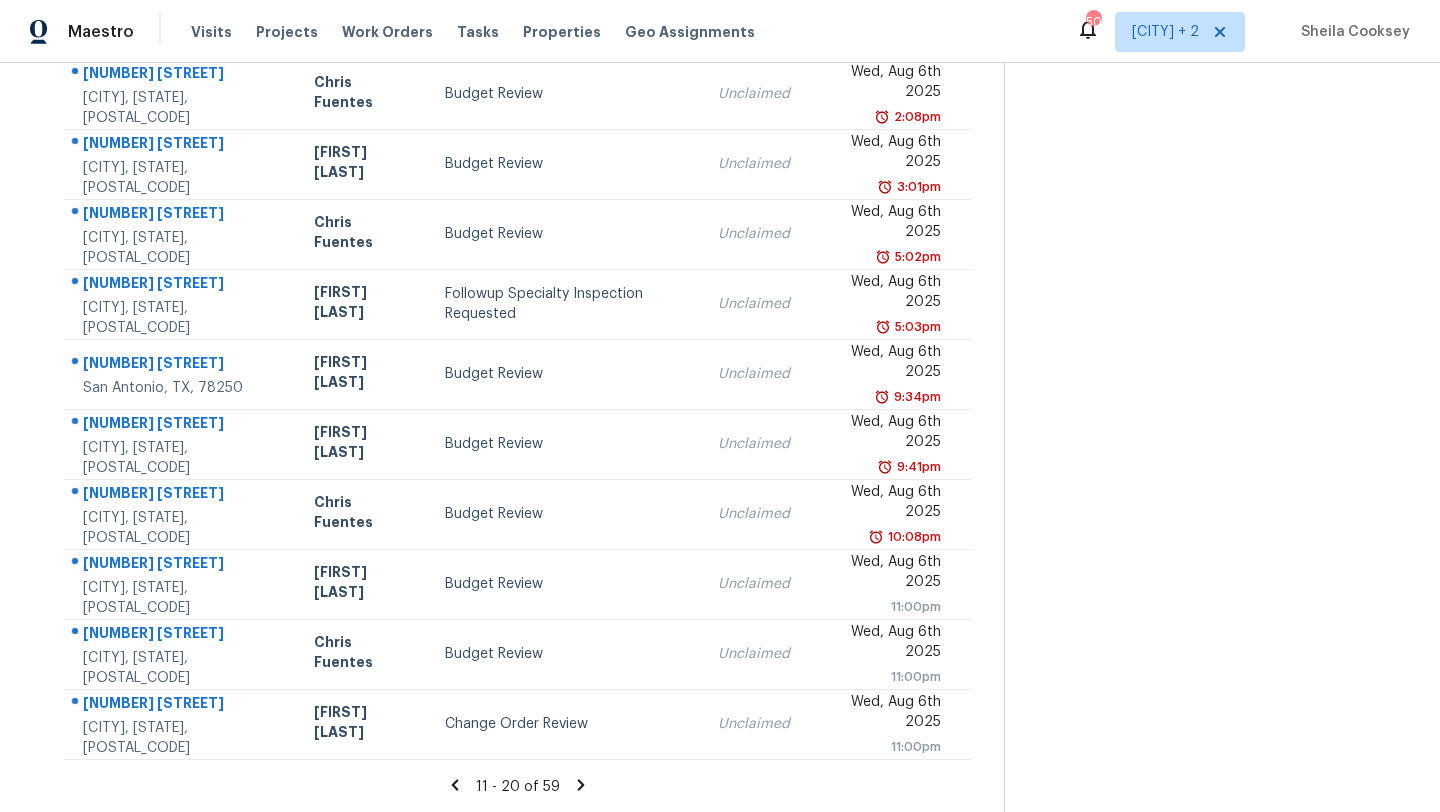 click 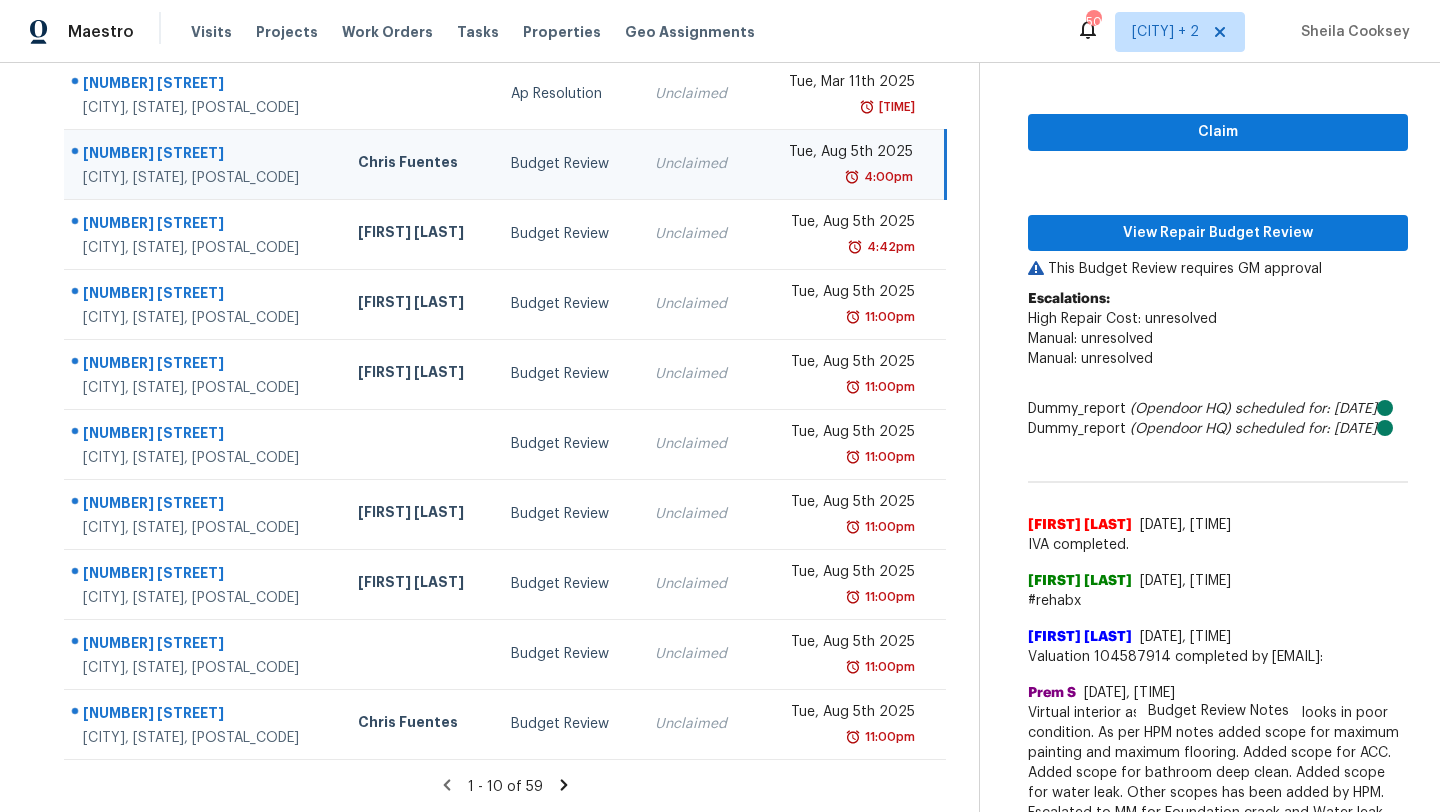scroll, scrollTop: 0, scrollLeft: 0, axis: both 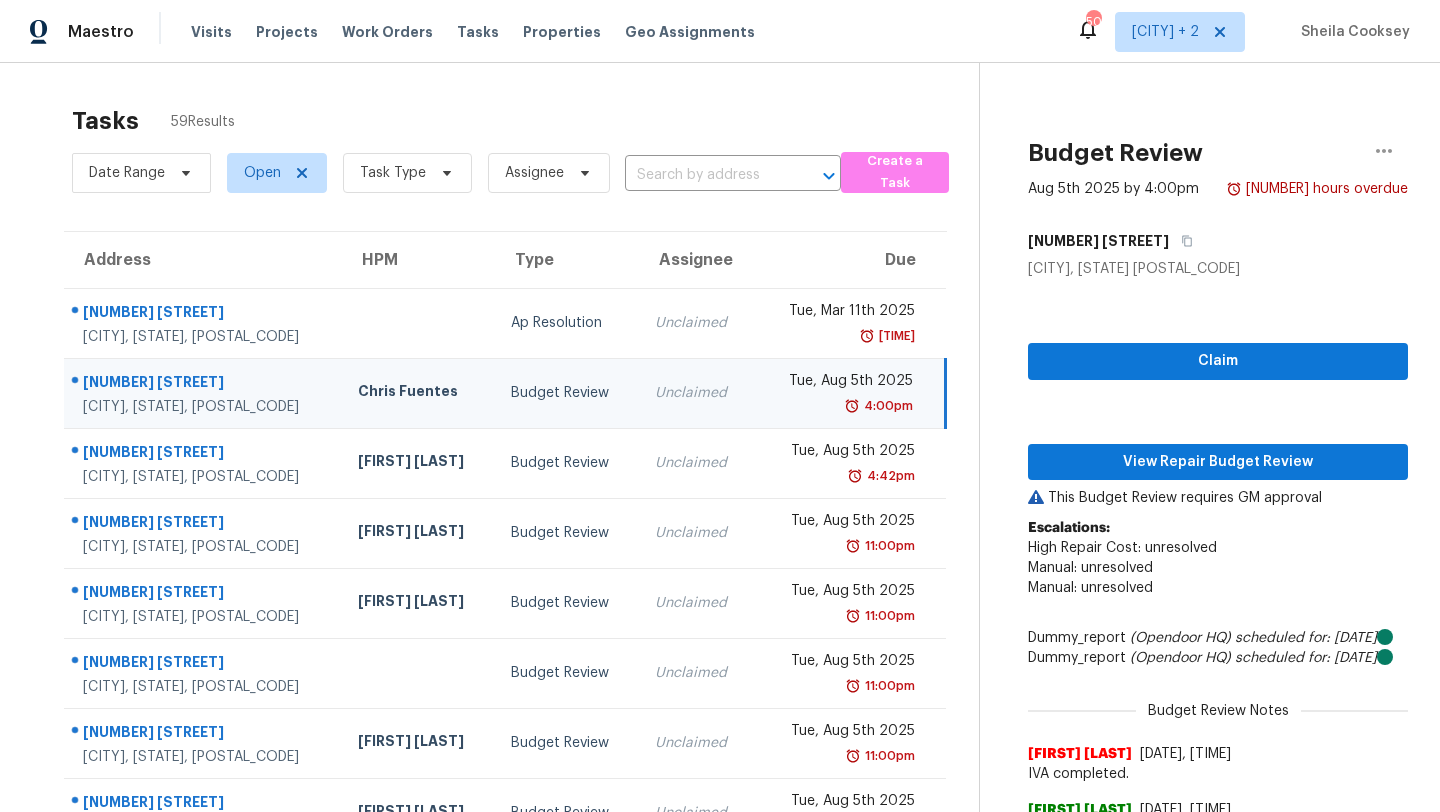 click on "Budget Review" at bounding box center (567, 393) 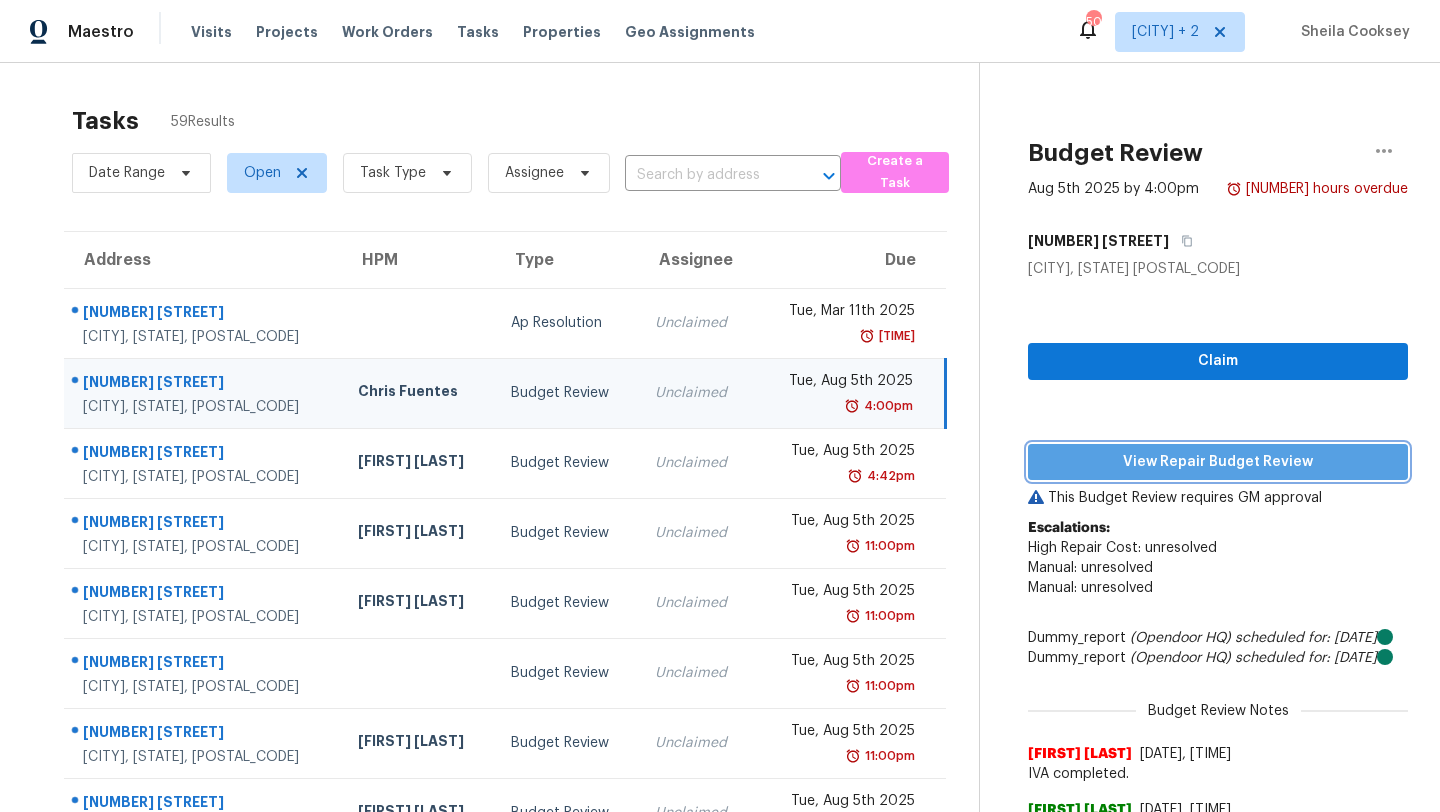 click on "View Repair Budget Review" at bounding box center (1218, 462) 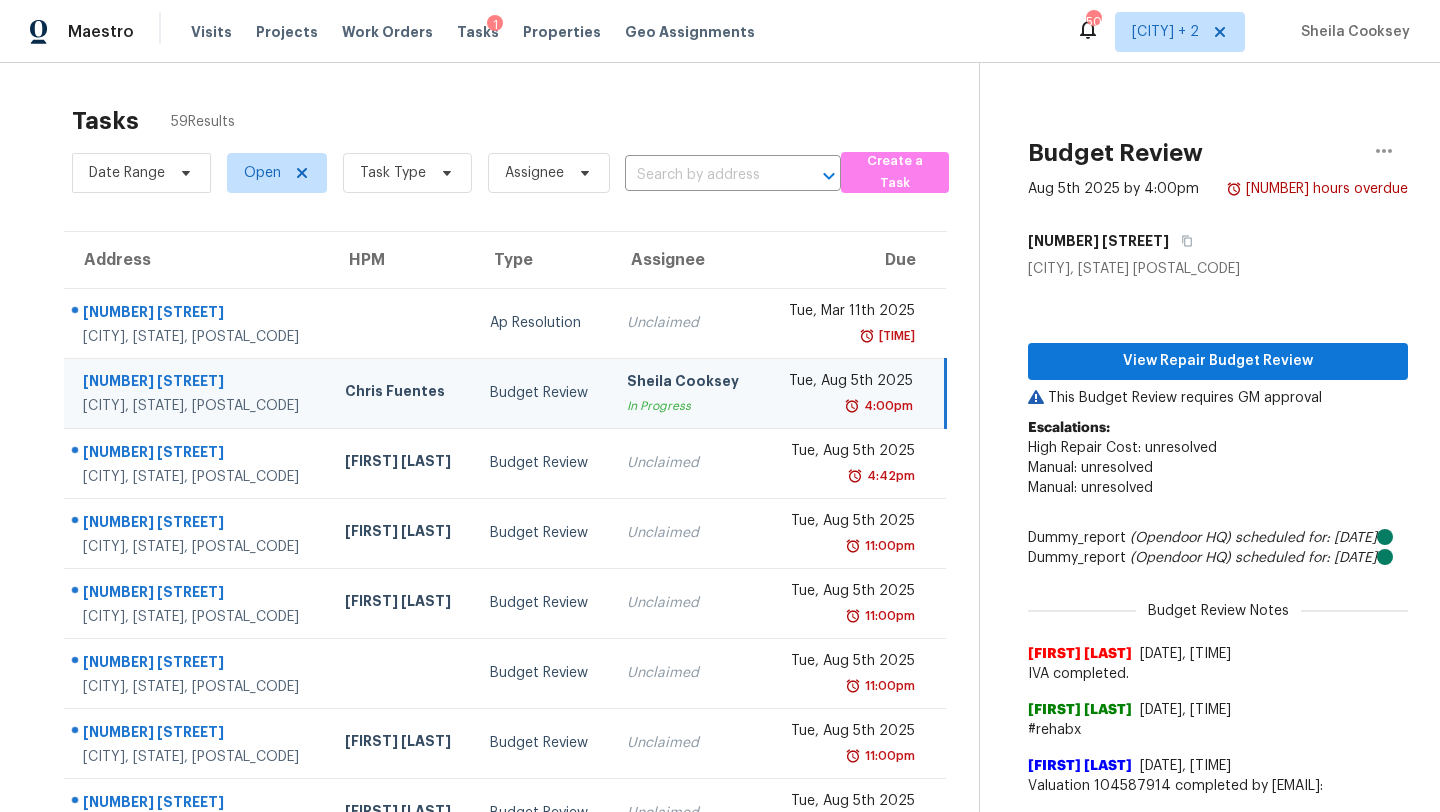 click on "Budget Review" at bounding box center (542, 393) 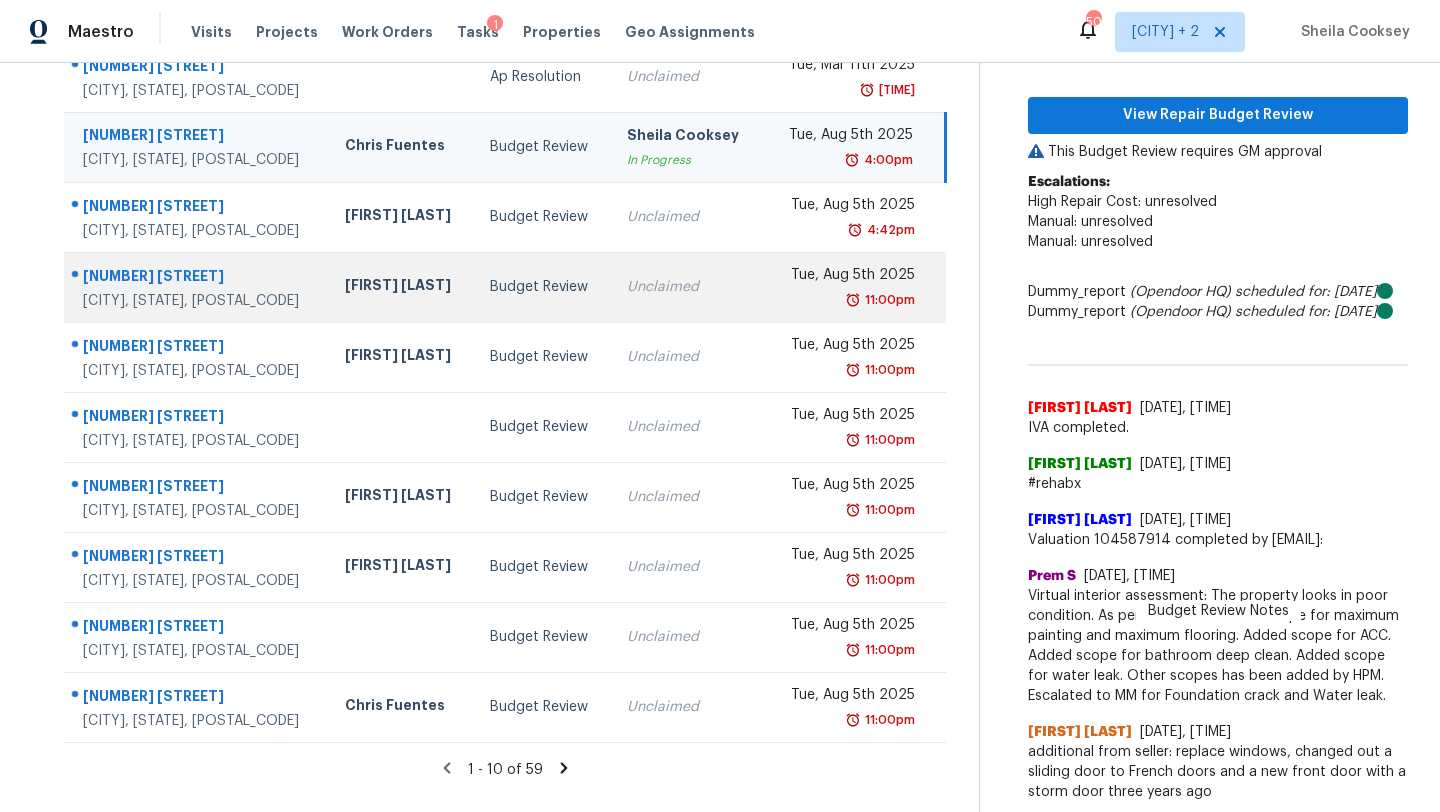 scroll, scrollTop: 0, scrollLeft: 0, axis: both 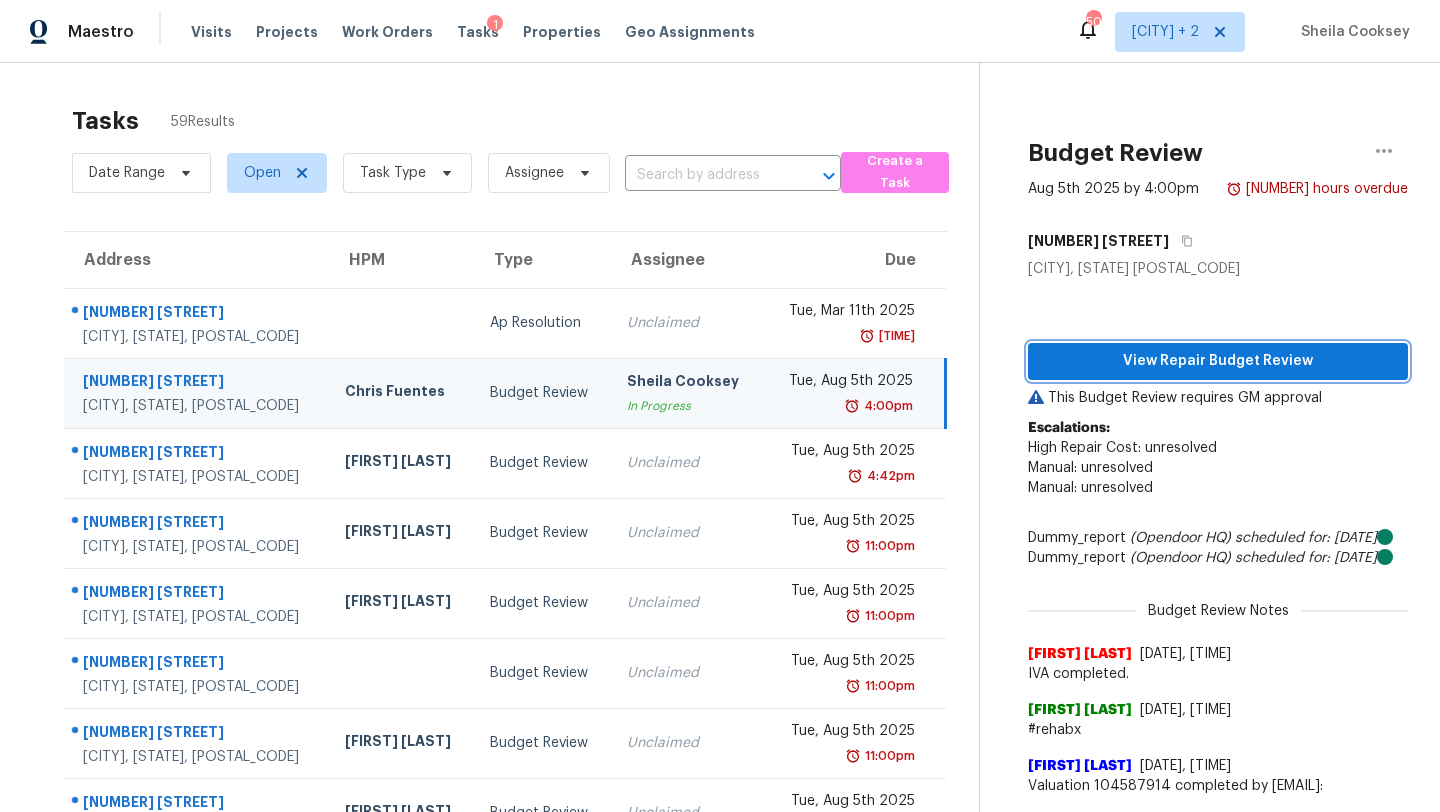 click on "View Repair Budget Review" at bounding box center (1218, 361) 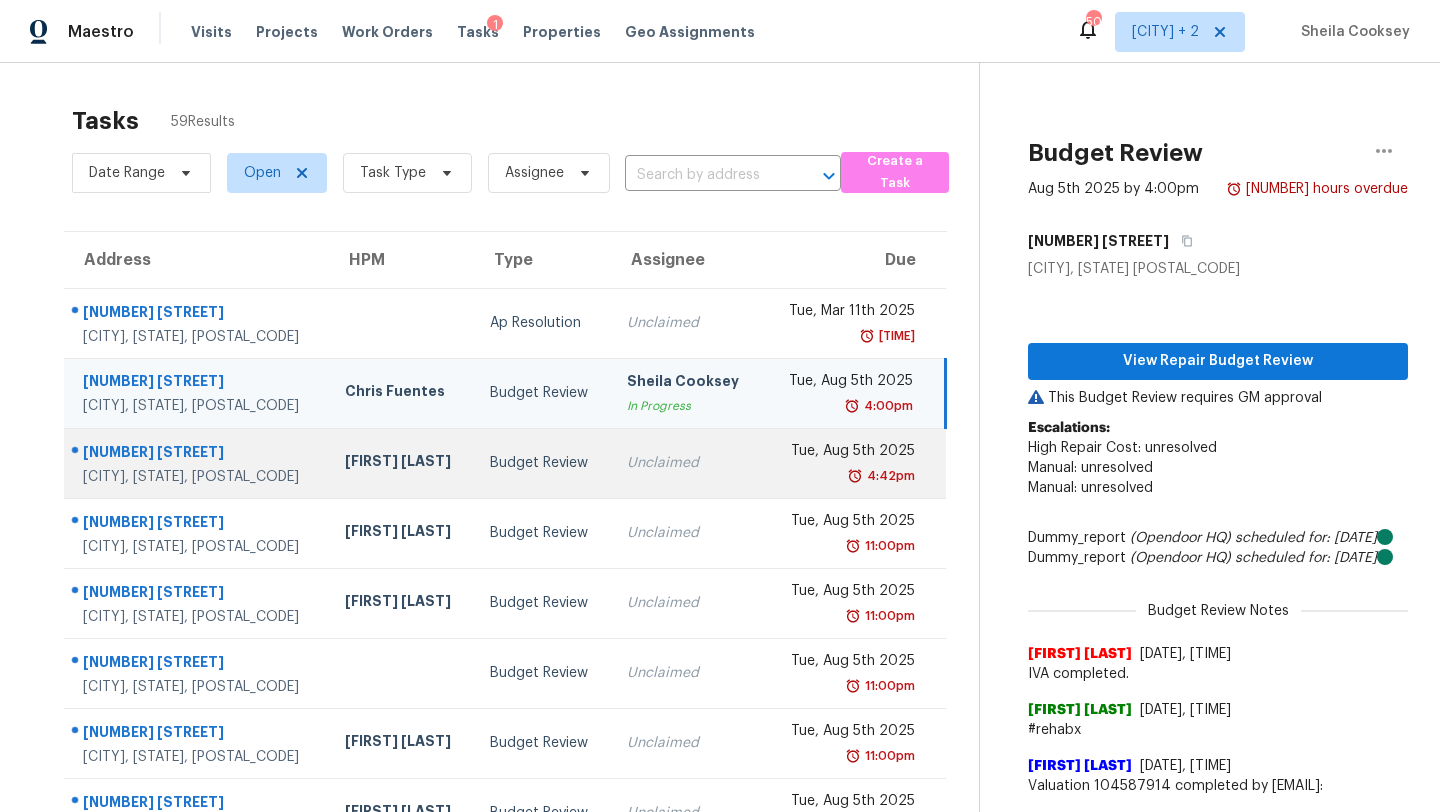 click on "Budget Review" at bounding box center [542, 463] 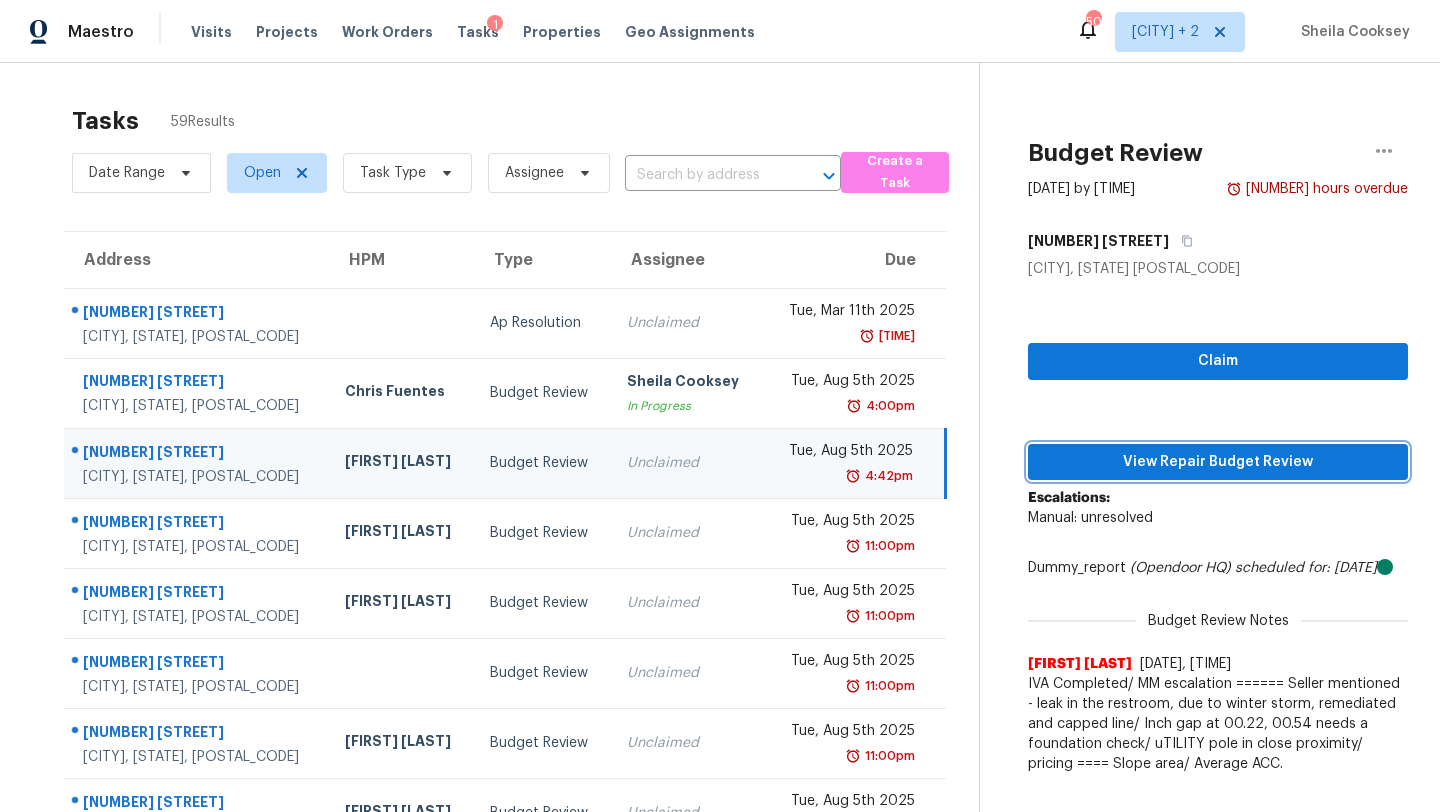 click on "View Repair Budget Review" at bounding box center [1218, 462] 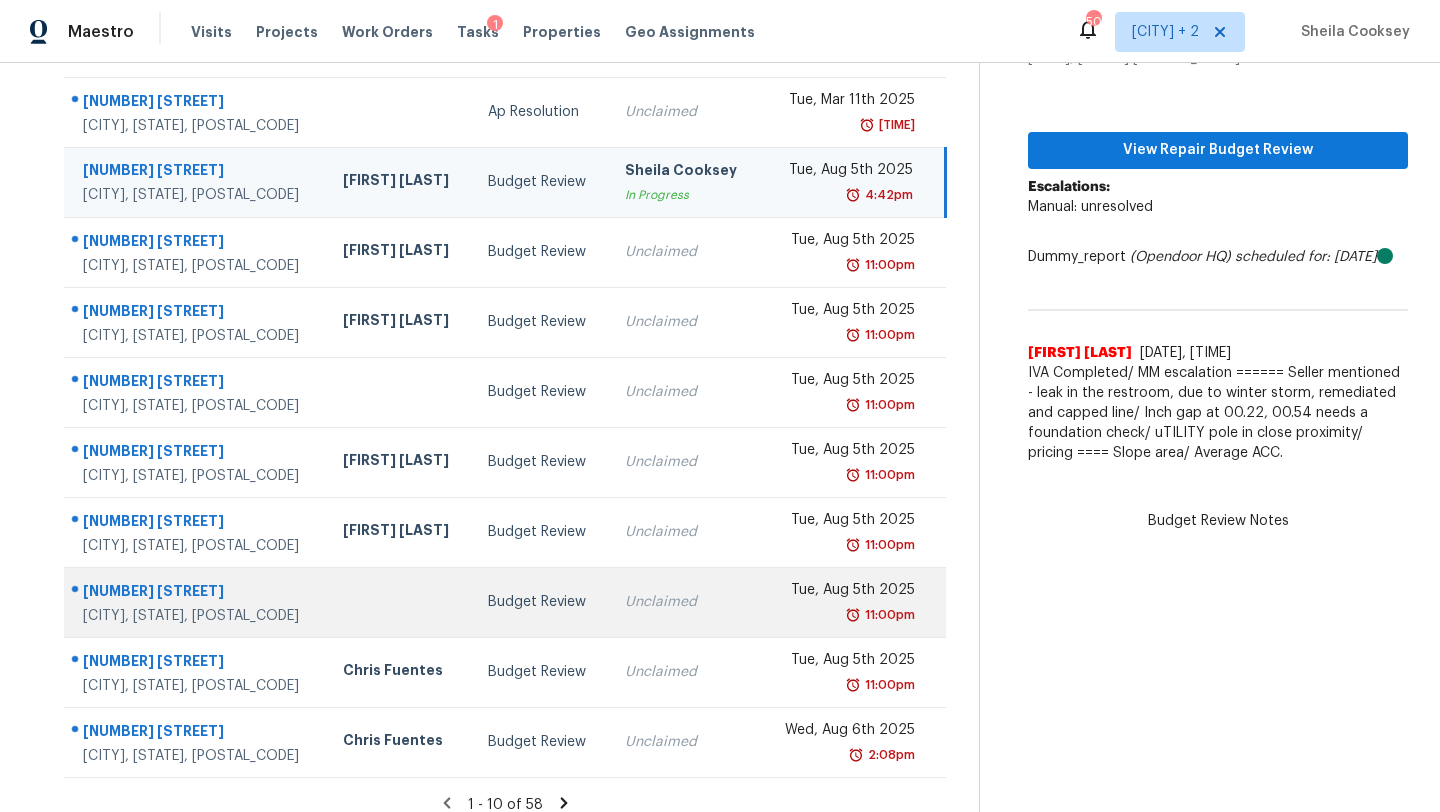 scroll, scrollTop: 229, scrollLeft: 0, axis: vertical 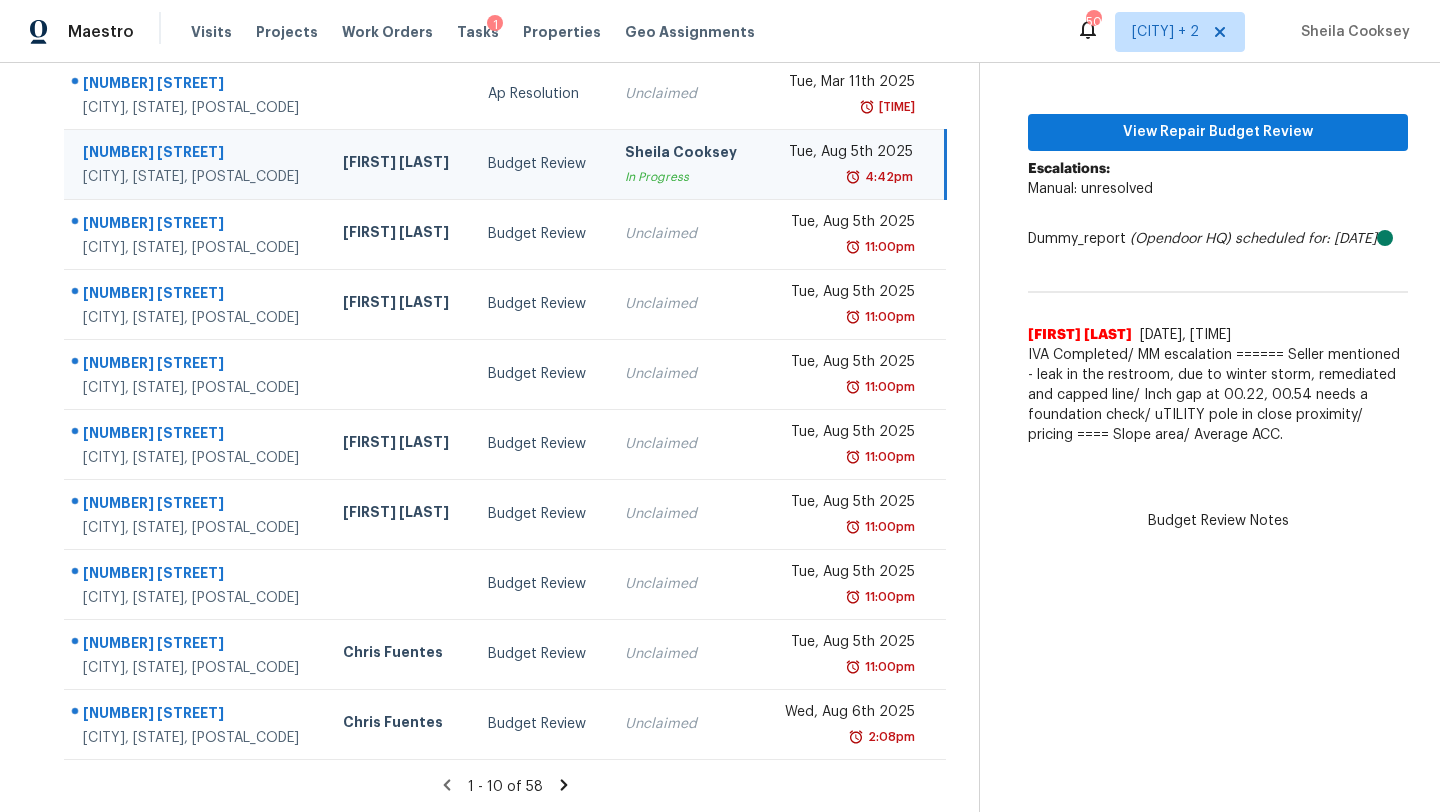 click on "1 - 10 of 58" at bounding box center (505, 786) 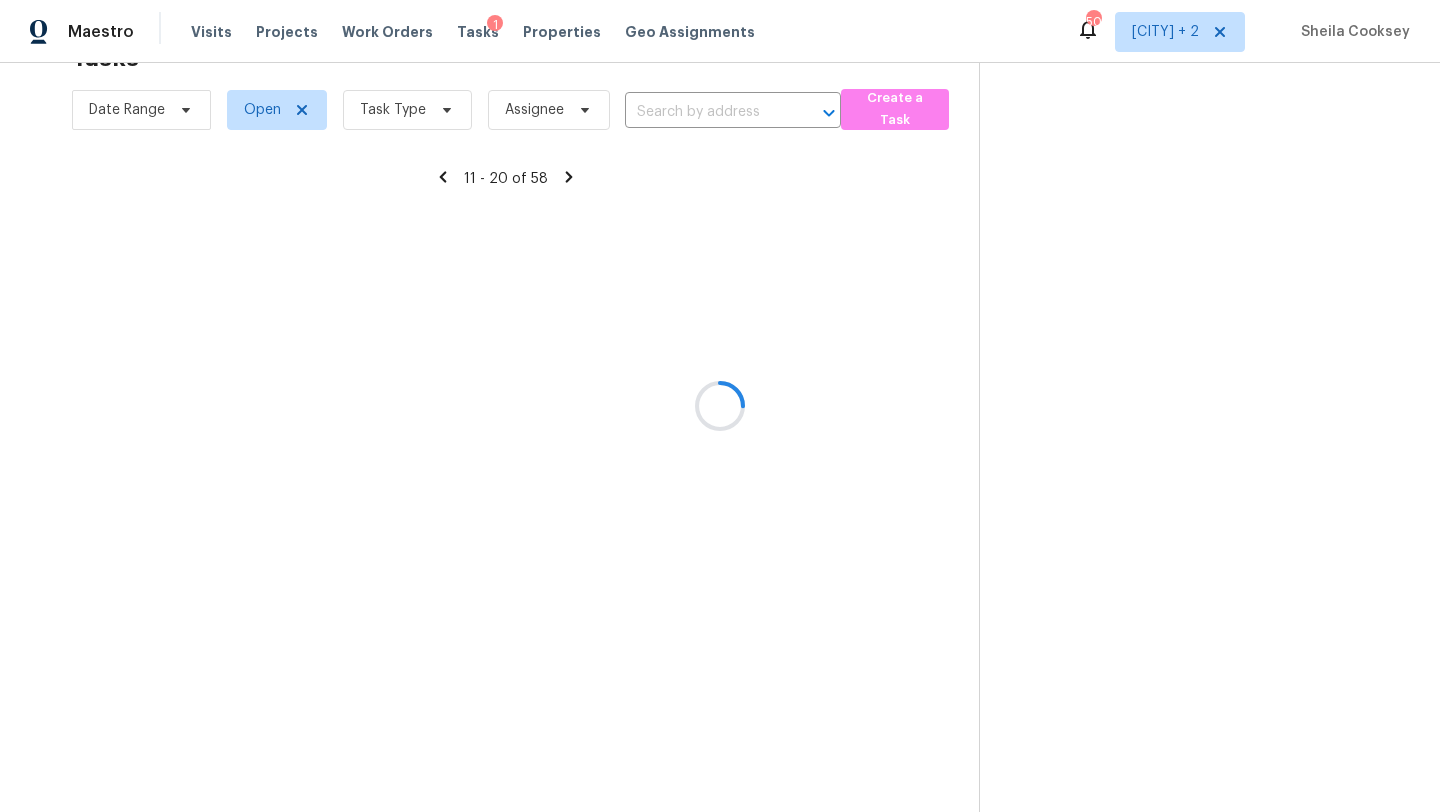 click at bounding box center [720, 406] 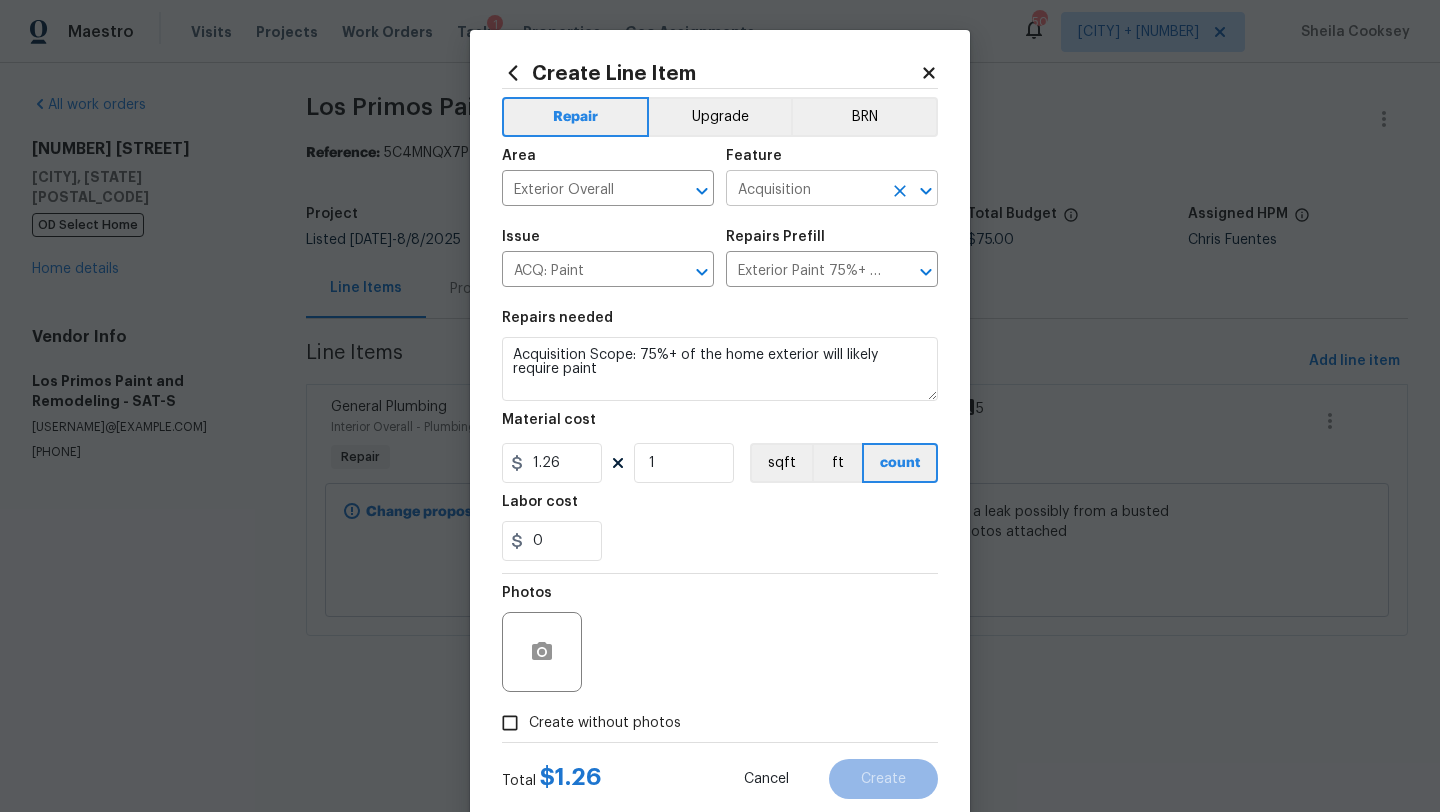 scroll, scrollTop: 0, scrollLeft: 0, axis: both 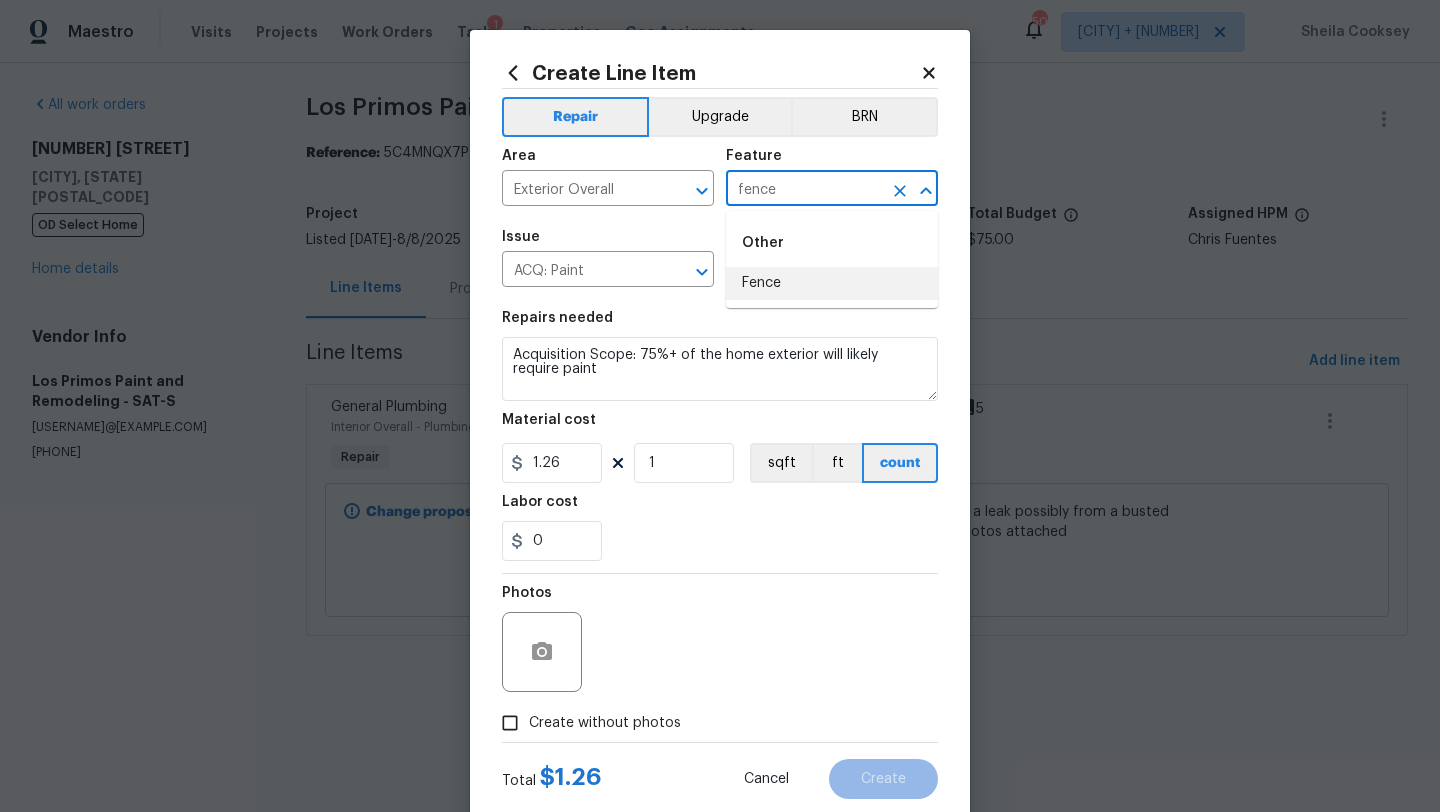 click on "Other Fence" at bounding box center [832, 259] 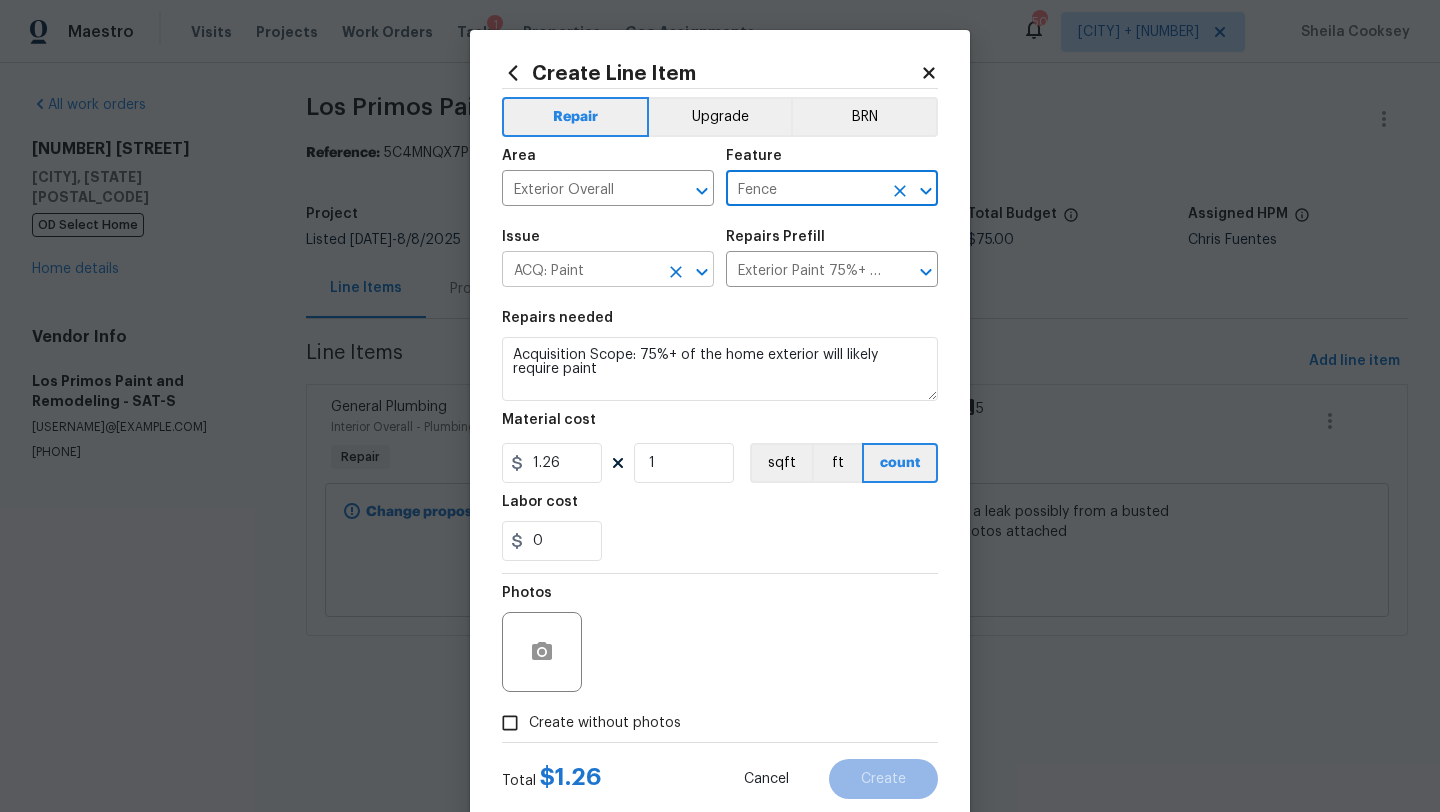 type on "Fence" 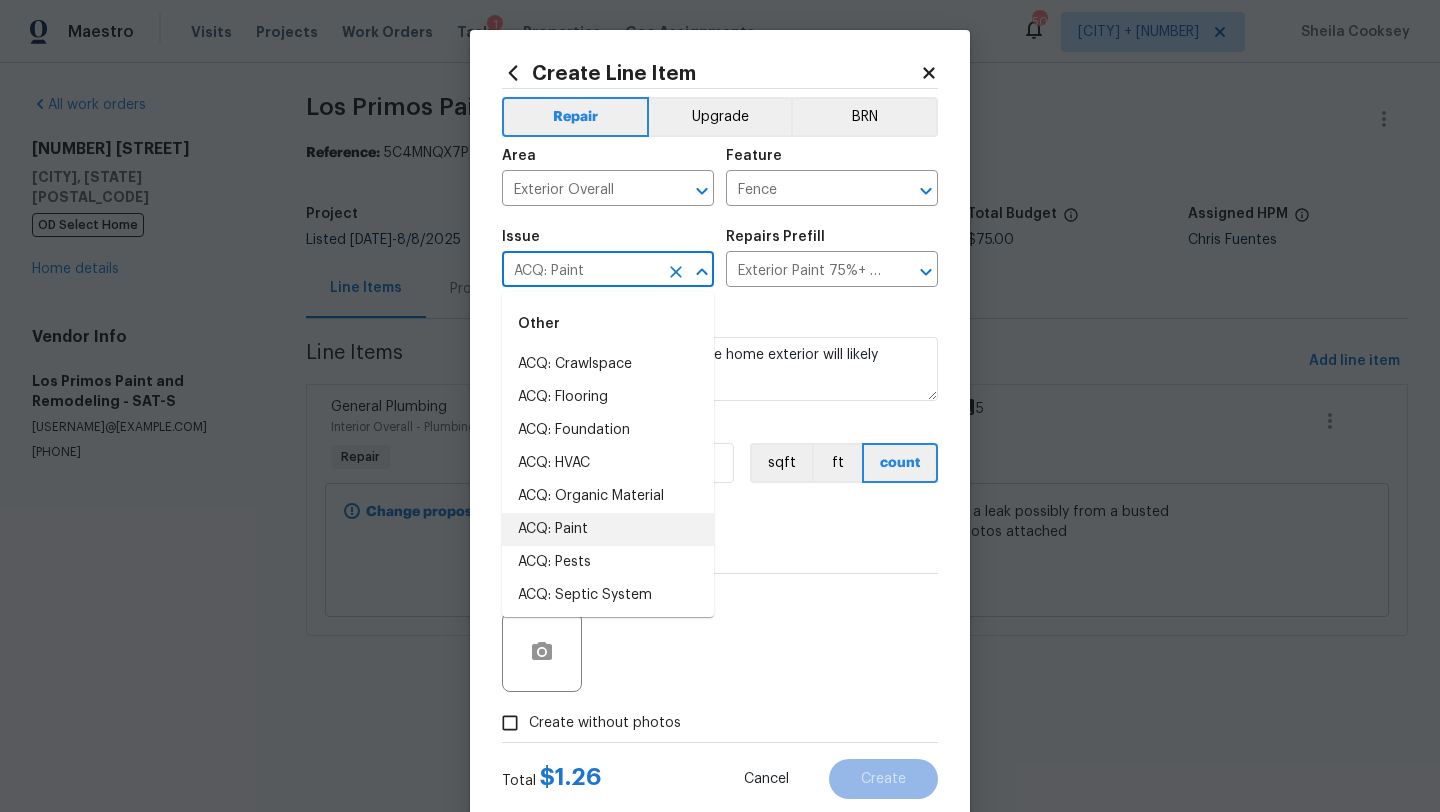 click on "ACQ: Paint" at bounding box center (580, 271) 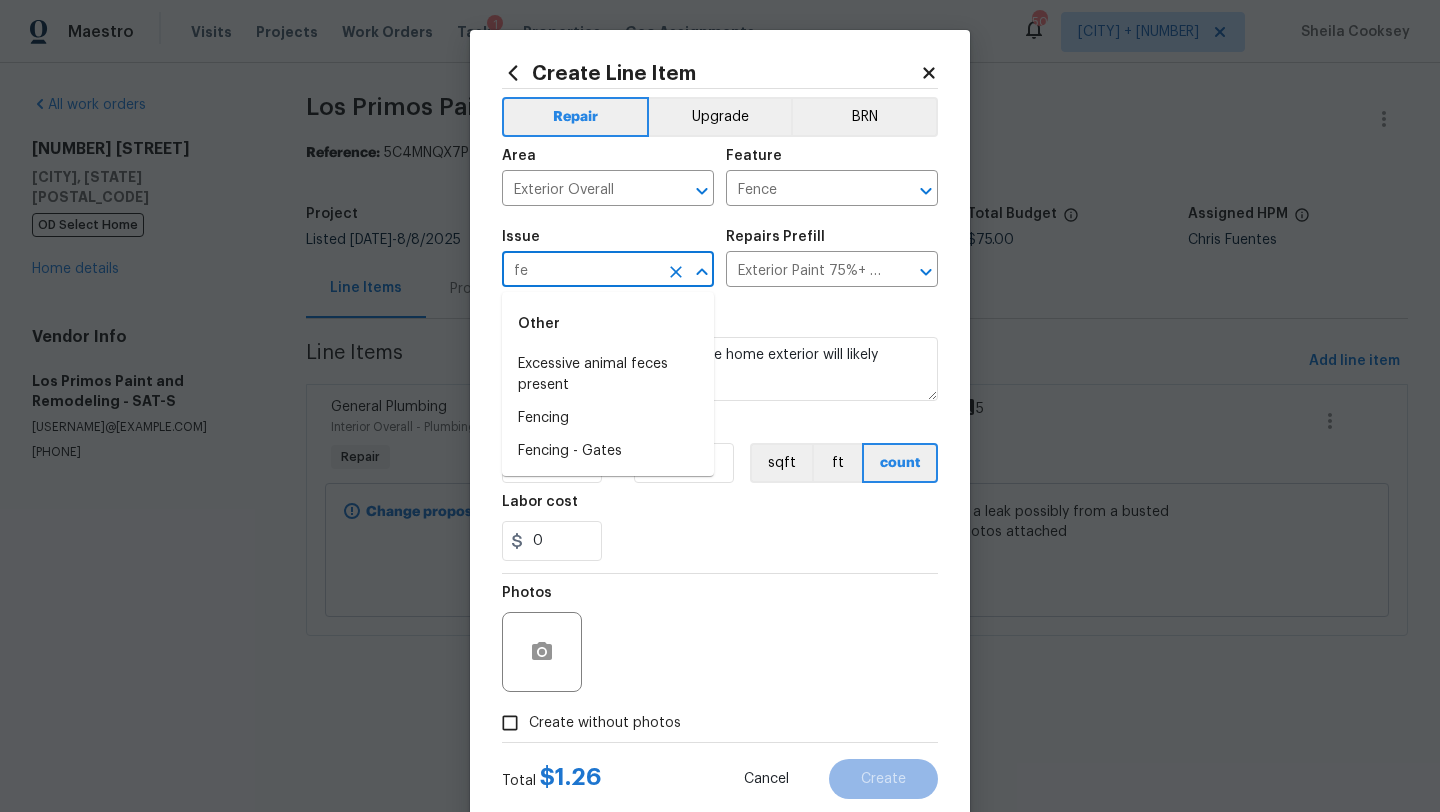type on "f" 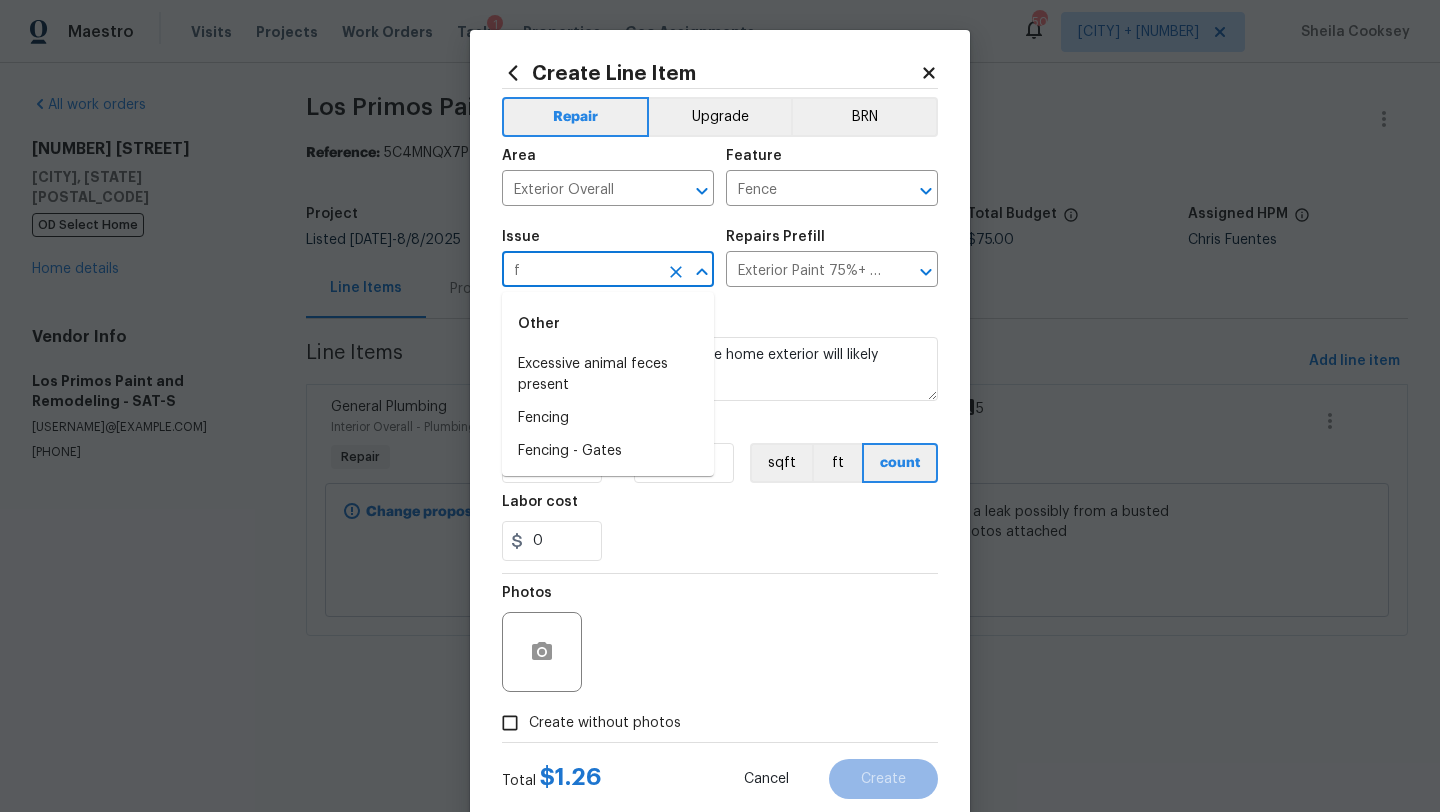 type 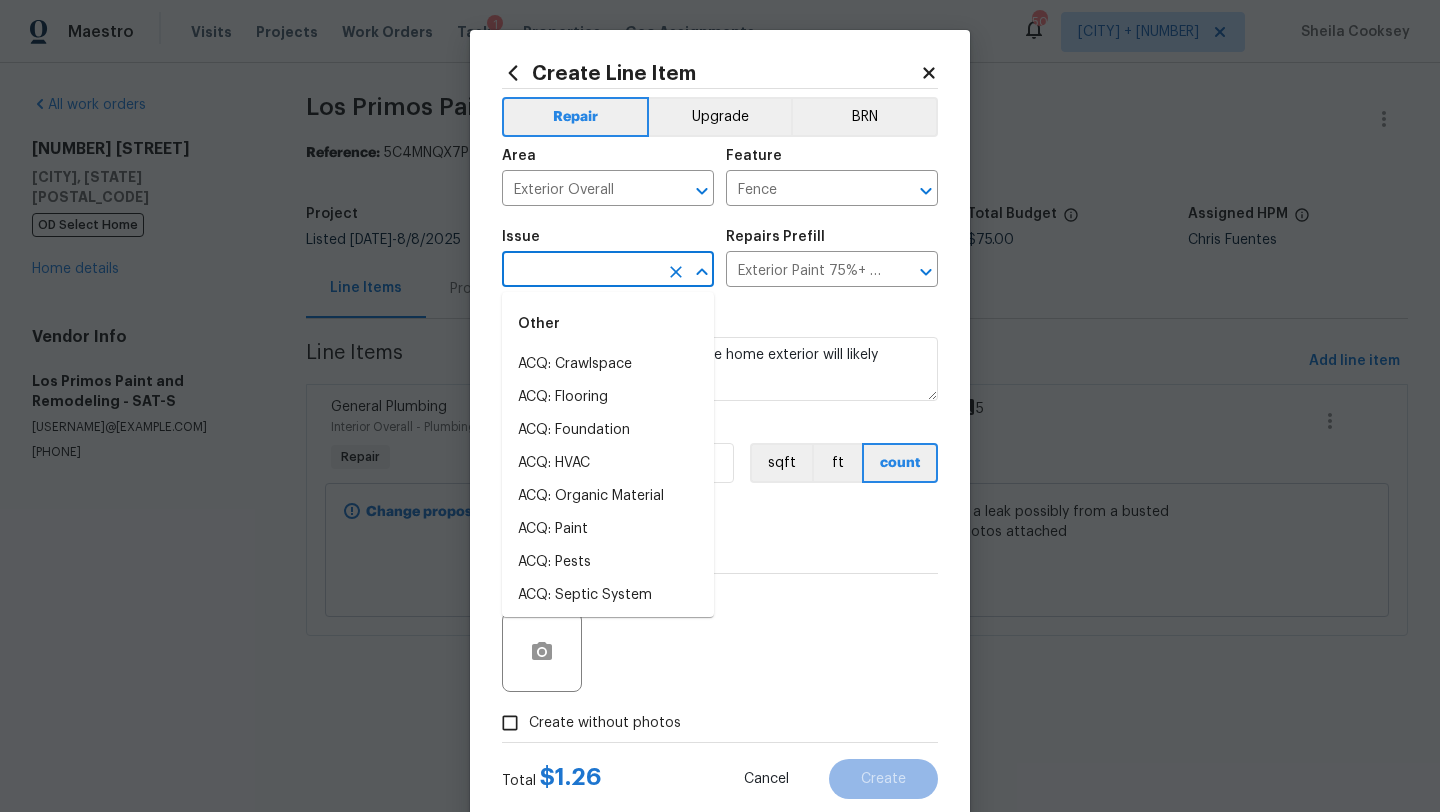 type 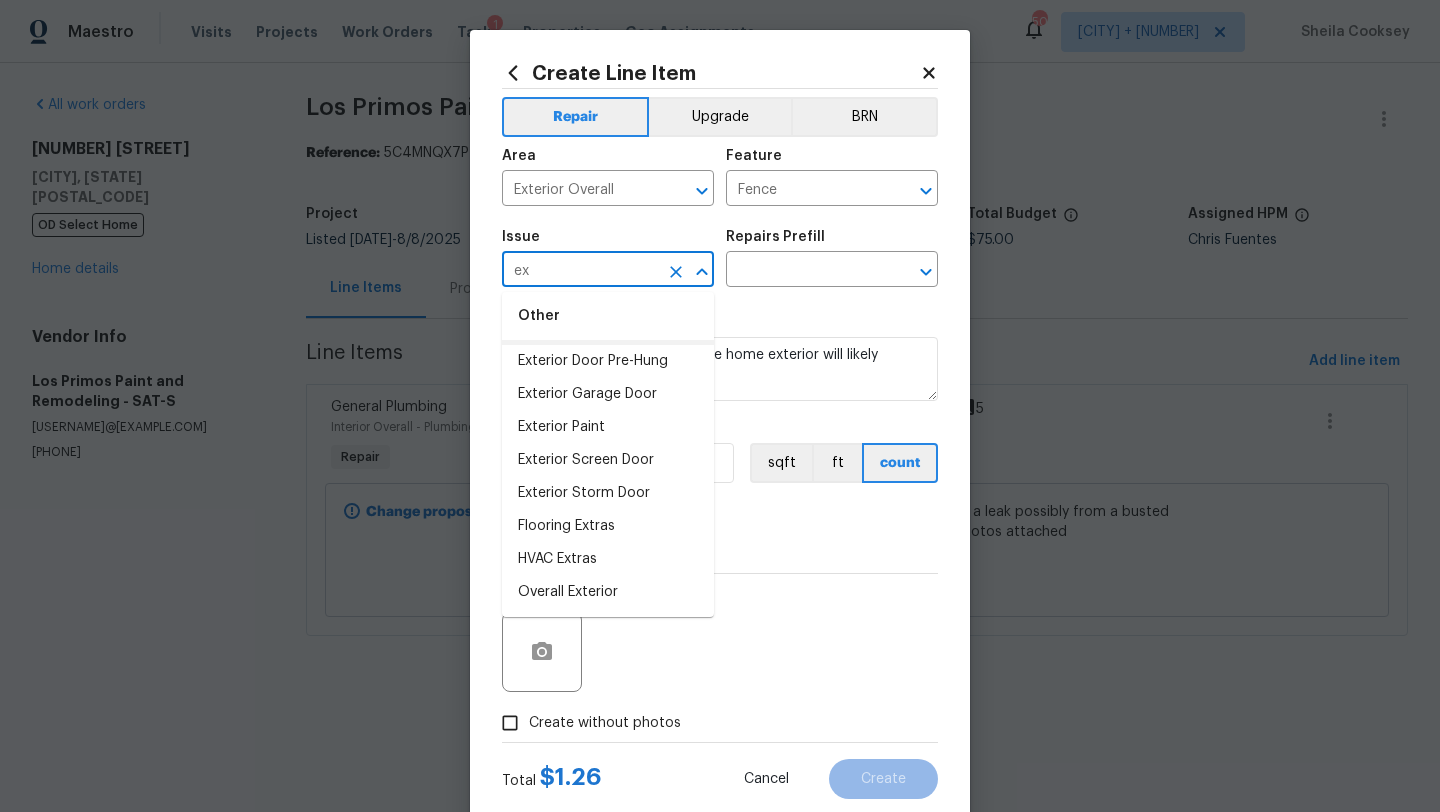 scroll, scrollTop: 0, scrollLeft: 0, axis: both 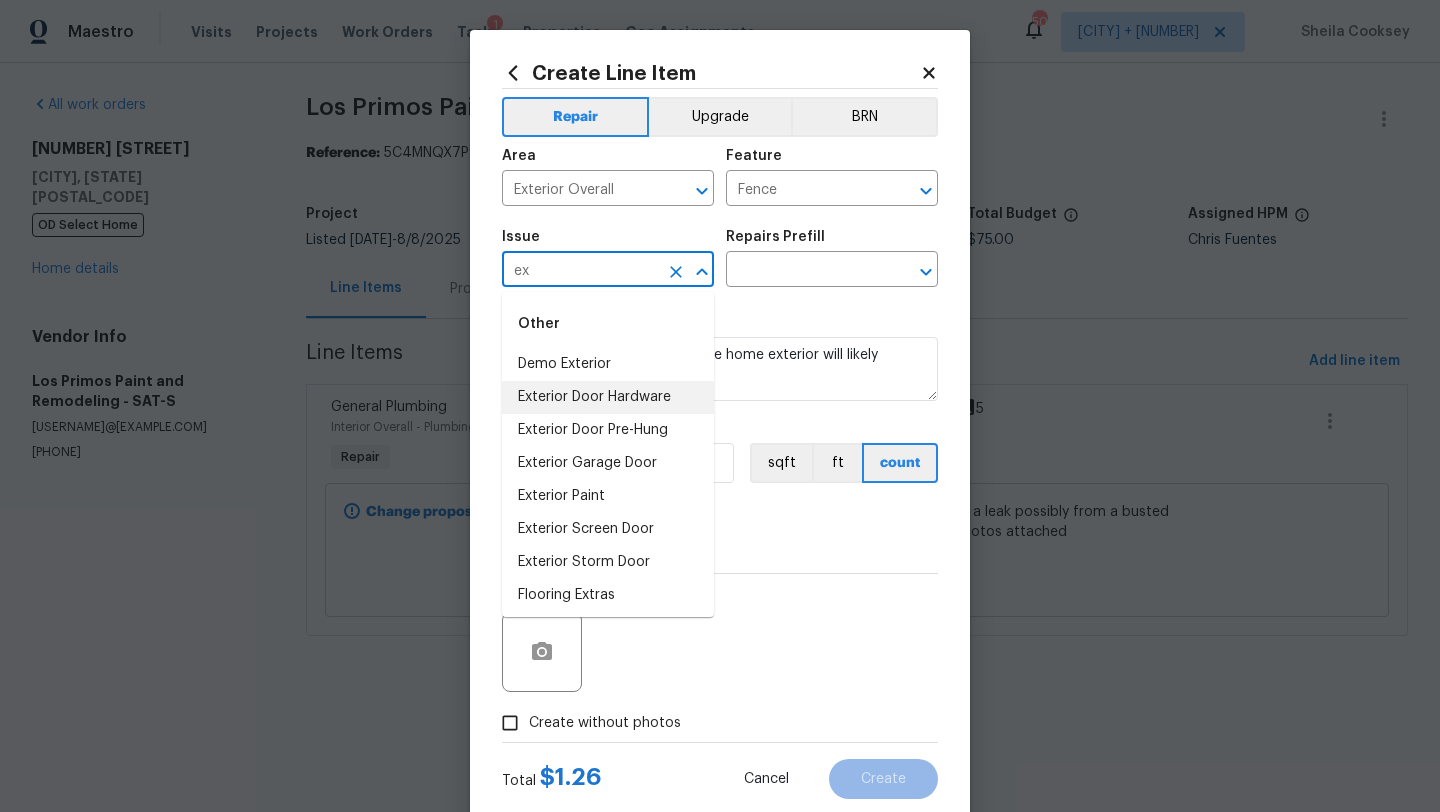 type on "e" 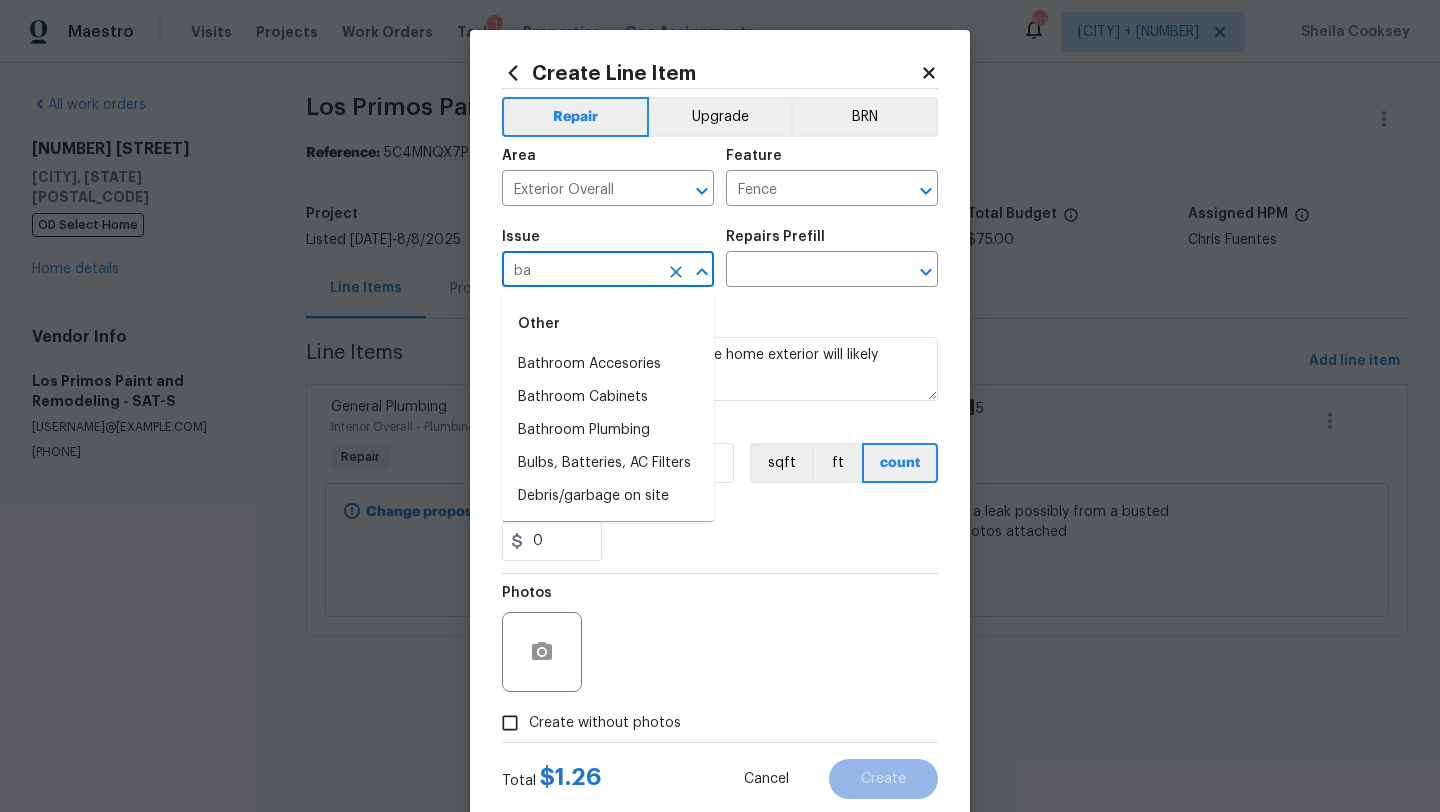 type on "b" 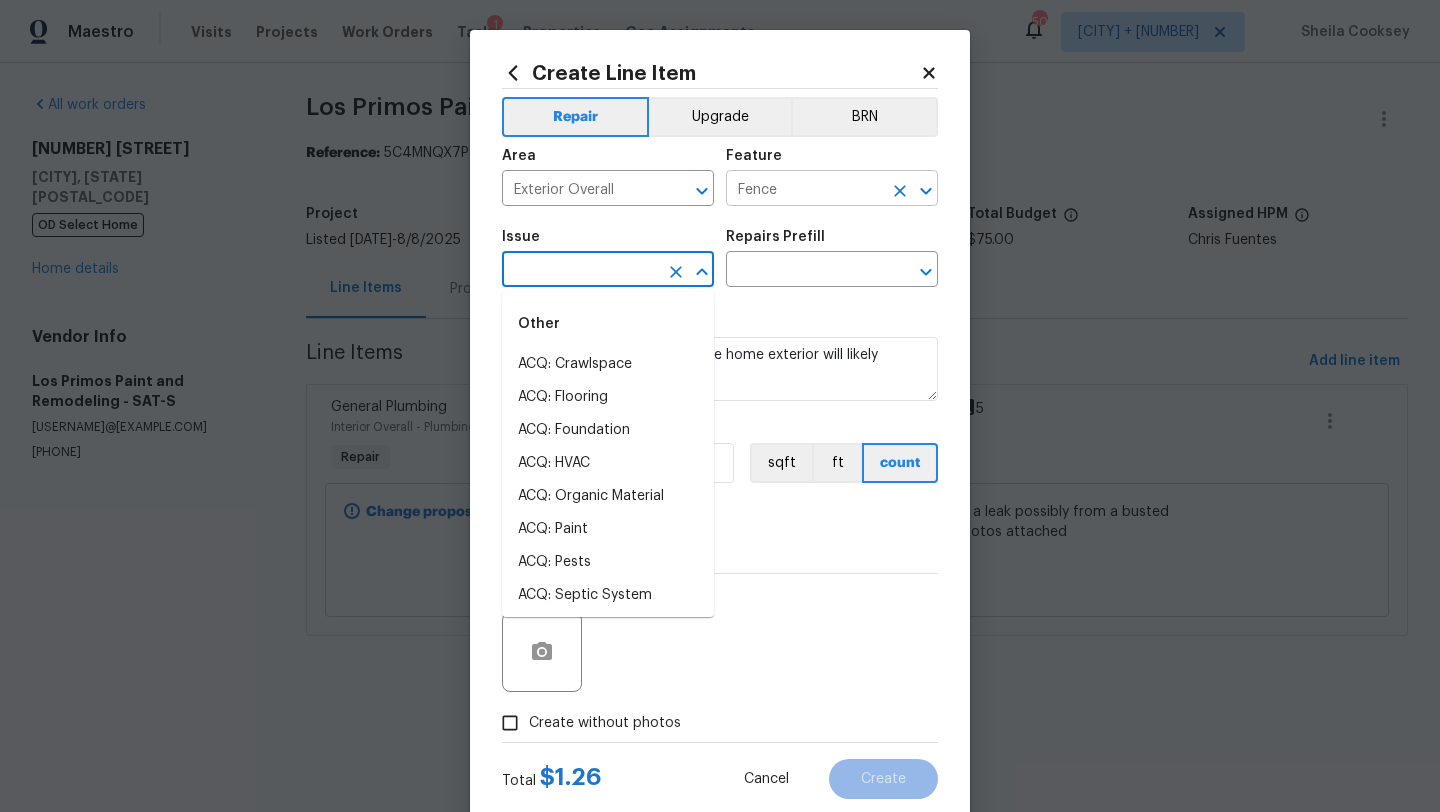 type 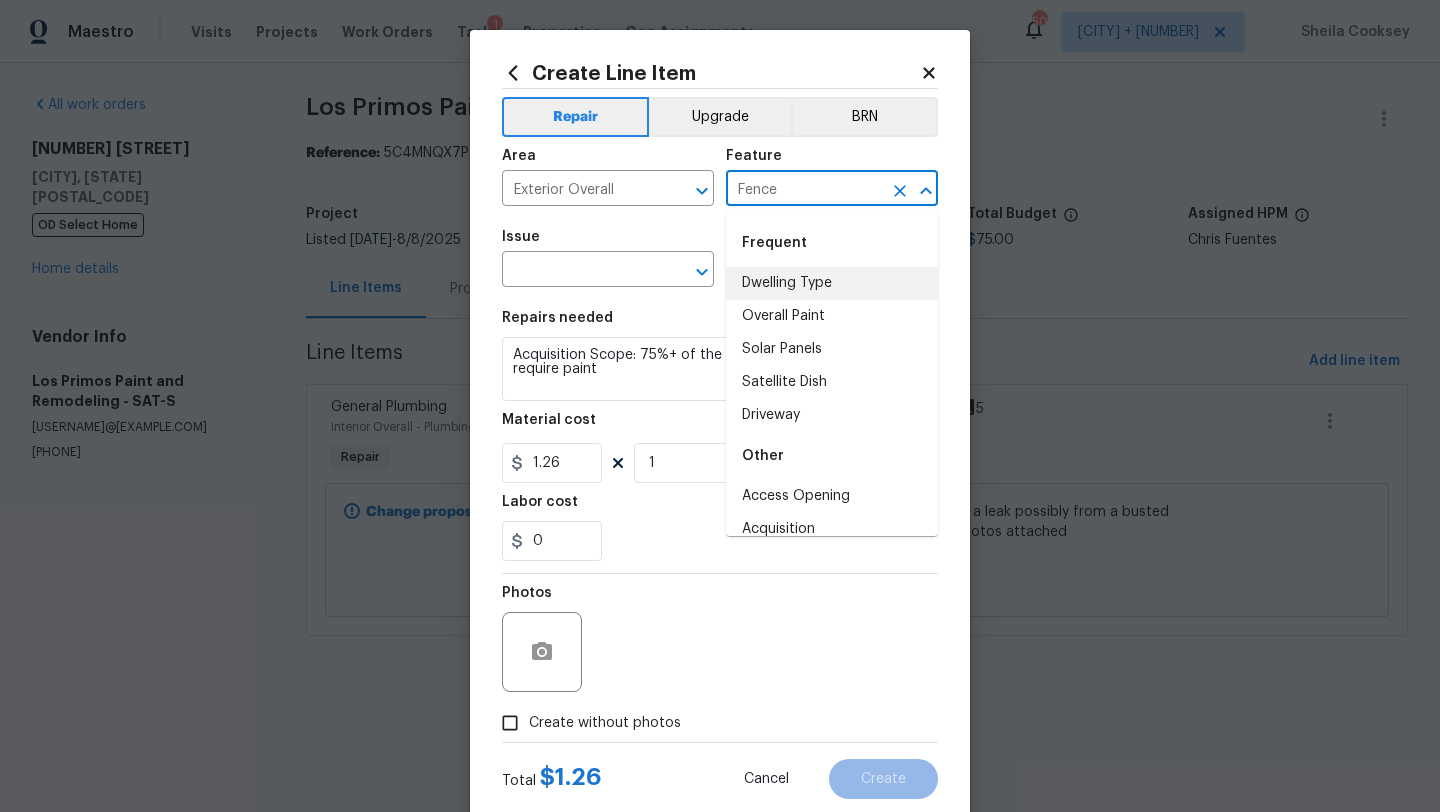 click on "Fence" at bounding box center (804, 190) 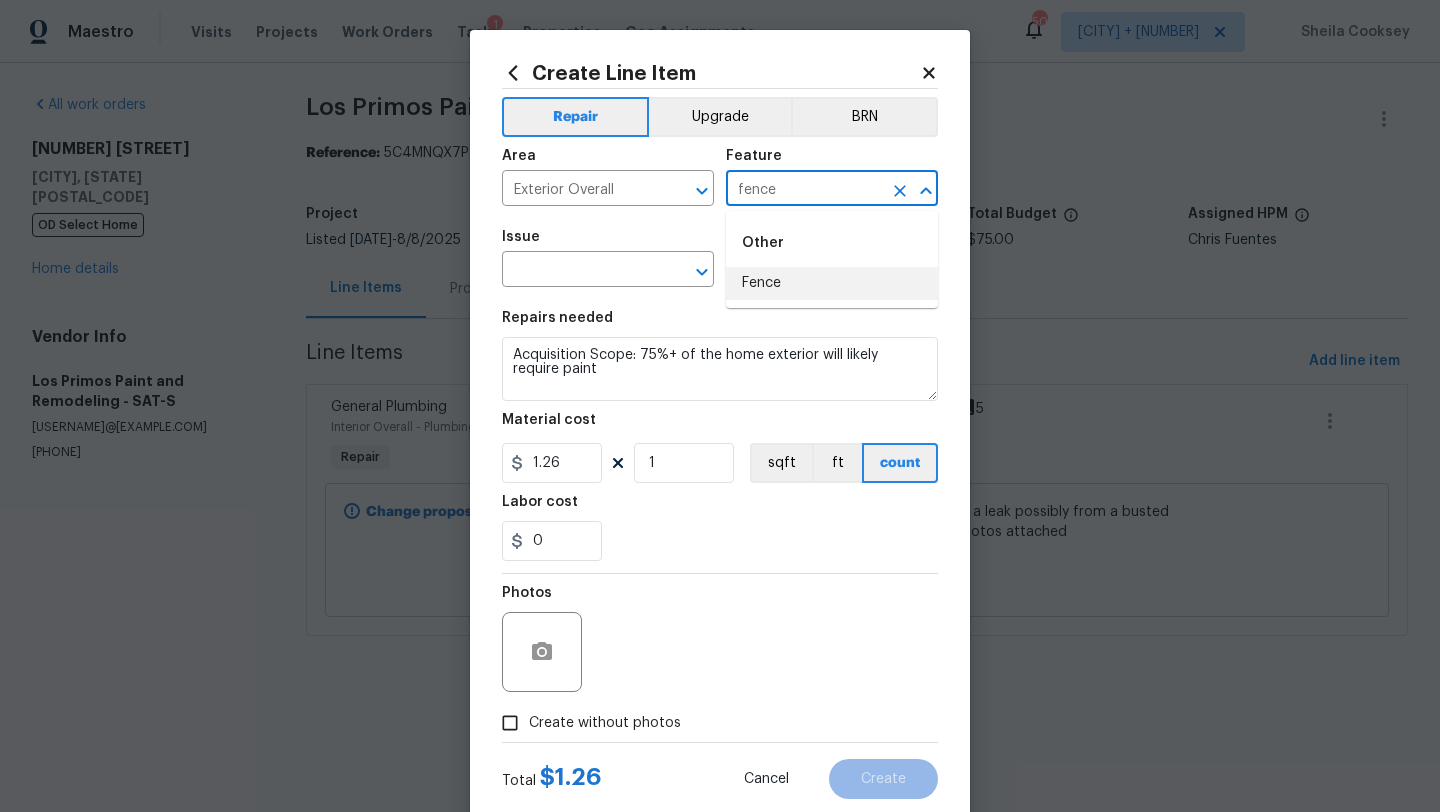 click on "Fence" at bounding box center (832, 283) 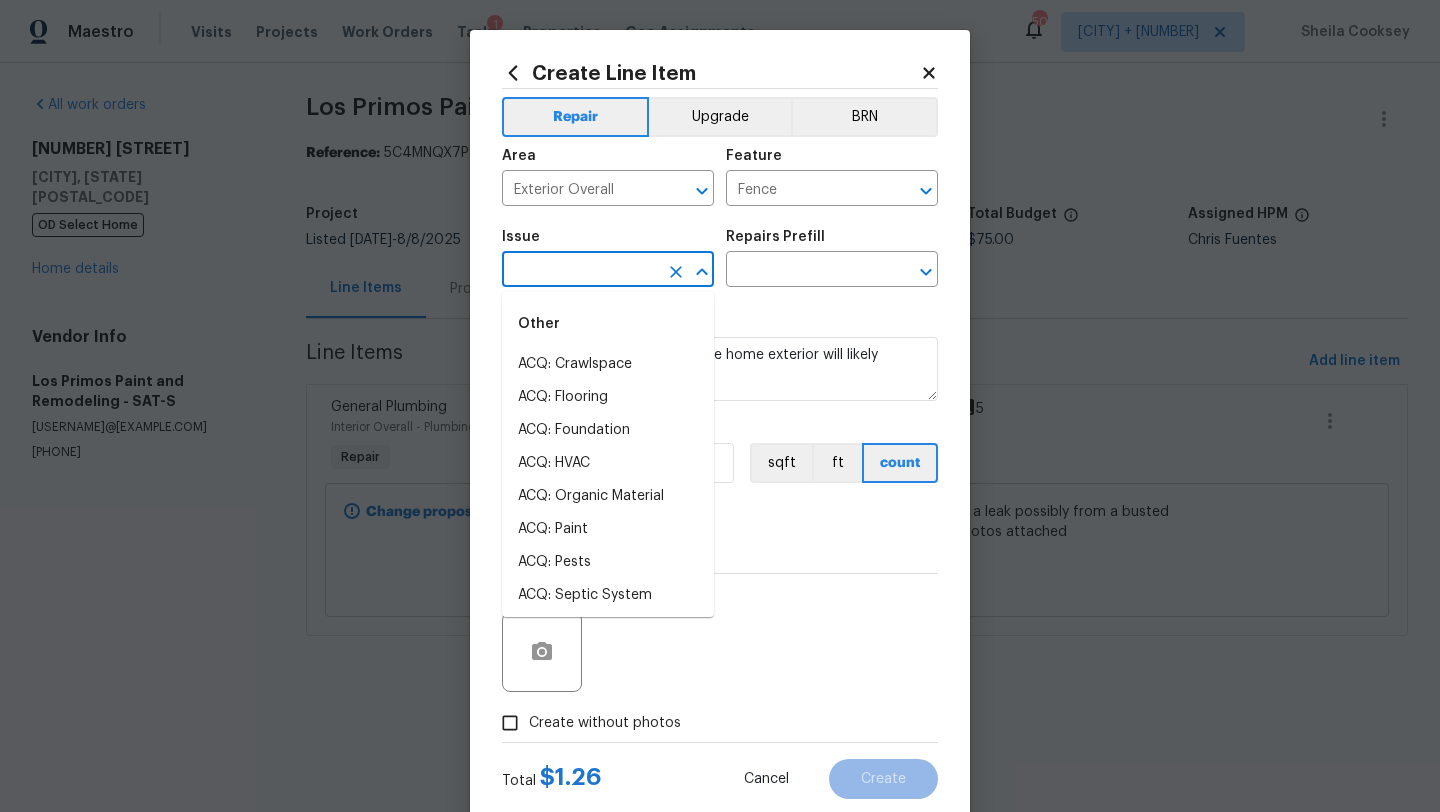 click at bounding box center [580, 271] 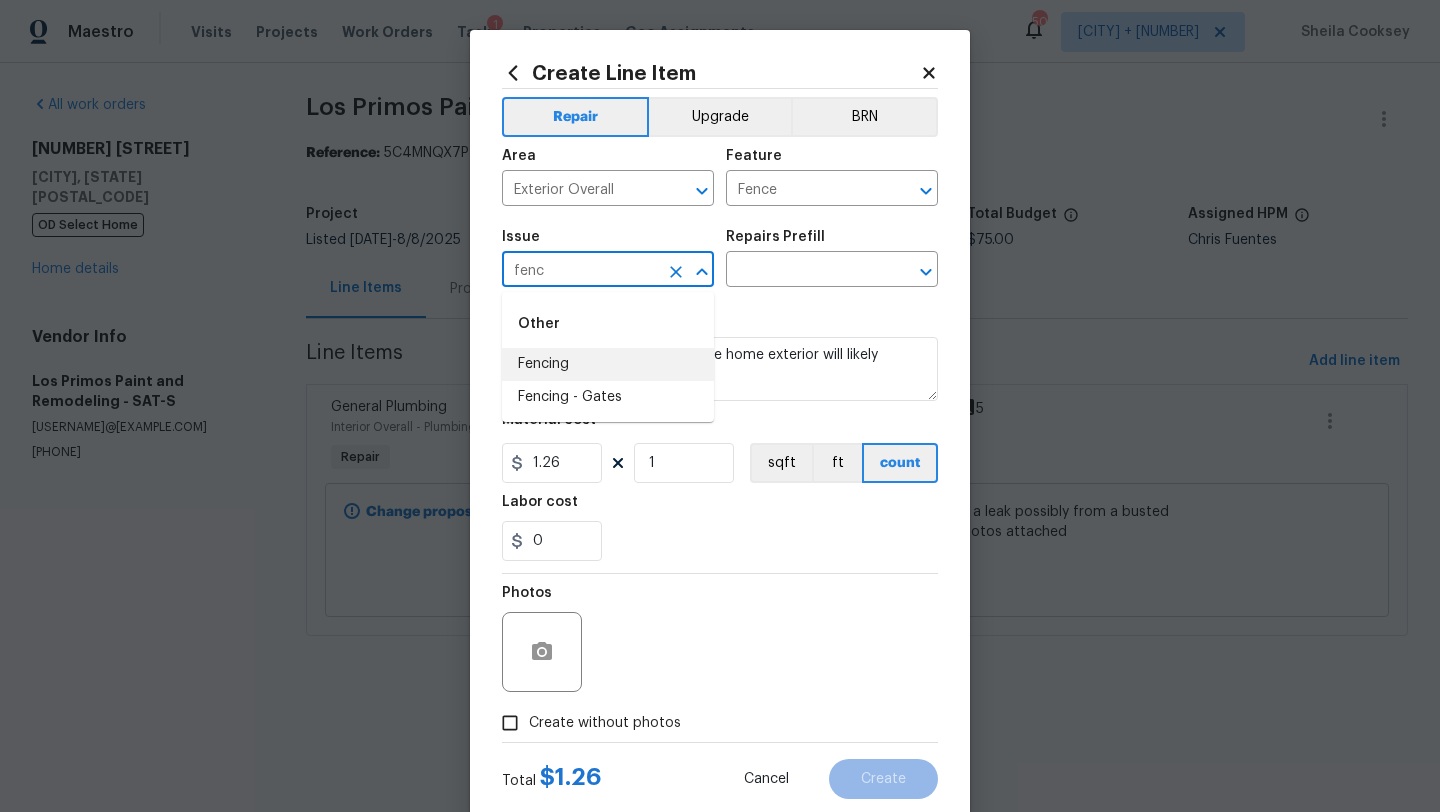 click on "Fencing" at bounding box center (608, 364) 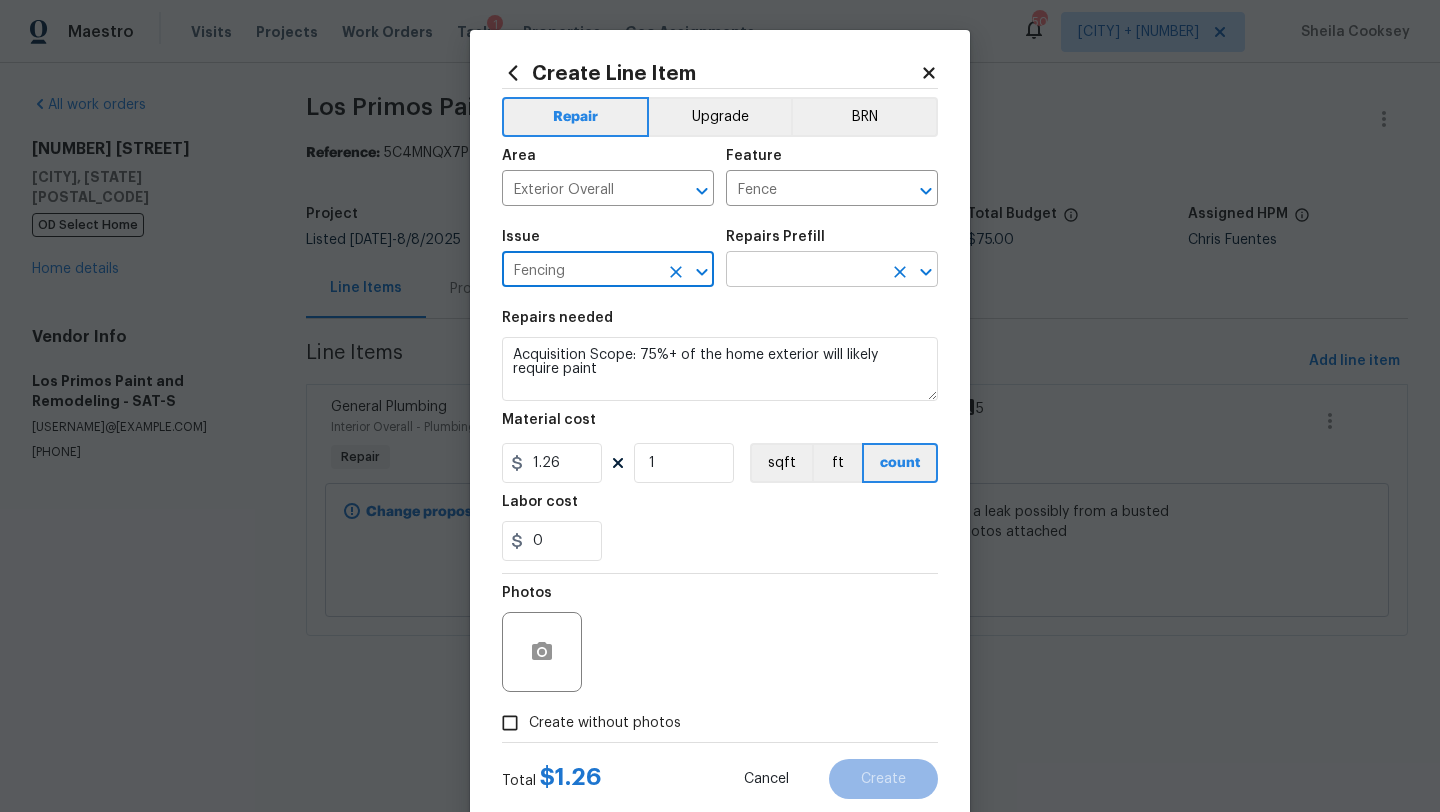 type on "Fencing" 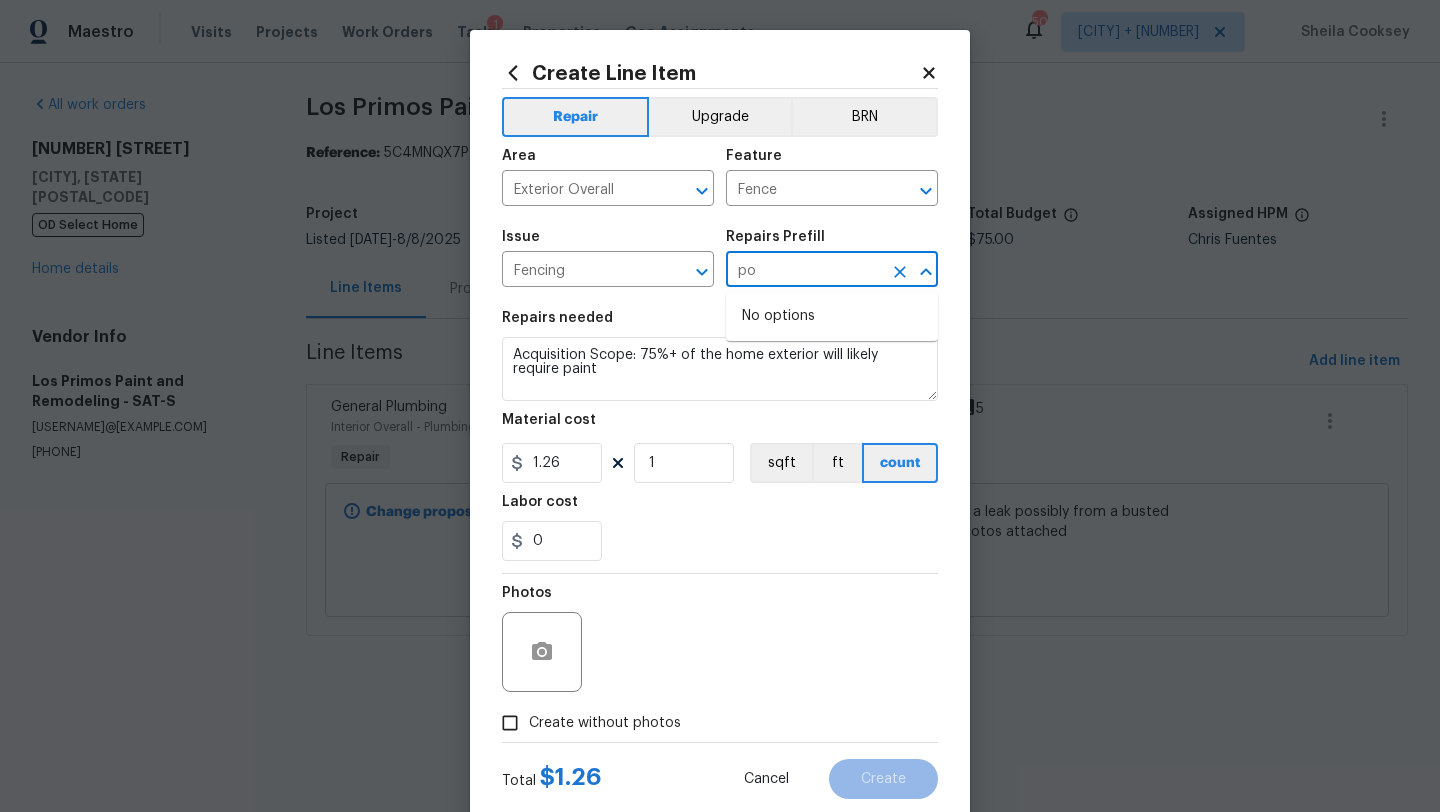 type on "p" 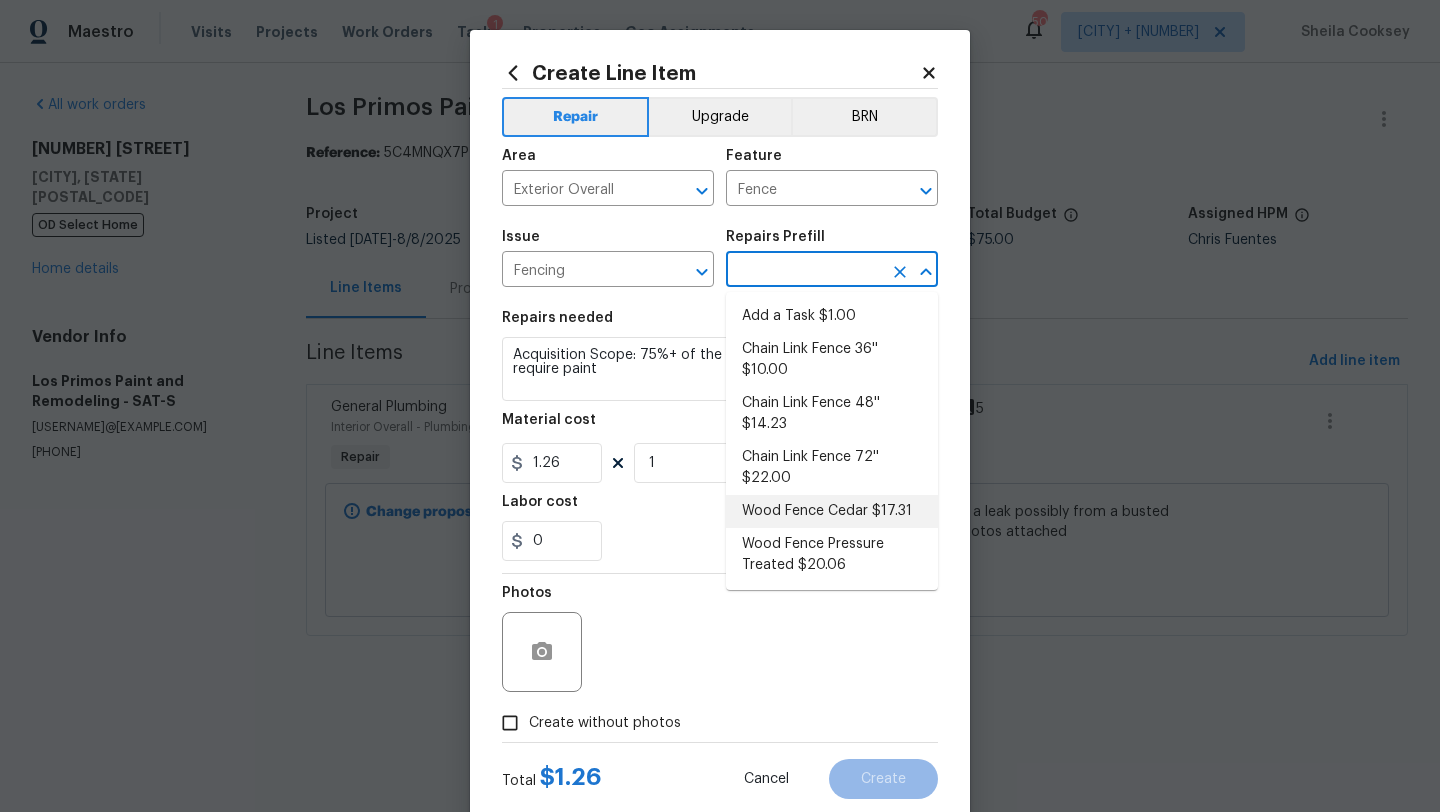 click on "Wood Fence Cedar $17.31" at bounding box center (832, 511) 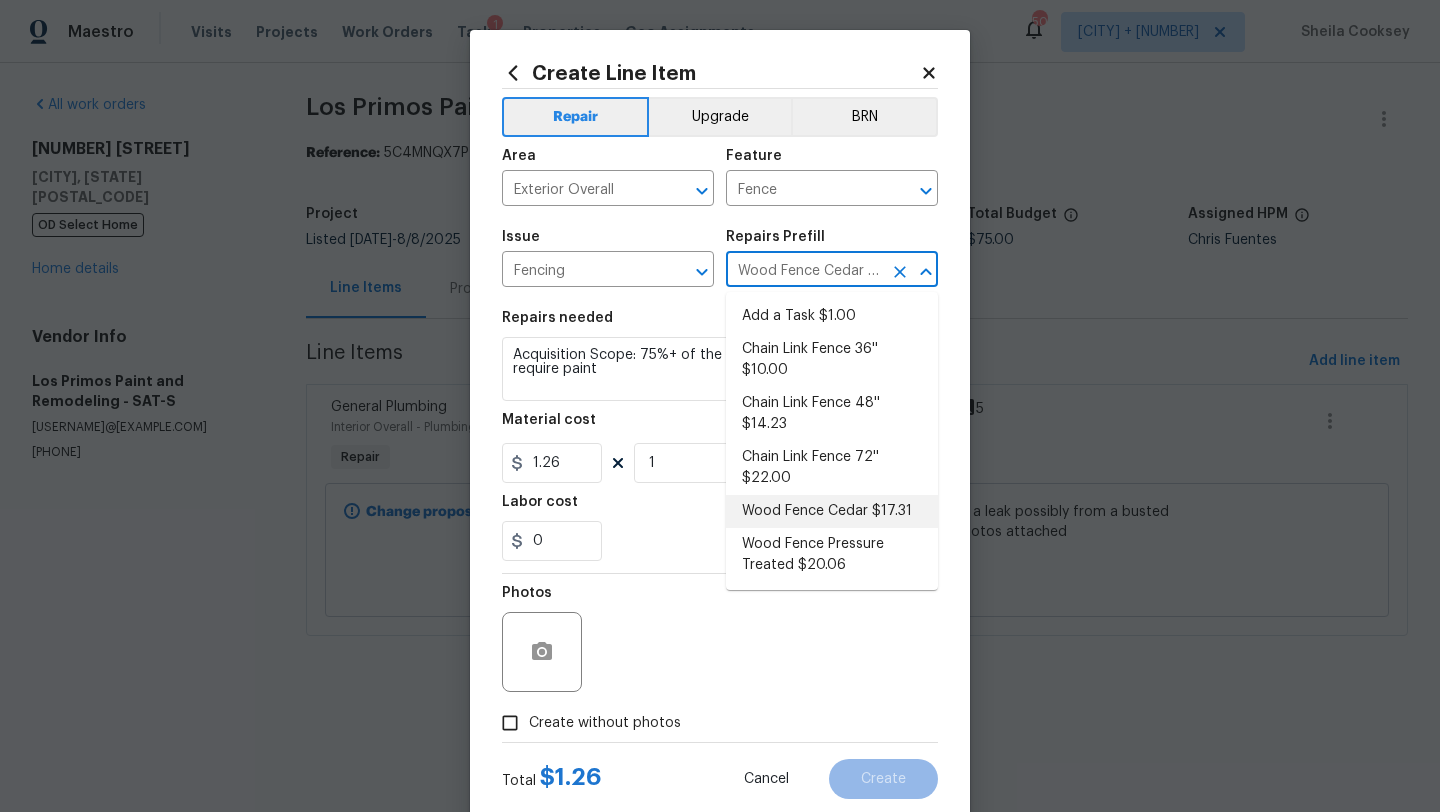 type on "17.31" 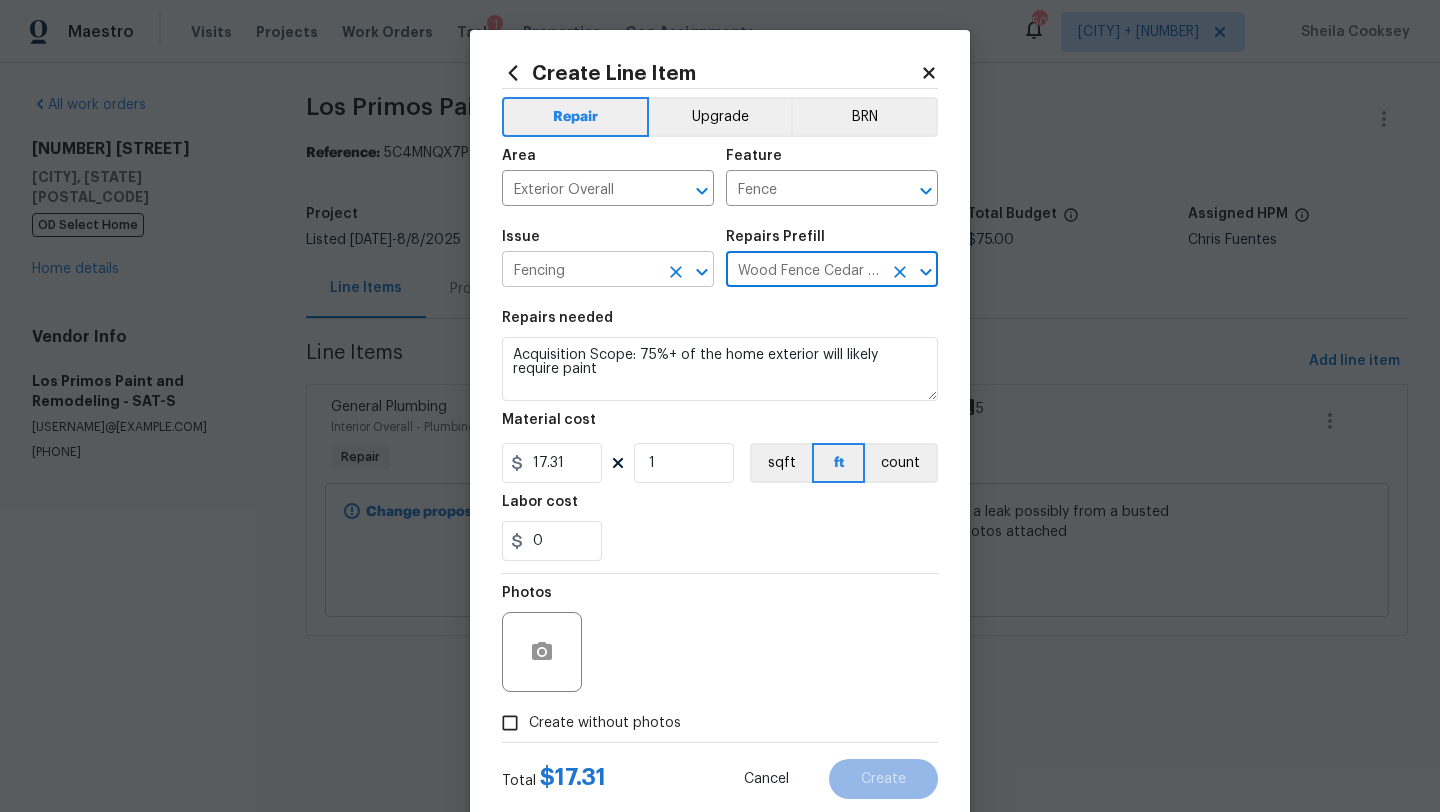 type on "Wood Fence Cedar $17.31" 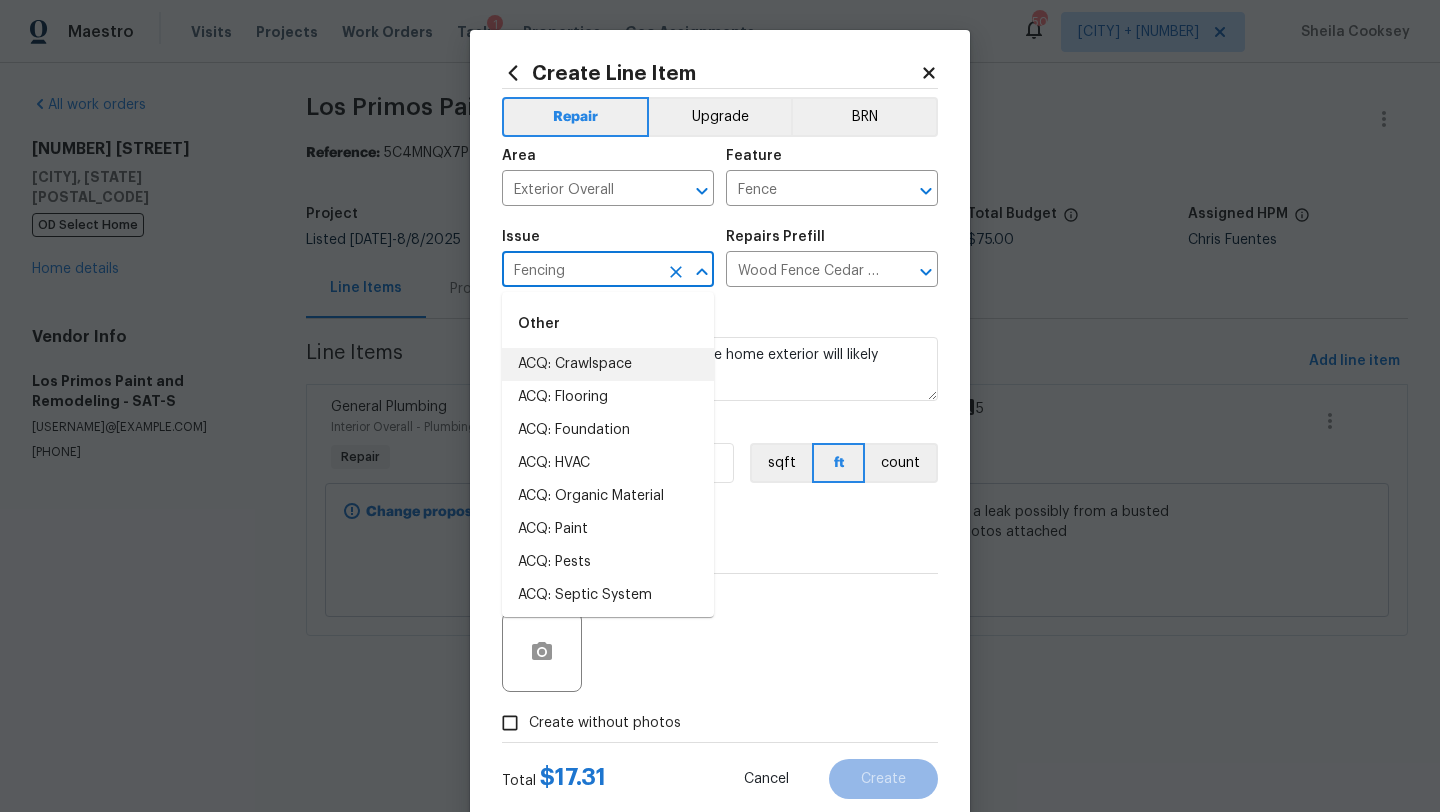 click on "Fencing" at bounding box center [580, 271] 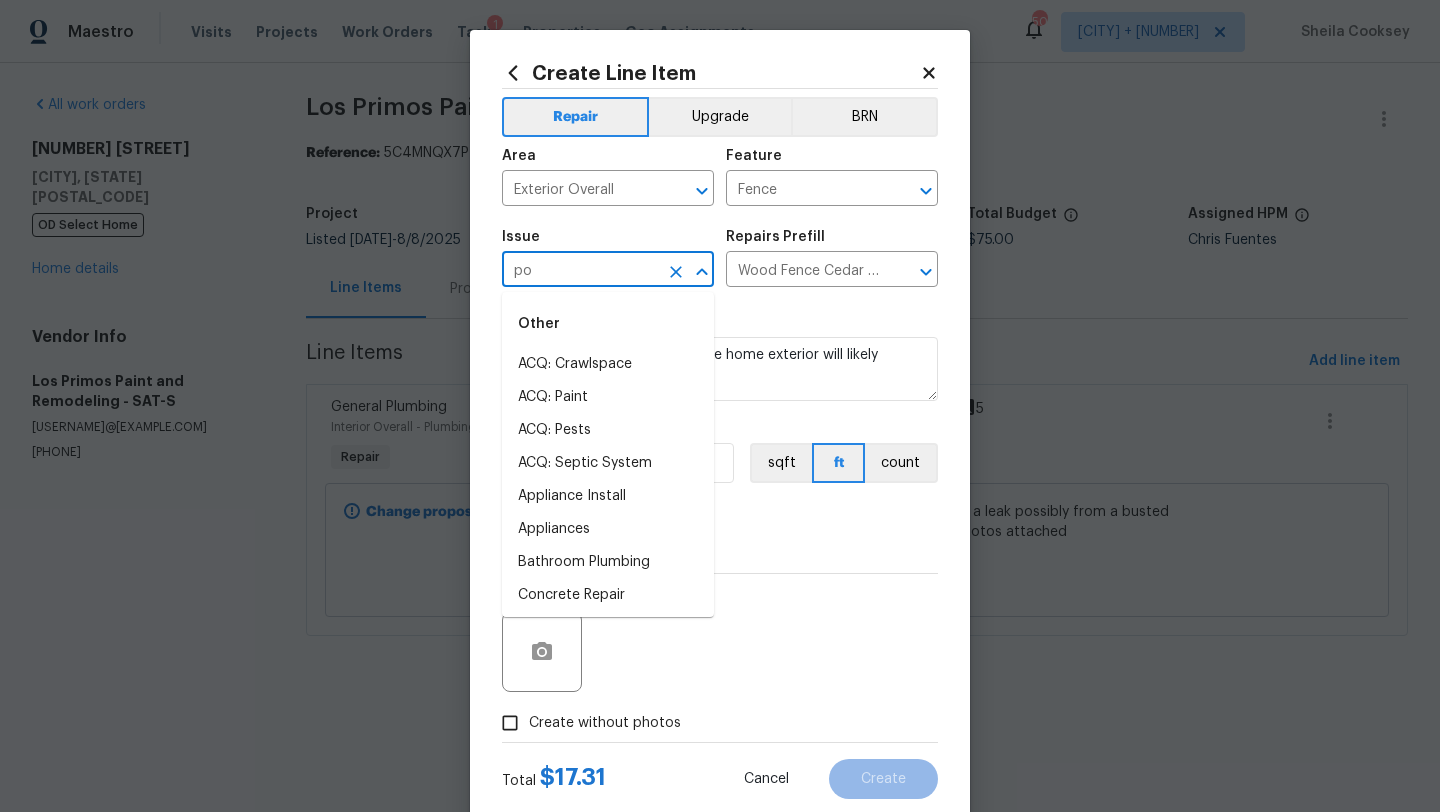 type on "p" 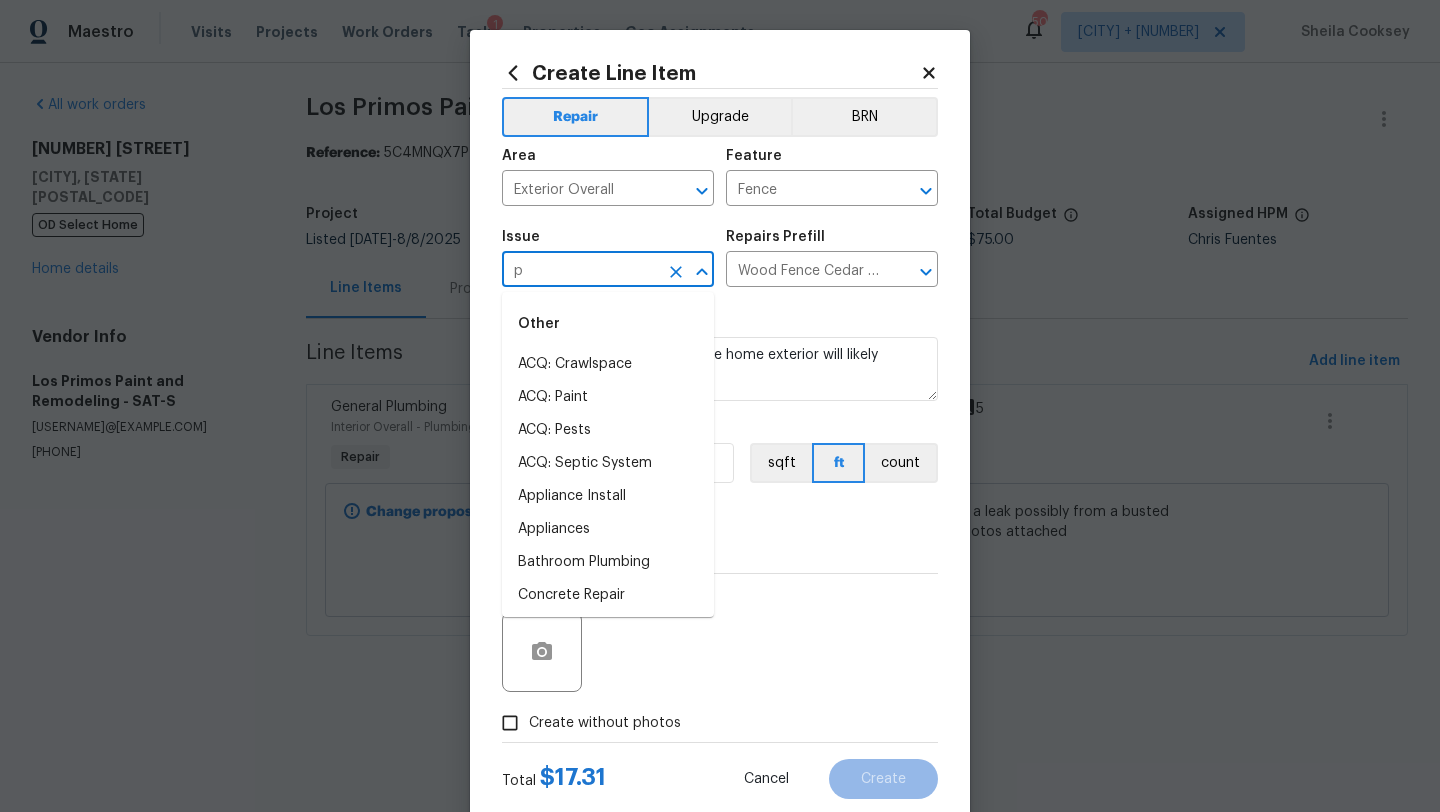type 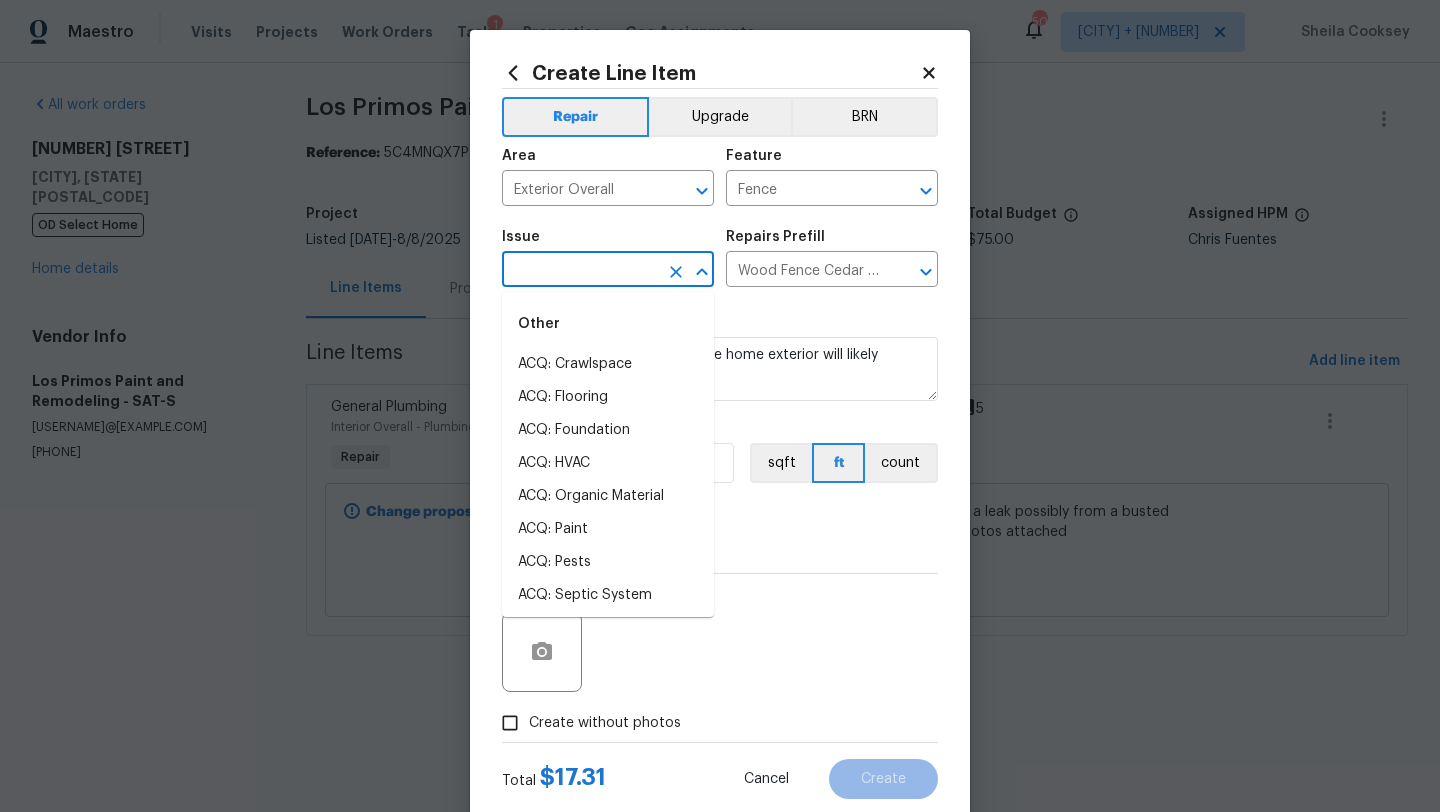 type 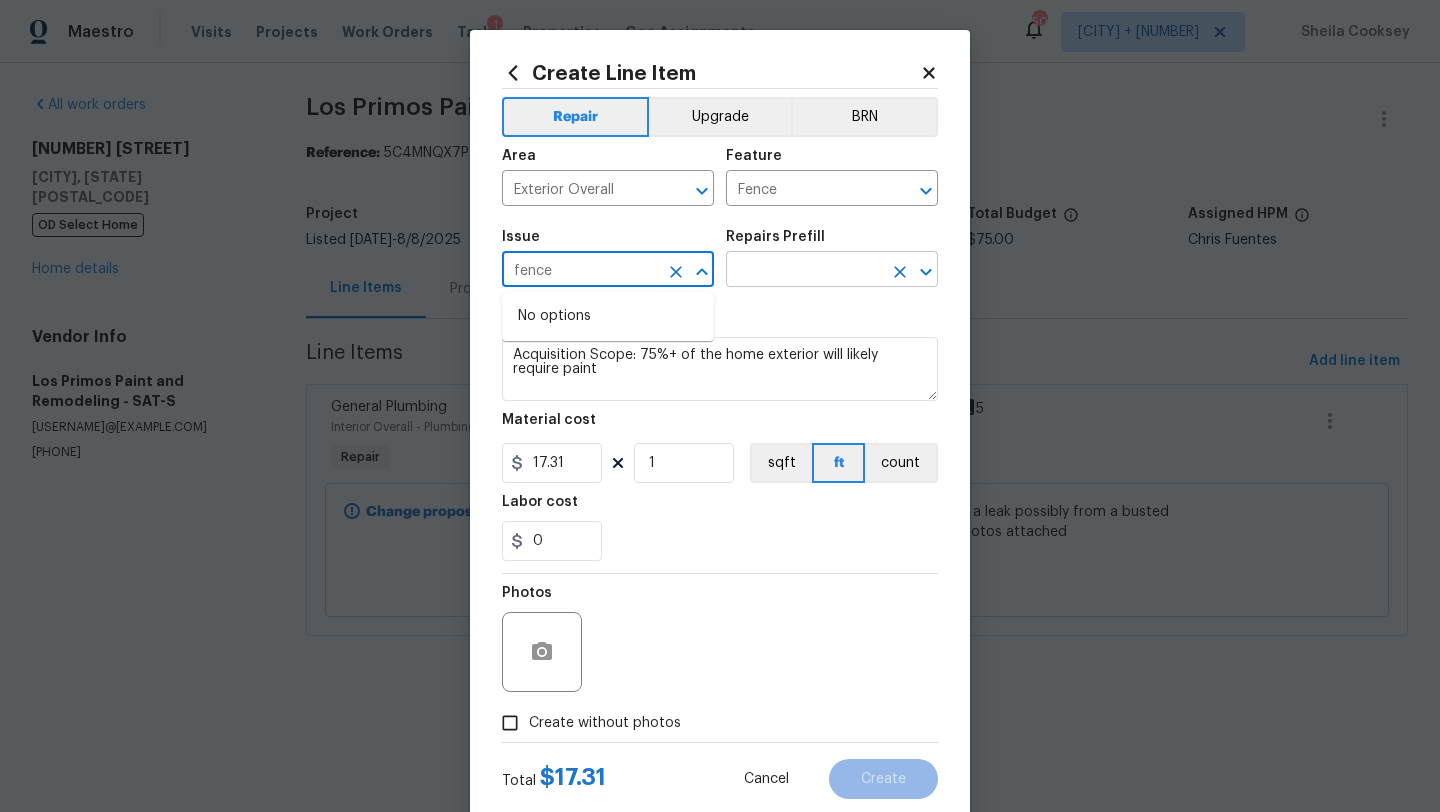 type on "fence" 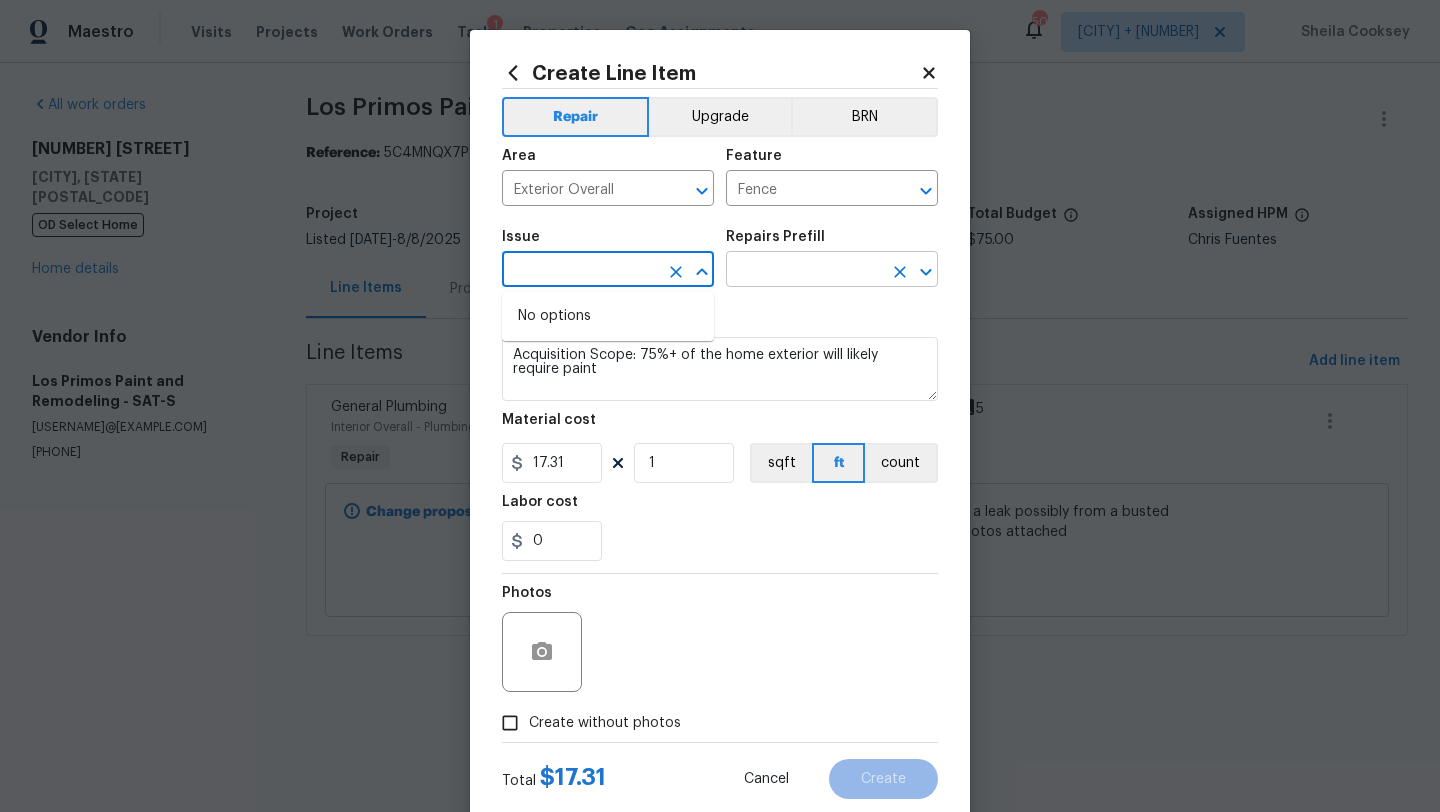 click at bounding box center [804, 271] 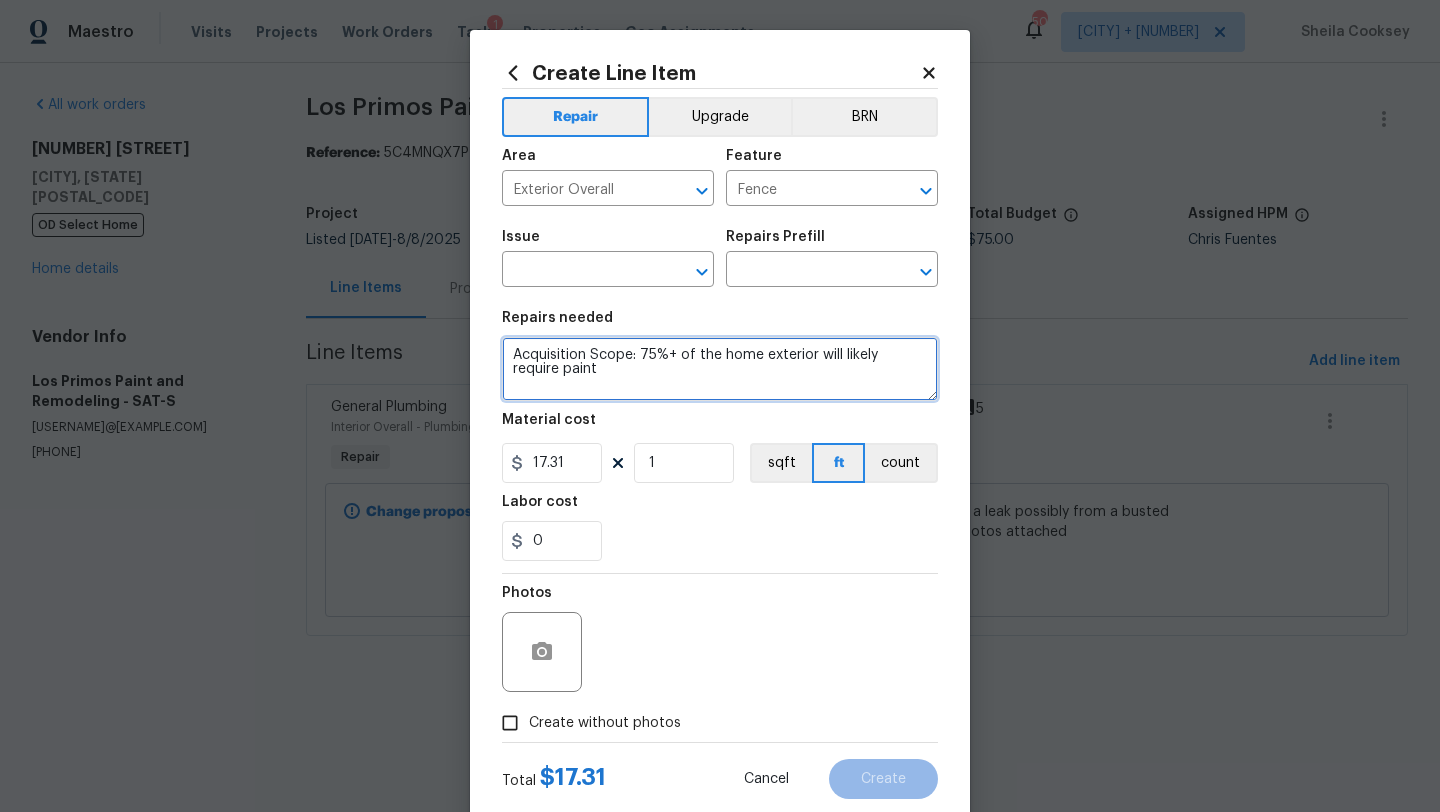 click on "Prep the work area and install a new solid board cedar fence. Ensure that all of the new posts are level & plumb, all rails are level with the proper brackets/fasteners and that all new fence boards are attached securely to the rail. Clean up, haul away and dispose of all debris properly." at bounding box center (720, 369) 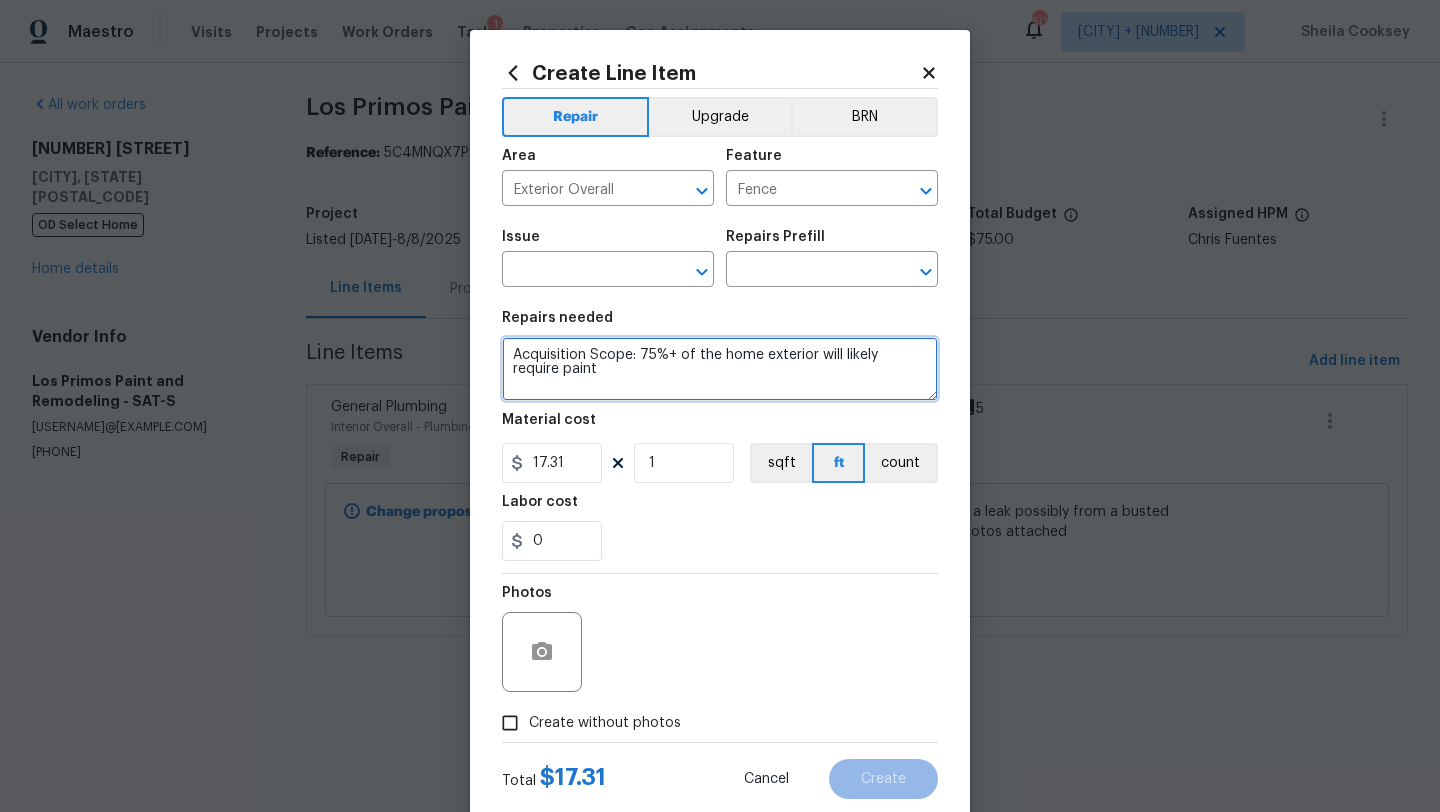 scroll, scrollTop: 28, scrollLeft: 0, axis: vertical 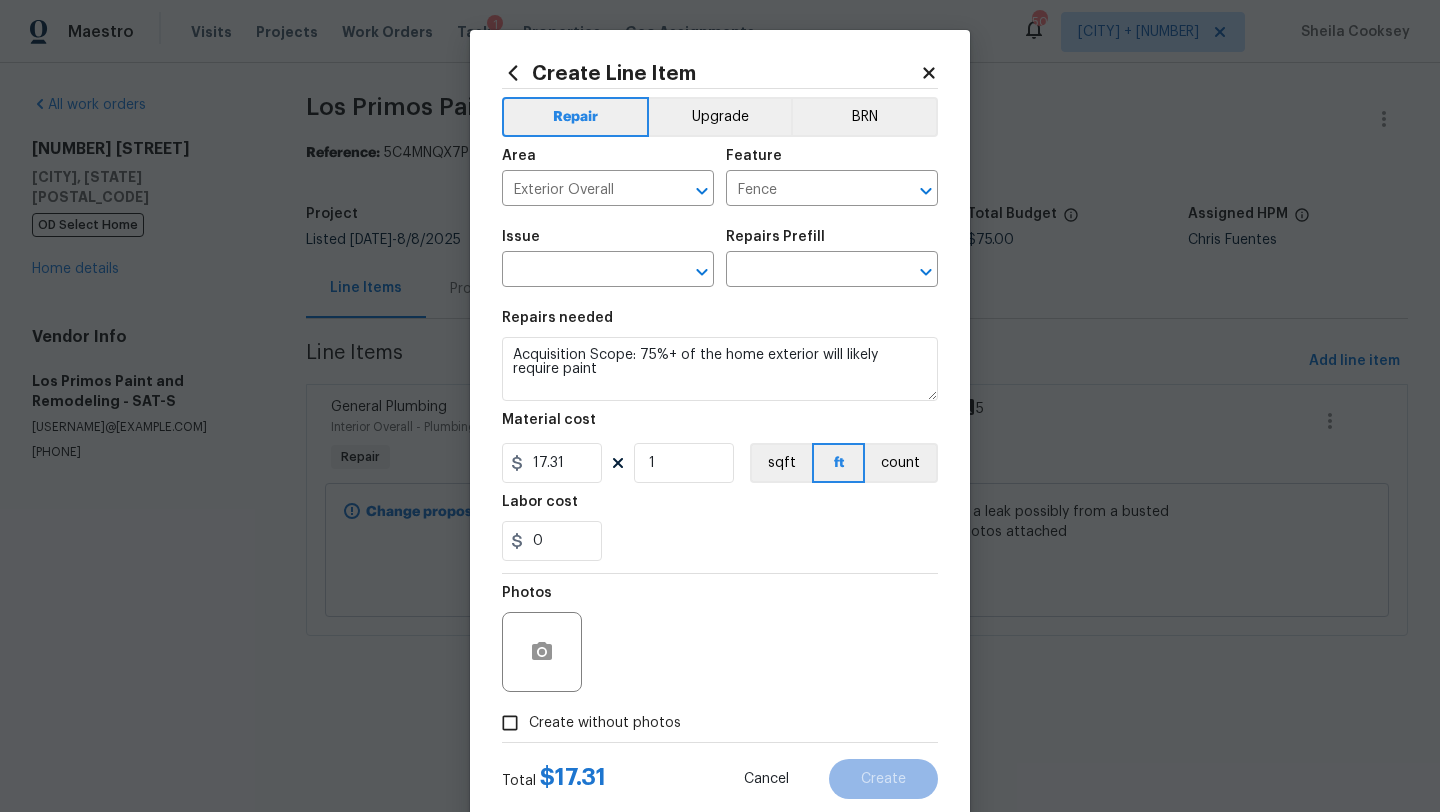 click 